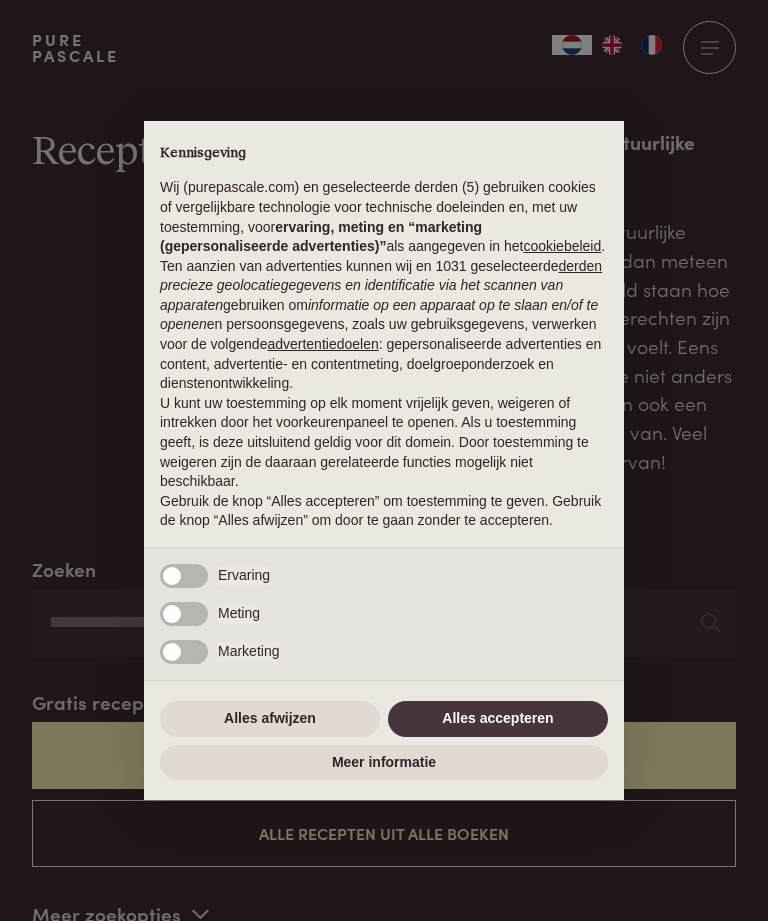 scroll, scrollTop: 0, scrollLeft: 0, axis: both 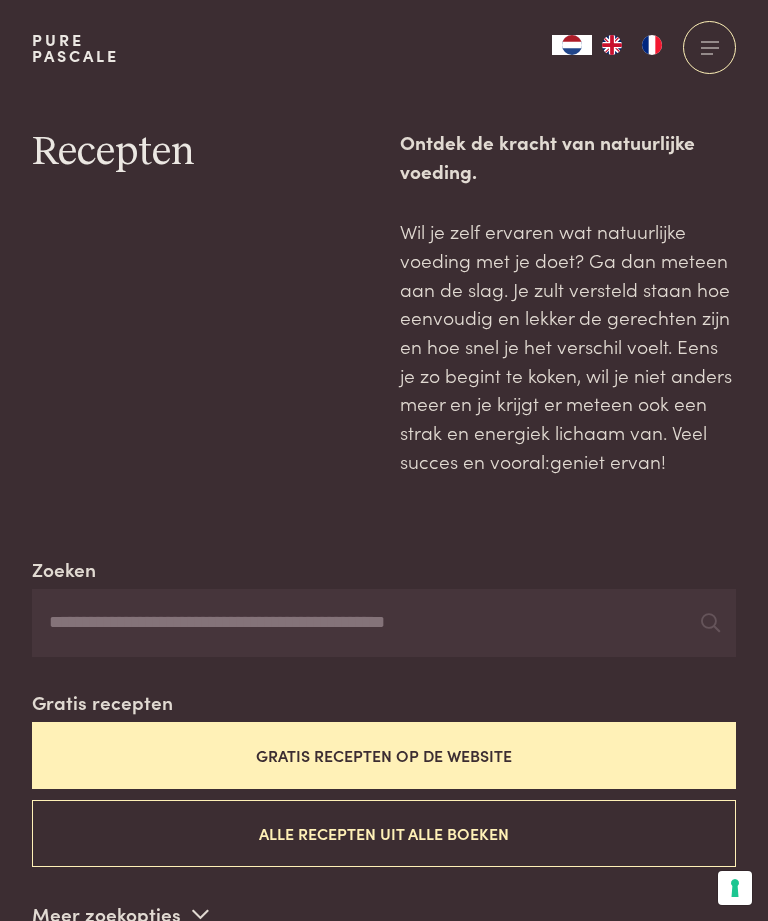 click on "Gratis recepten op de website" at bounding box center [384, 755] 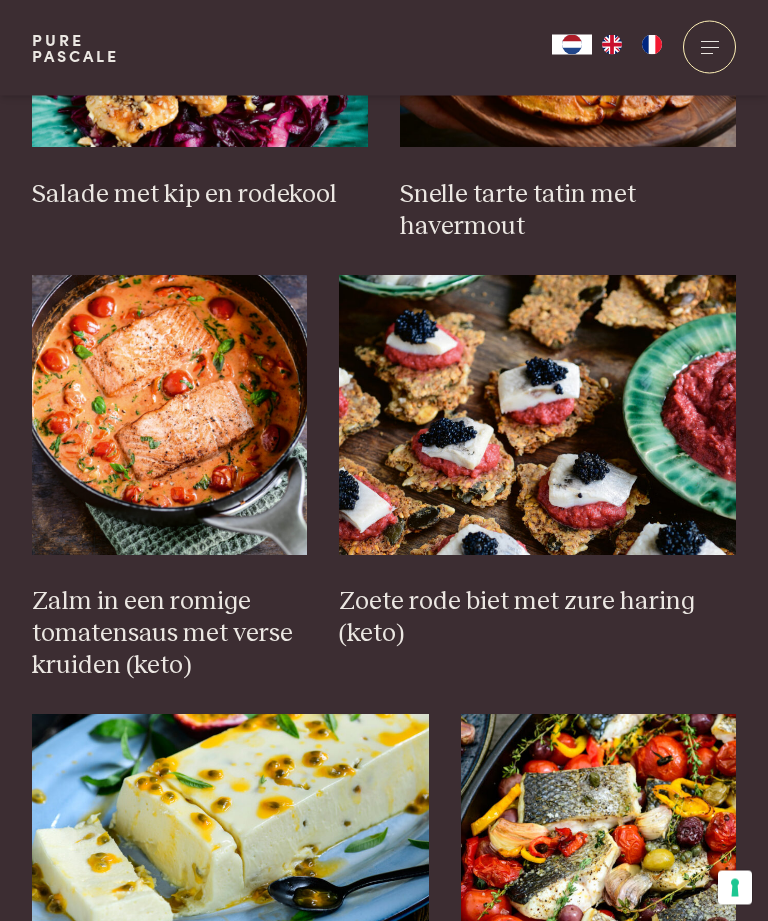 scroll, scrollTop: 2338, scrollLeft: 0, axis: vertical 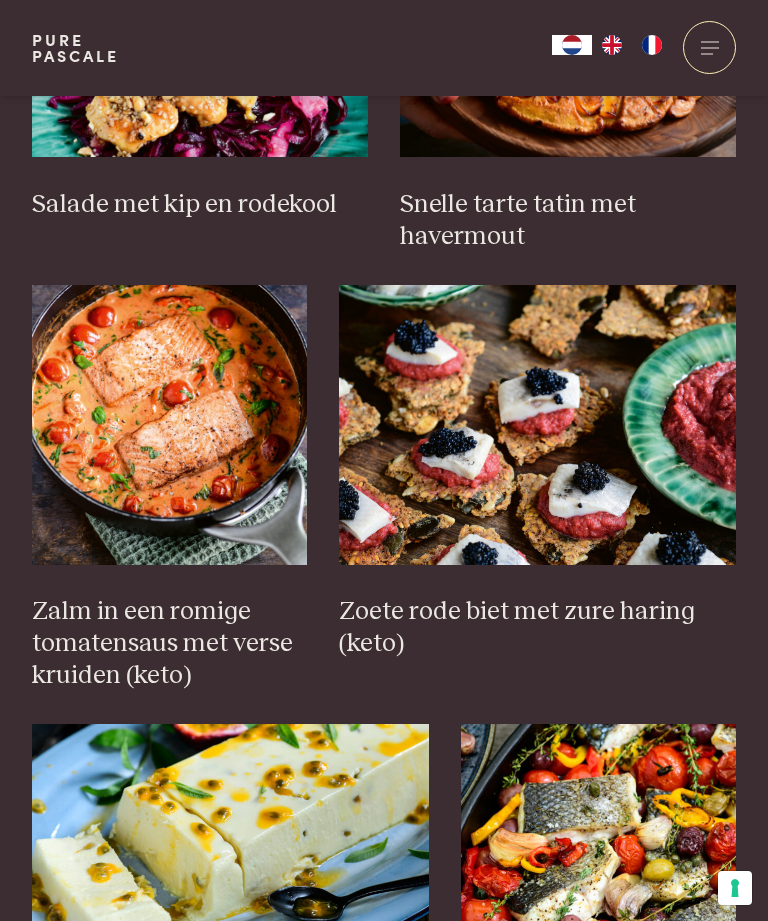click on "Zalm in een romige tomatensaus met verse kruiden (keto)" at bounding box center [169, 644] 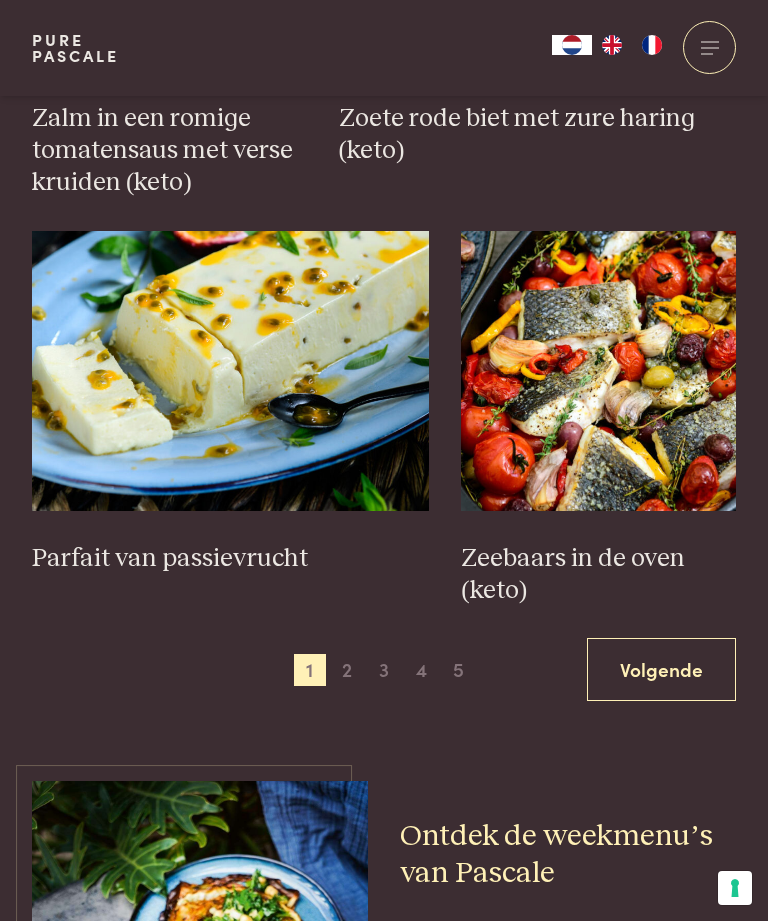 click on "Volgende" at bounding box center (661, 669) 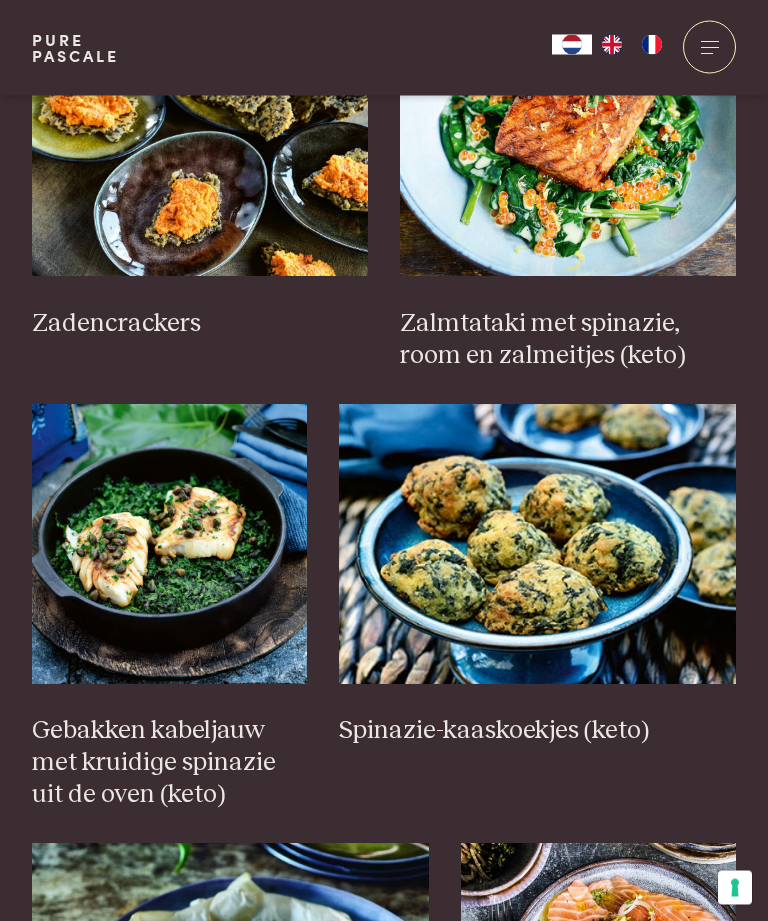scroll, scrollTop: 2220, scrollLeft: 0, axis: vertical 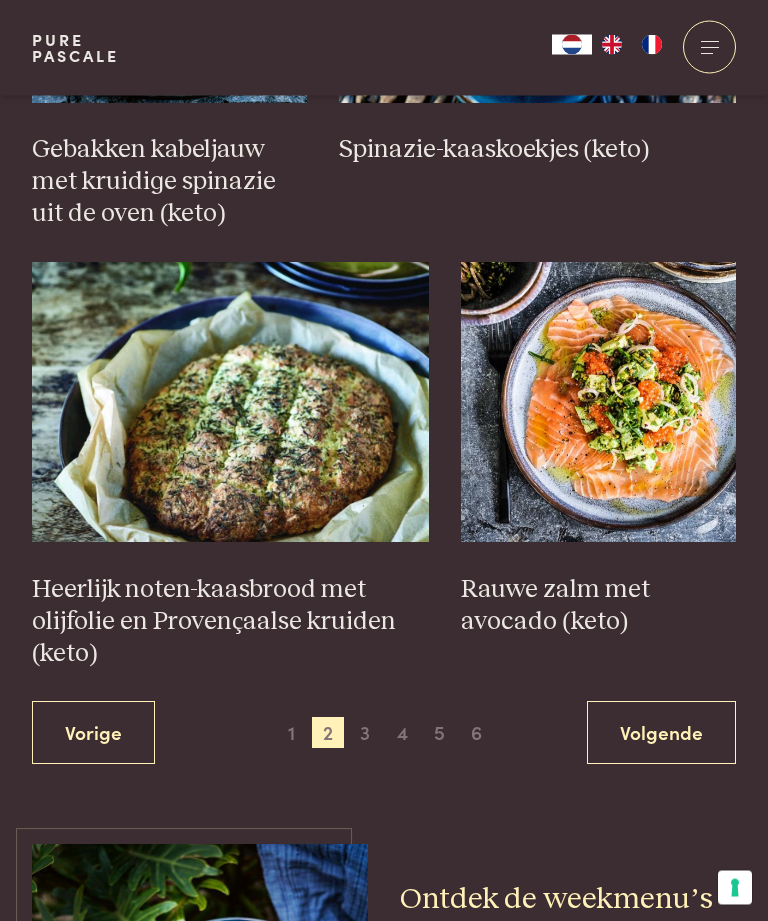 click on "Volgende" at bounding box center [661, 733] 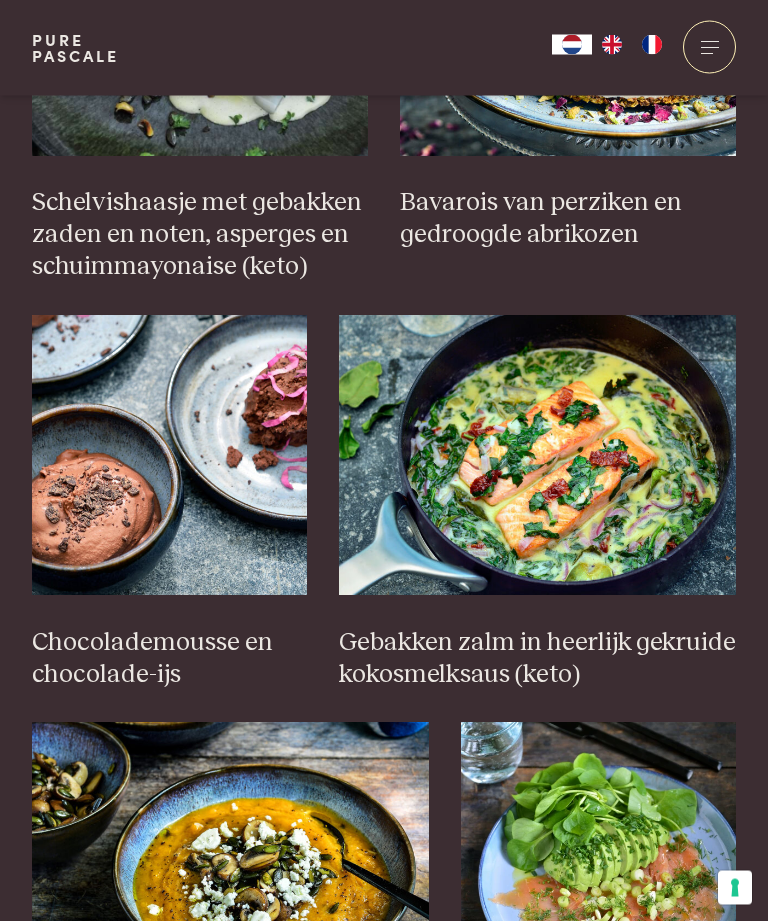 scroll, scrollTop: 1120, scrollLeft: 0, axis: vertical 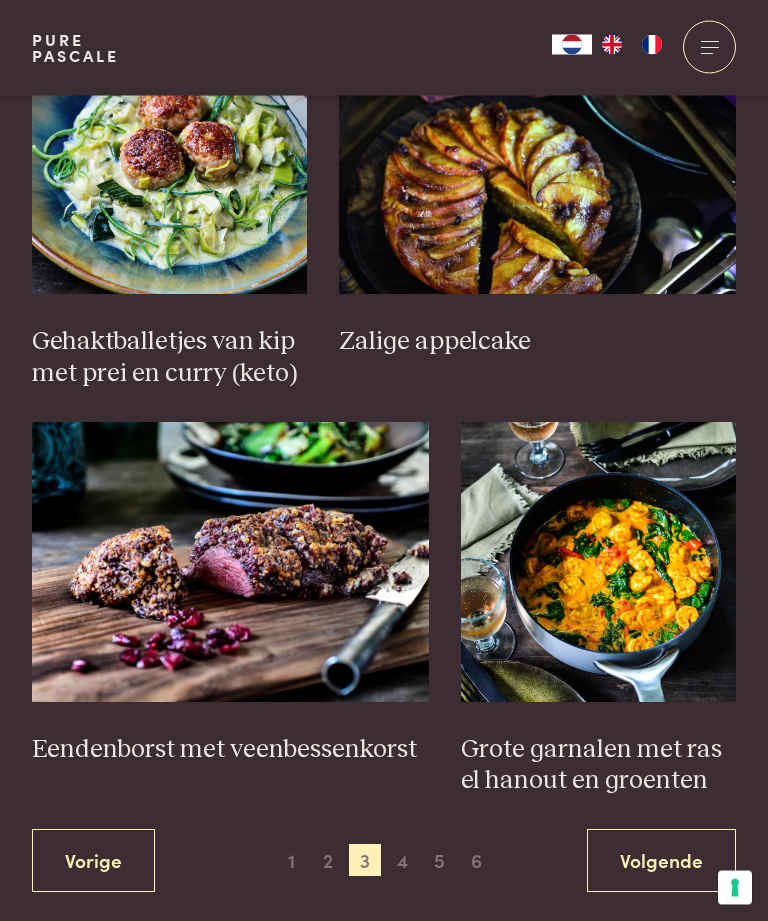 click on "Volgende" at bounding box center (661, 861) 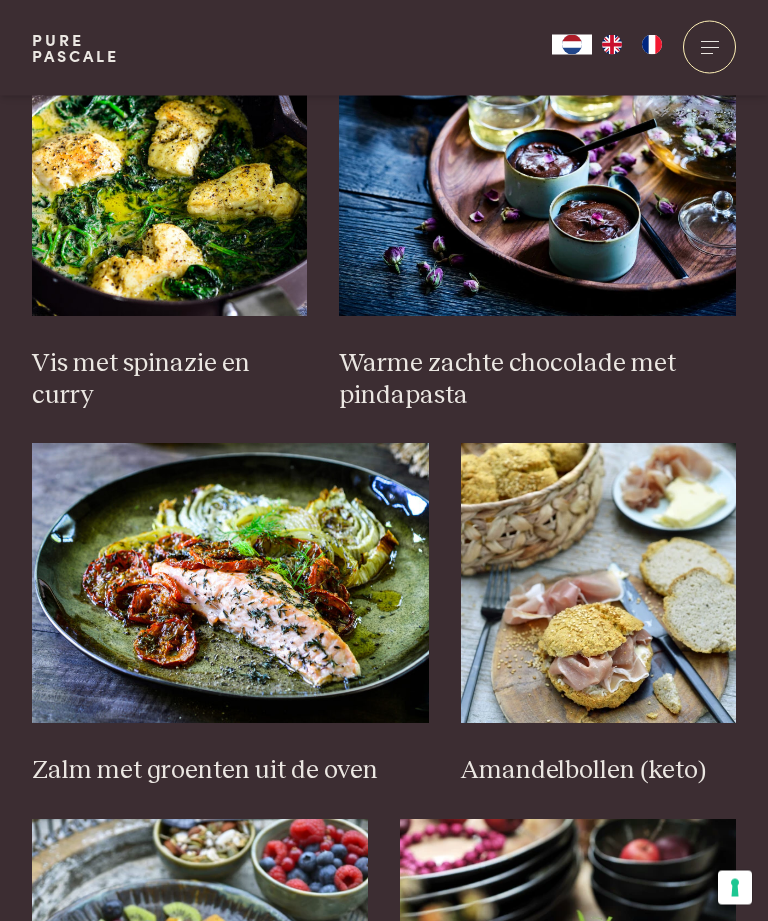scroll, scrollTop: 1396, scrollLeft: 0, axis: vertical 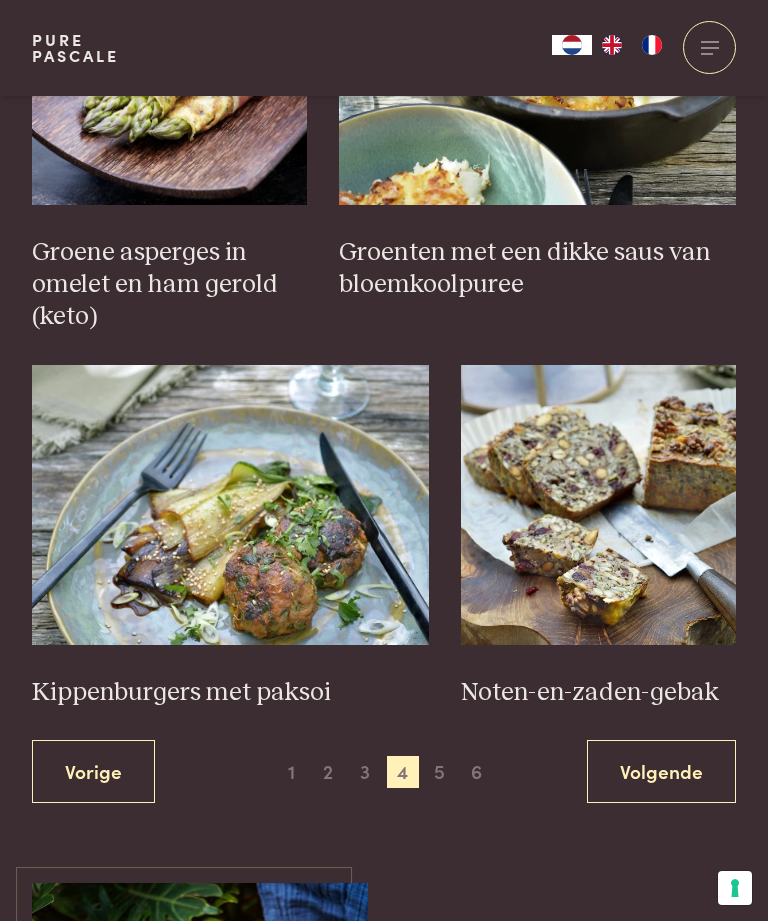 click on "Volgende" at bounding box center [661, 771] 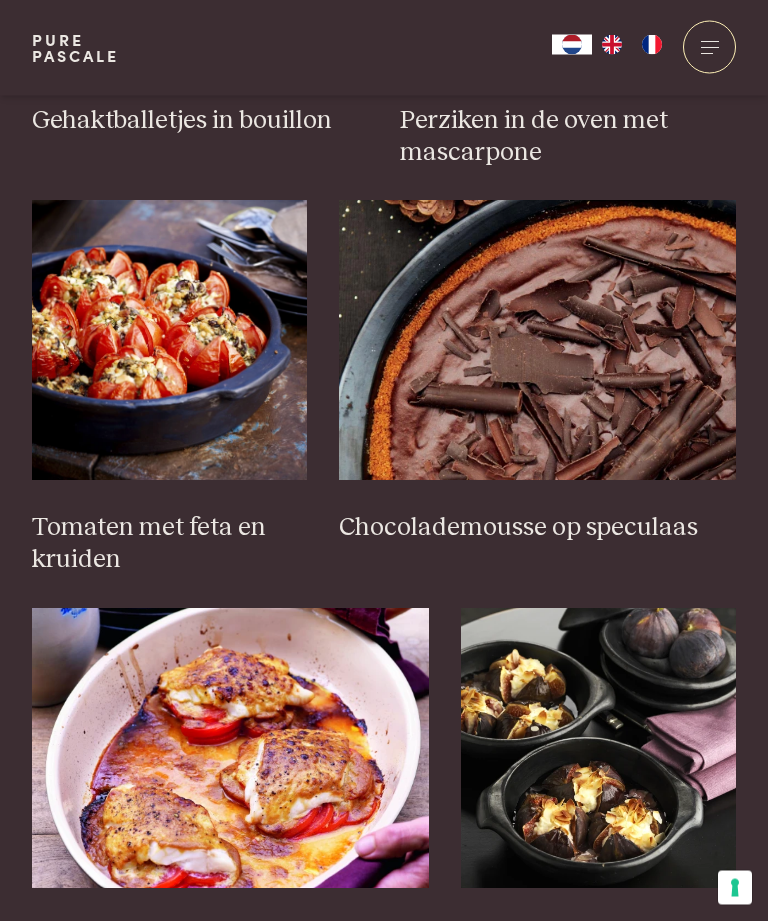 scroll, scrollTop: 2454, scrollLeft: 0, axis: vertical 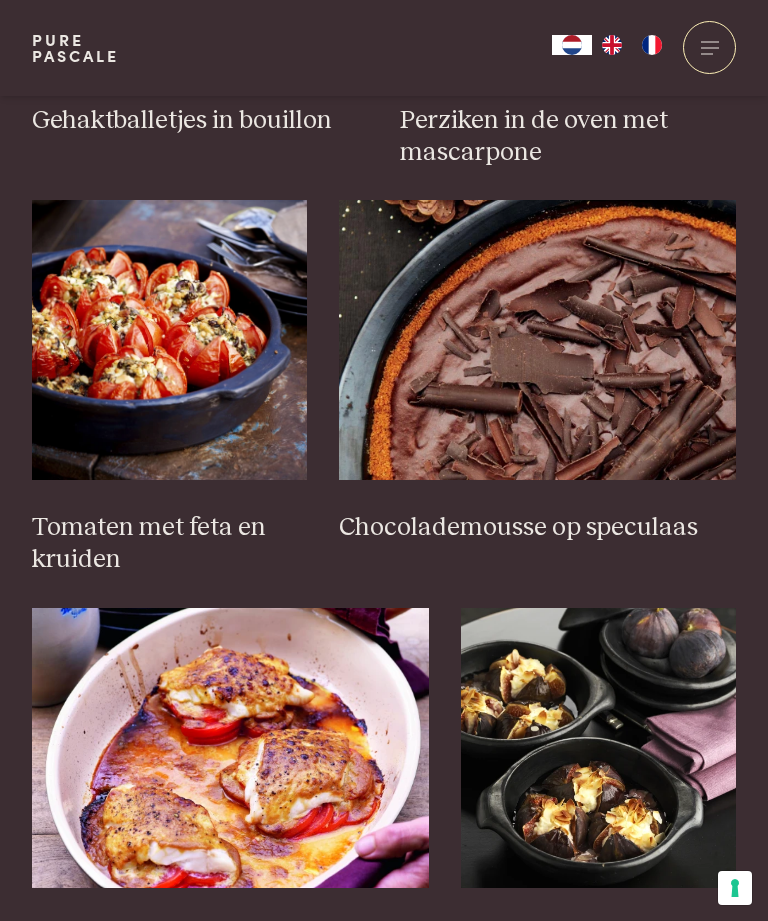 click at bounding box center [169, 340] 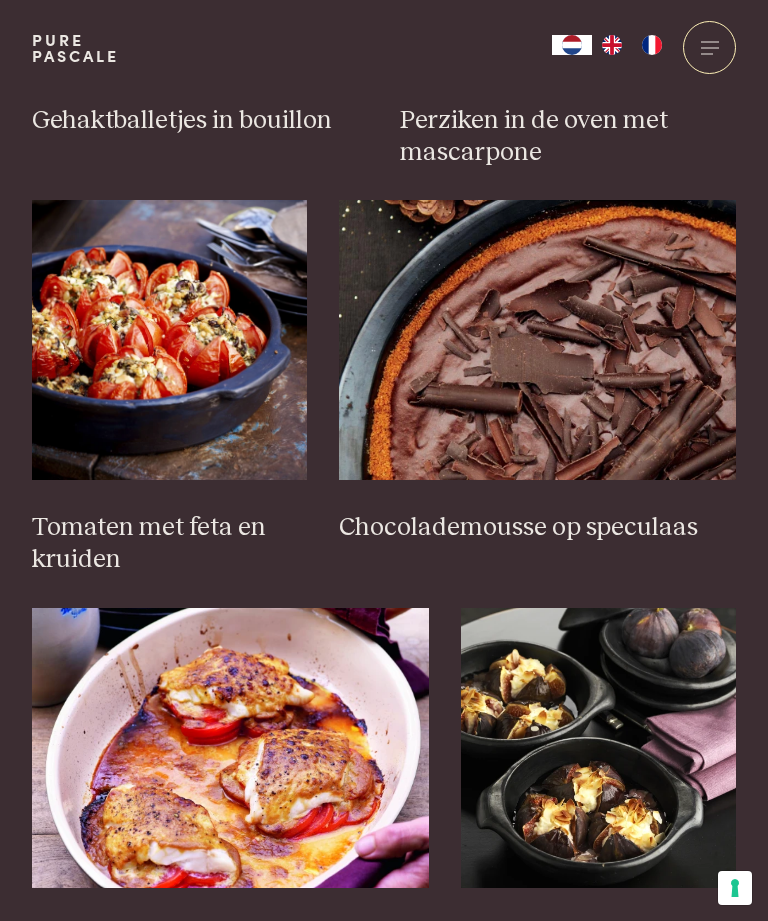 scroll, scrollTop: 2518, scrollLeft: 0, axis: vertical 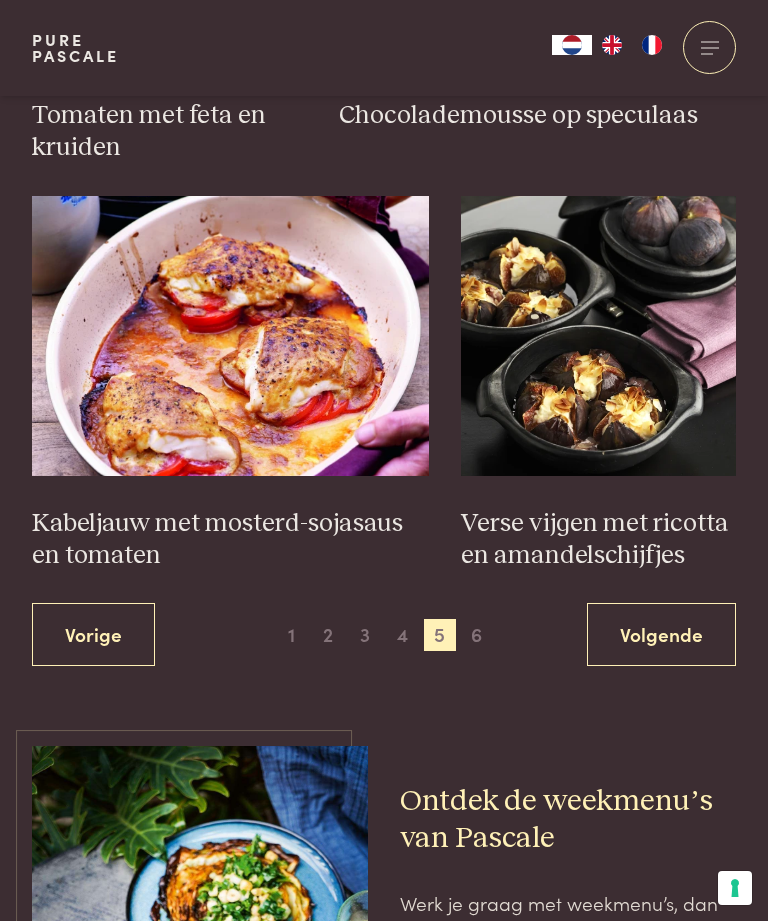 click on "Volgende" at bounding box center (661, 634) 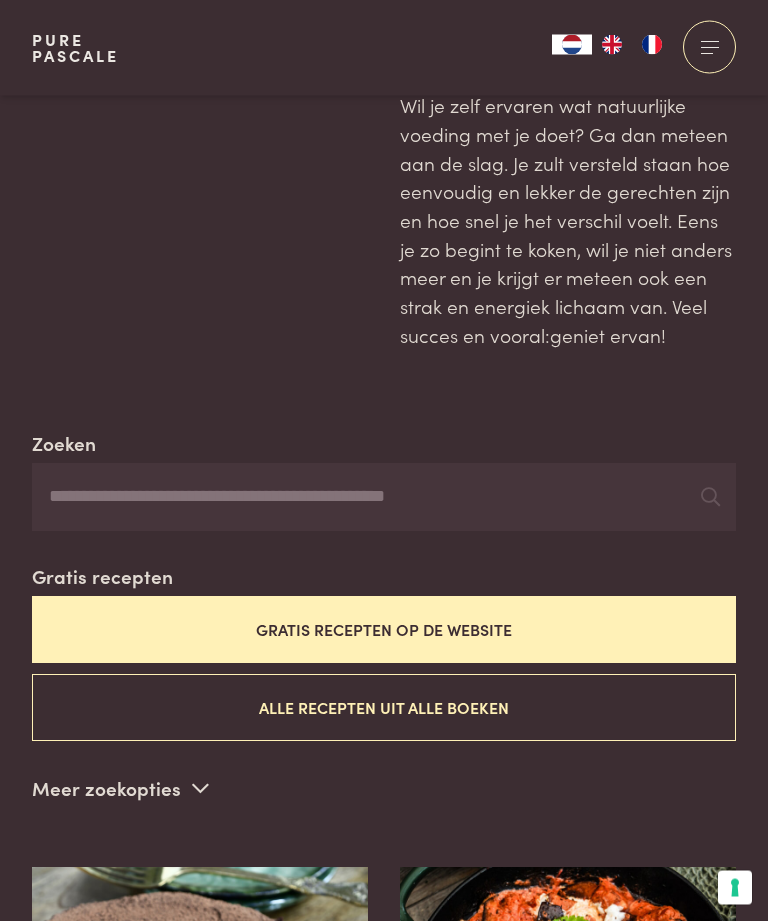 scroll, scrollTop: 0, scrollLeft: 0, axis: both 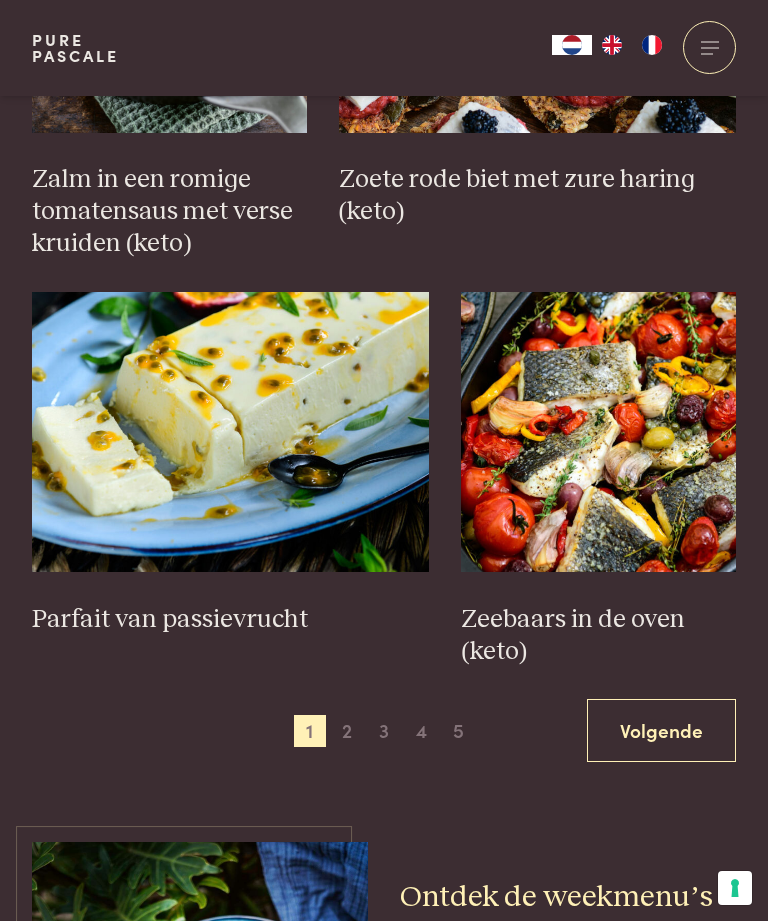 click on "Volgende" at bounding box center [661, 730] 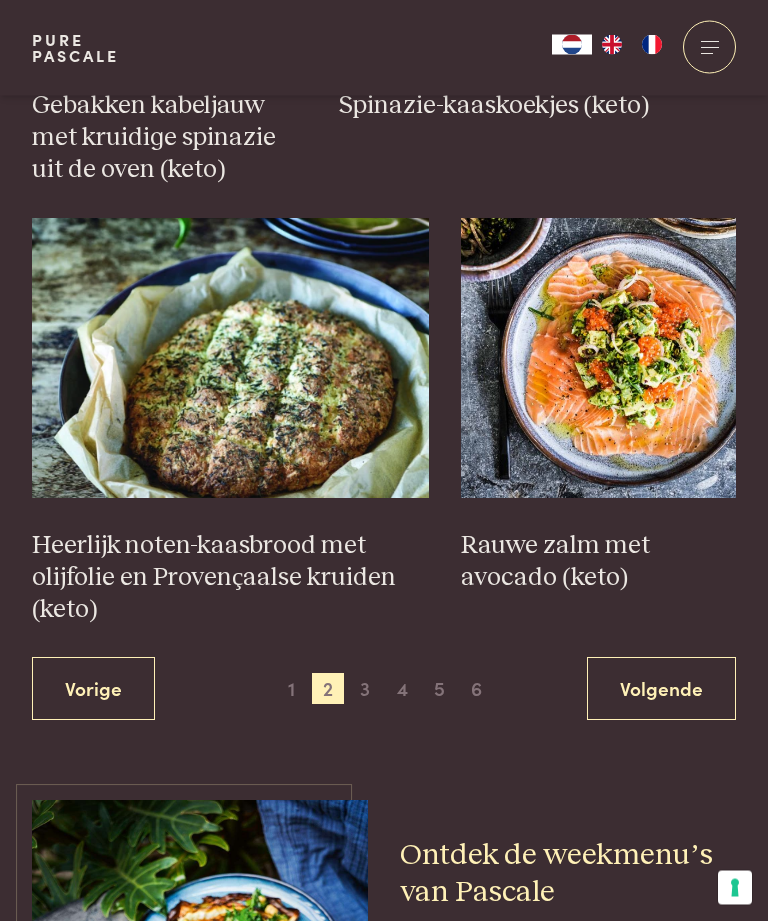 scroll, scrollTop: 2850, scrollLeft: 0, axis: vertical 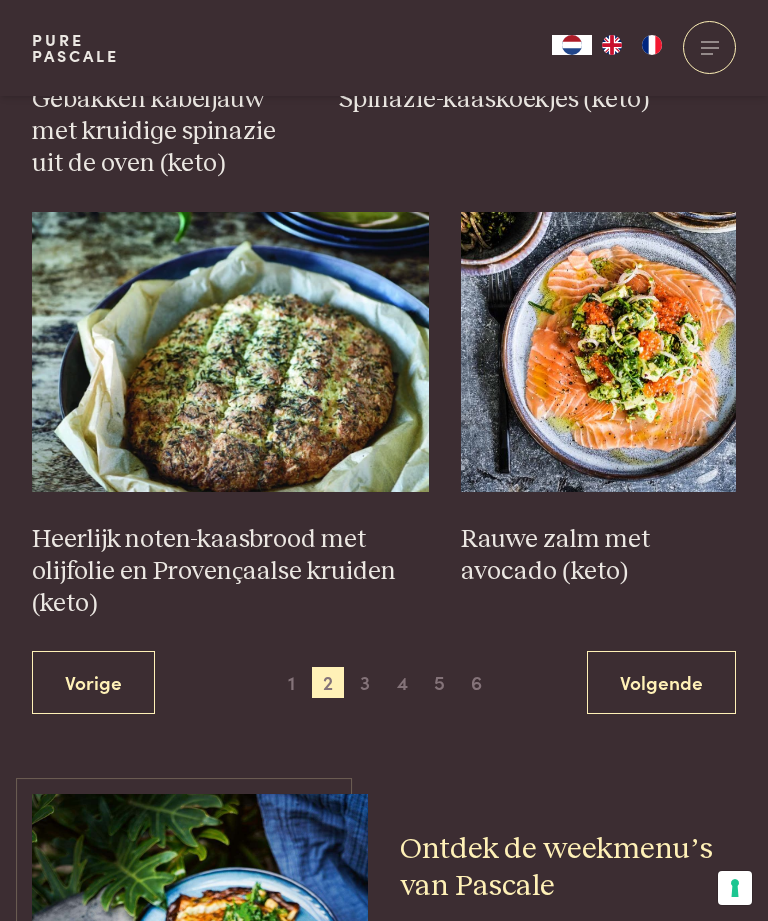click on "Volgende" at bounding box center [661, 682] 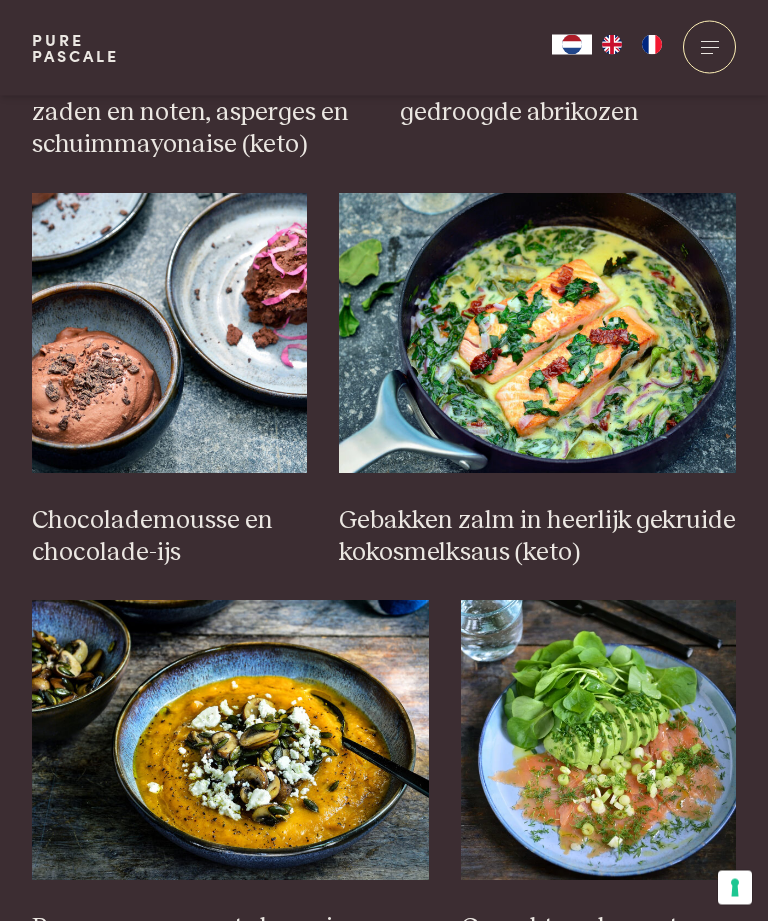 scroll, scrollTop: 1239, scrollLeft: 0, axis: vertical 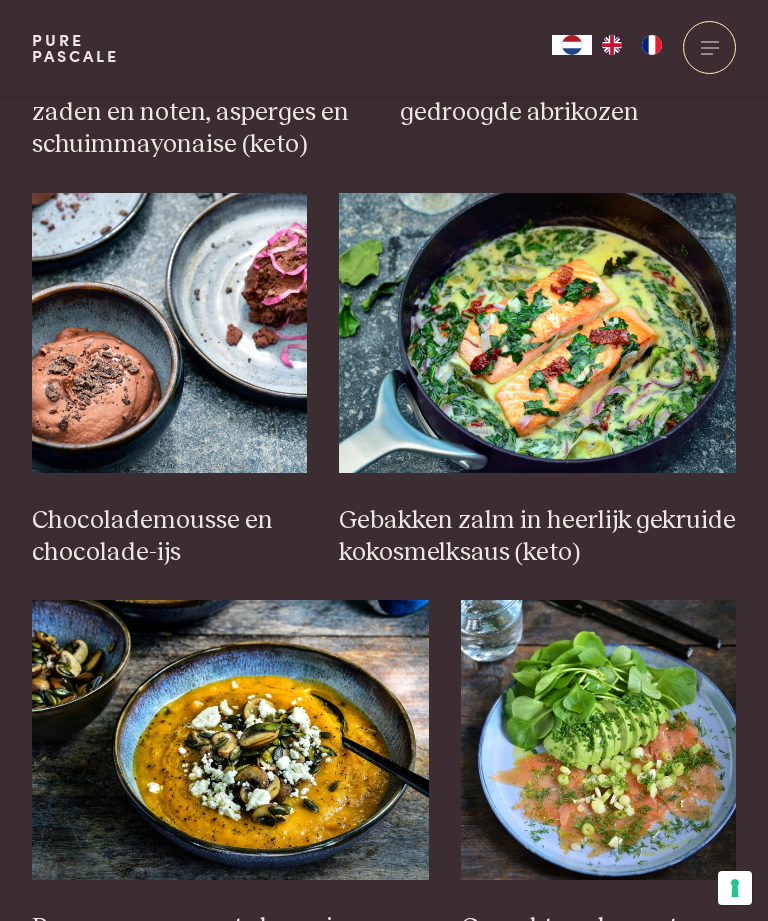 click at bounding box center [538, 333] 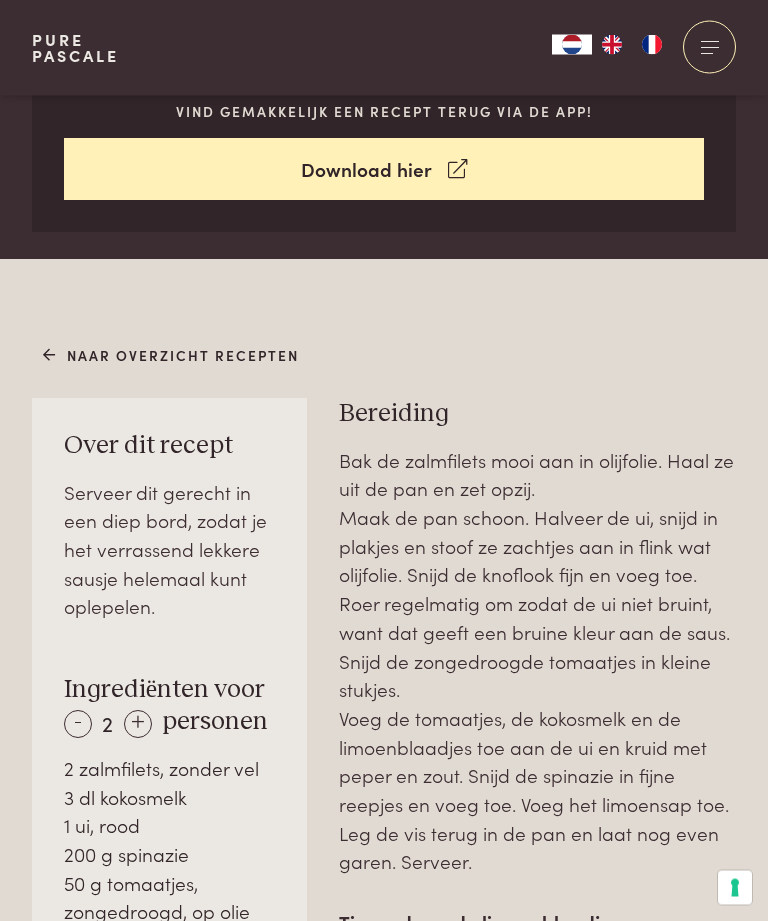scroll, scrollTop: 818, scrollLeft: 0, axis: vertical 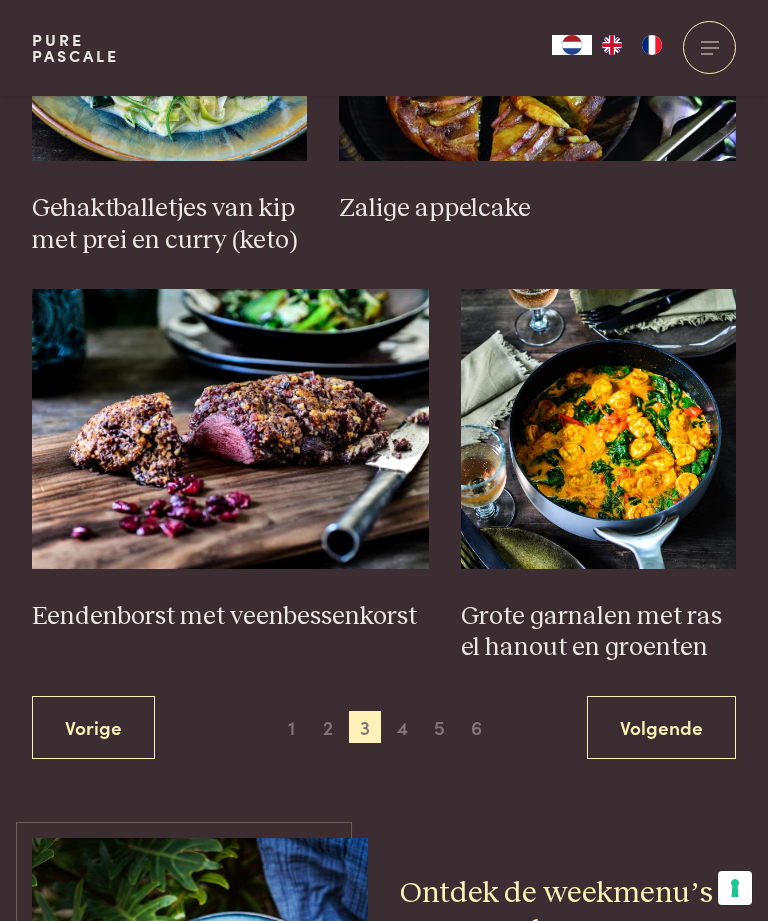 click on "Volgende" at bounding box center [661, 727] 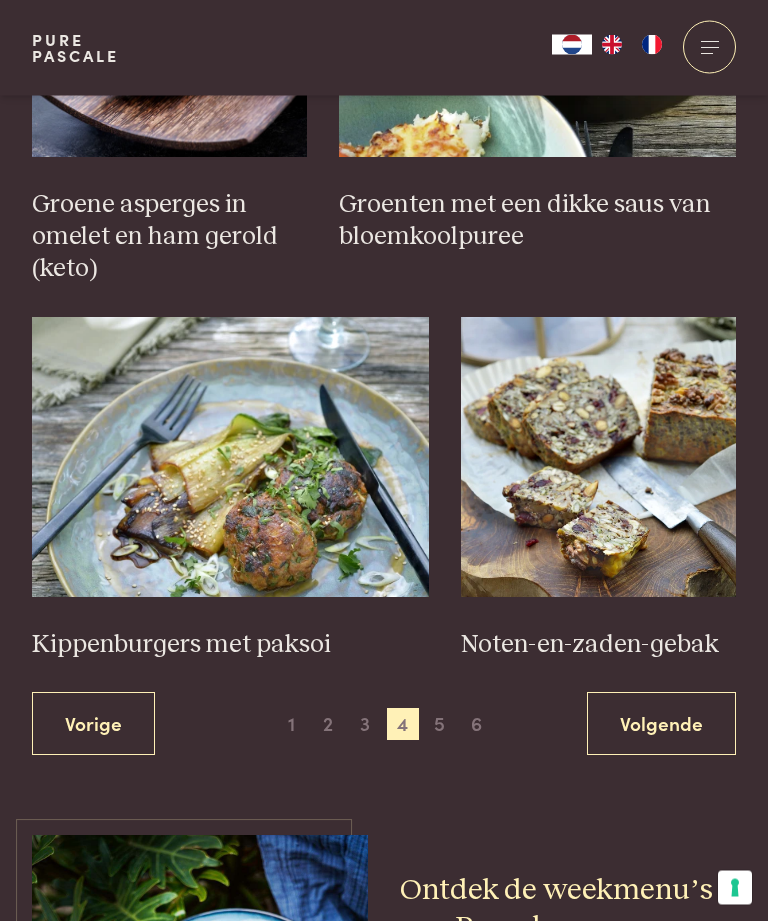 scroll, scrollTop: 2778, scrollLeft: 0, axis: vertical 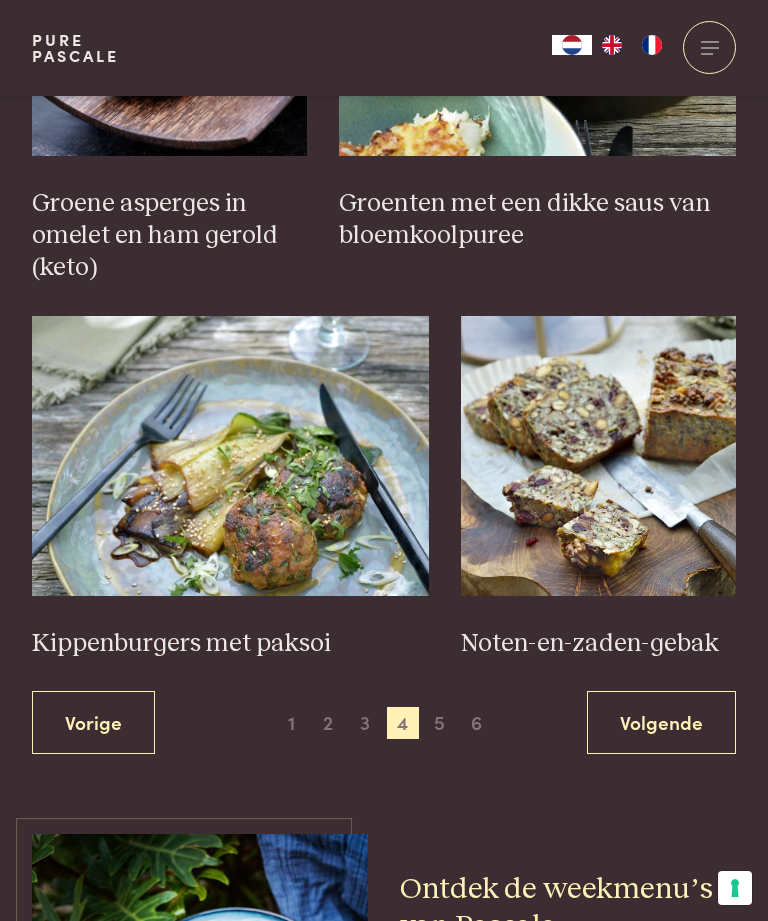 click on "Volgende" at bounding box center (661, 722) 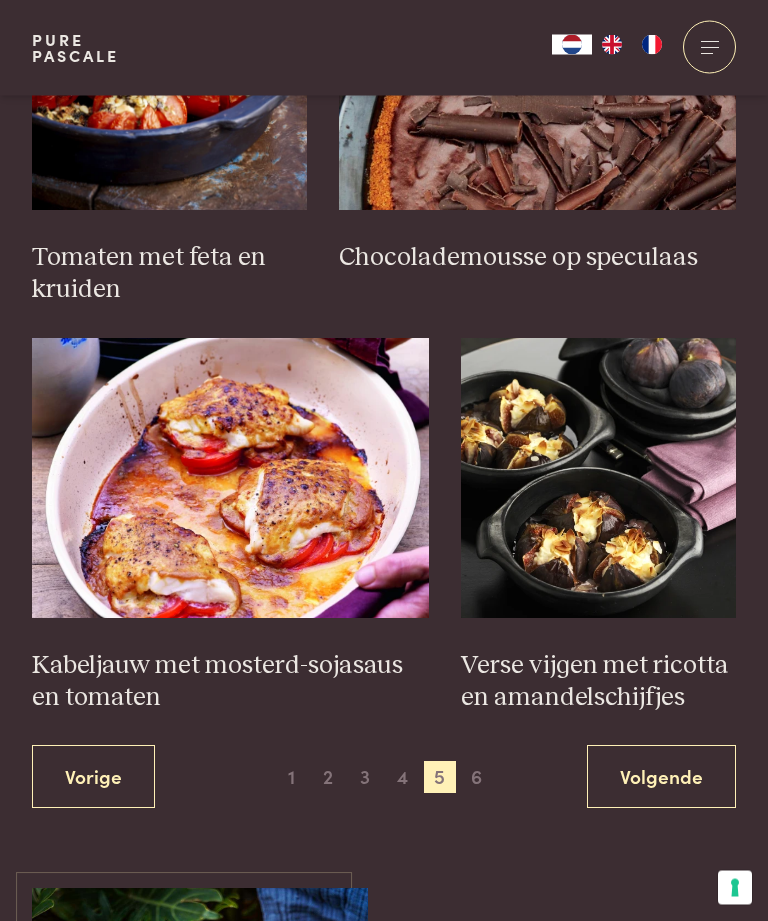 scroll, scrollTop: 2728, scrollLeft: 0, axis: vertical 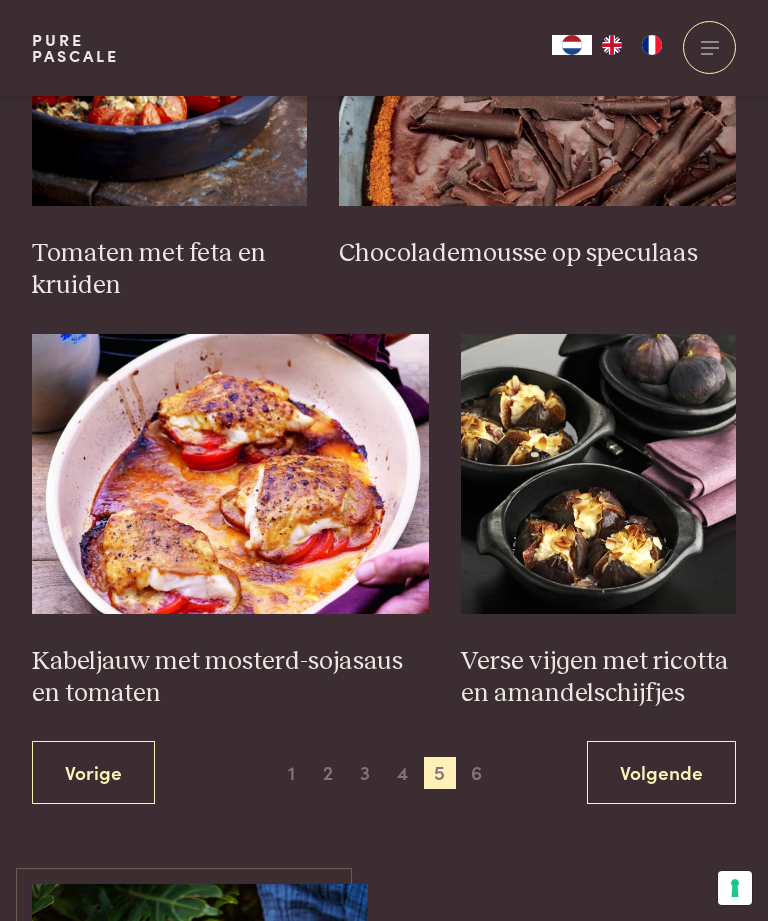 click on "Volgende" at bounding box center [661, 772] 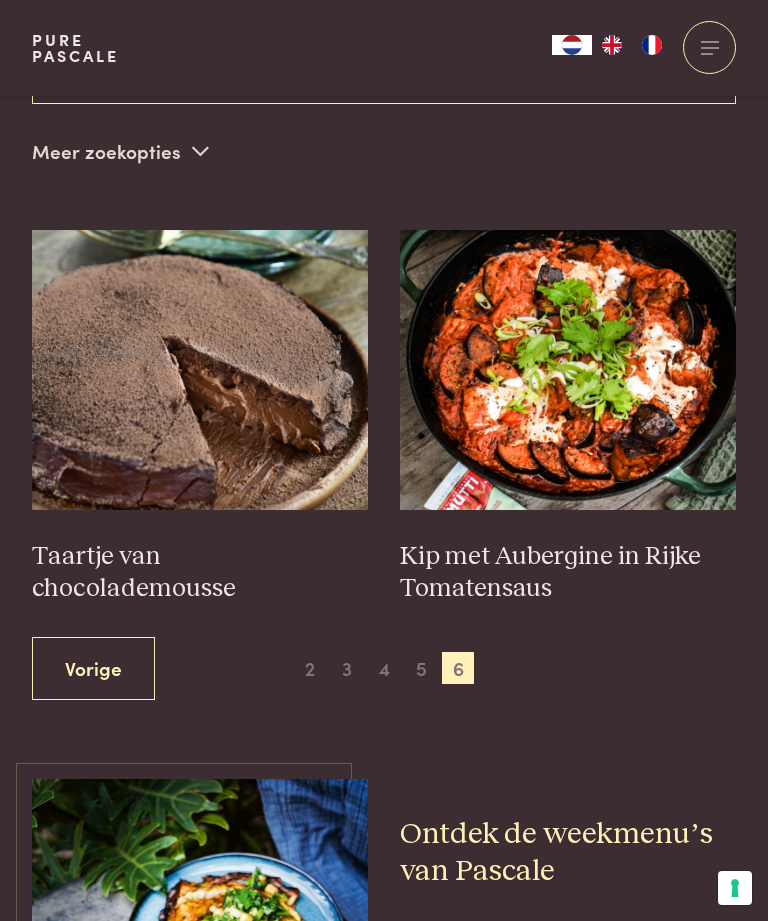 scroll, scrollTop: 761, scrollLeft: 0, axis: vertical 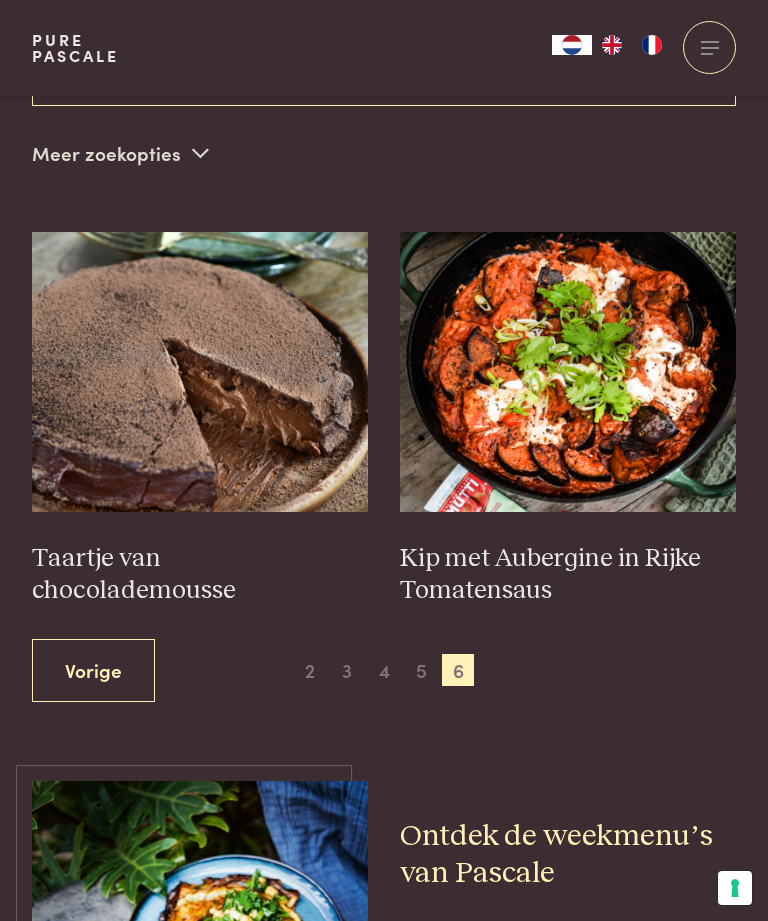click at bounding box center [568, 372] 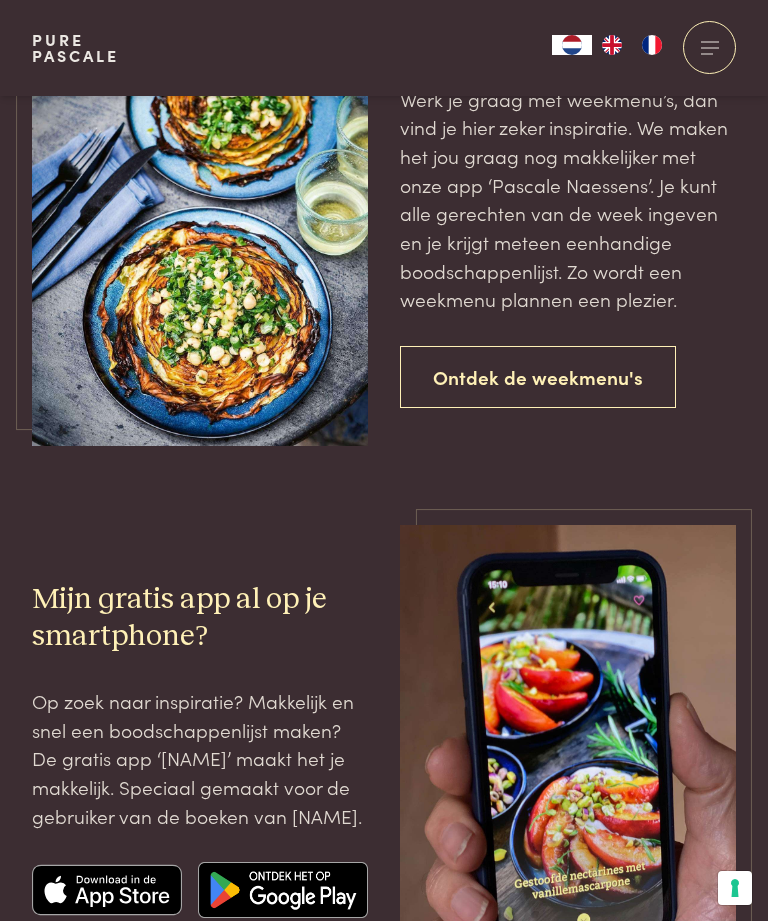 scroll, scrollTop: 1213, scrollLeft: 0, axis: vertical 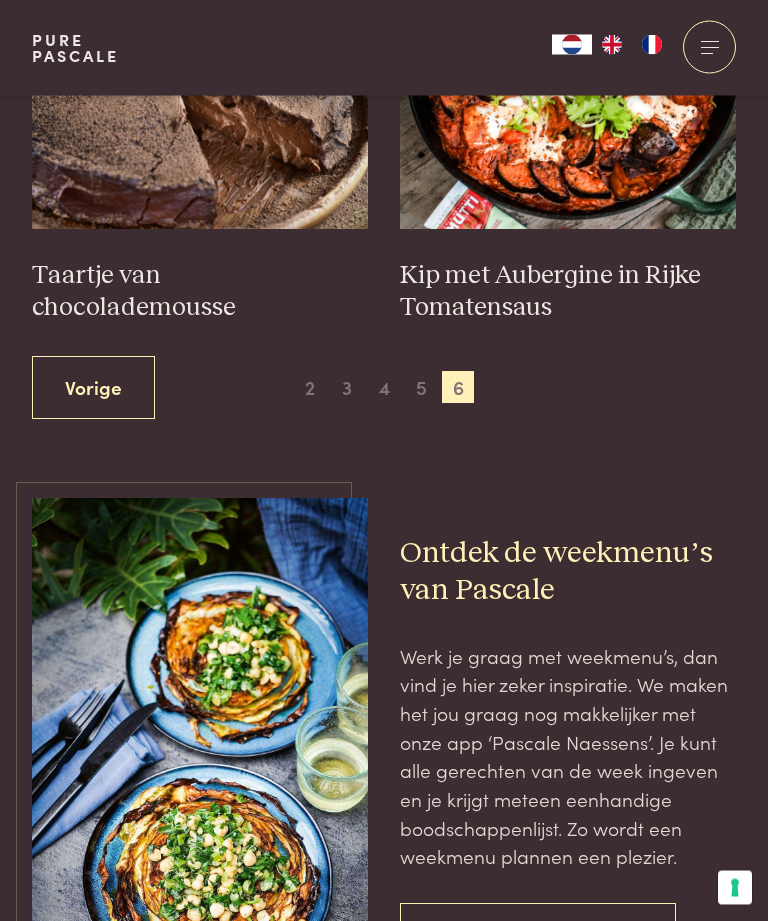 click on "5" at bounding box center (421, 388) 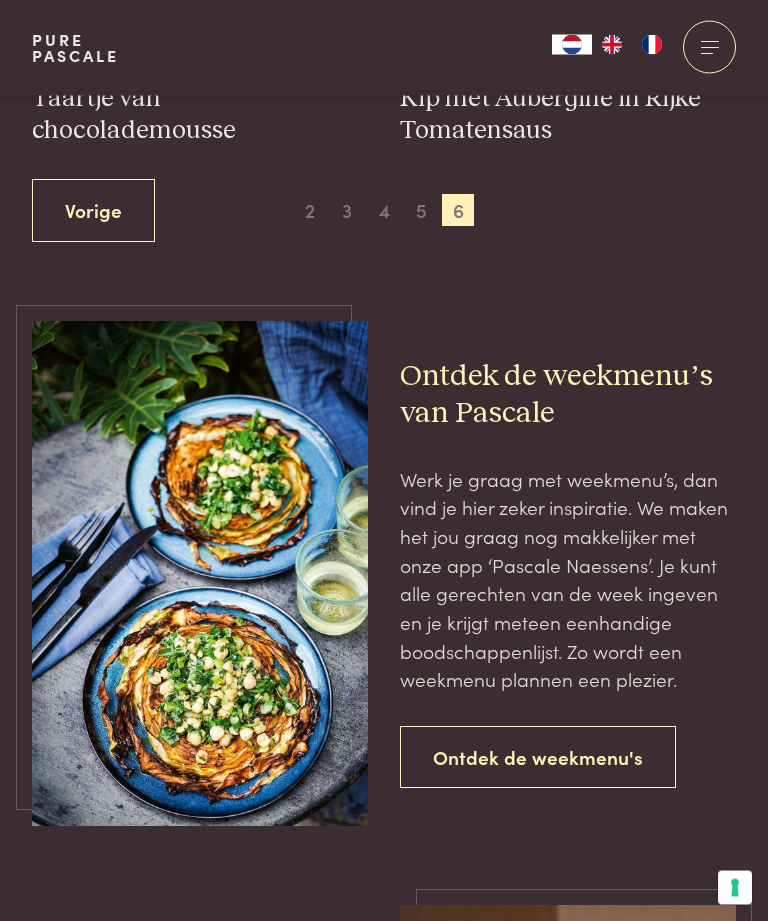 click on "5" at bounding box center (421, 211) 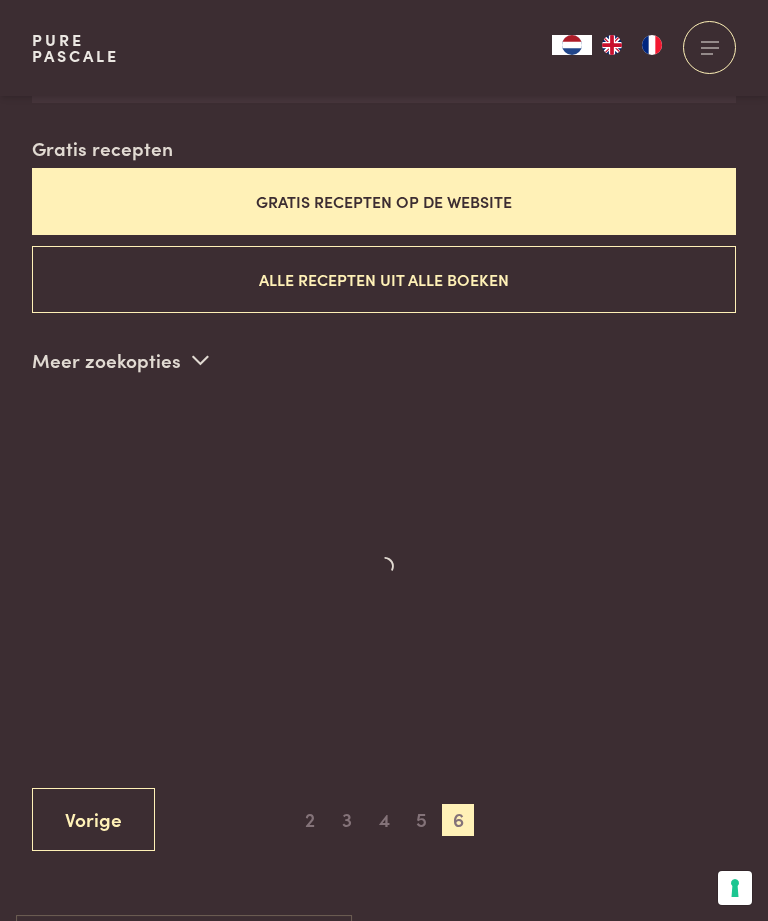 scroll, scrollTop: 510, scrollLeft: 0, axis: vertical 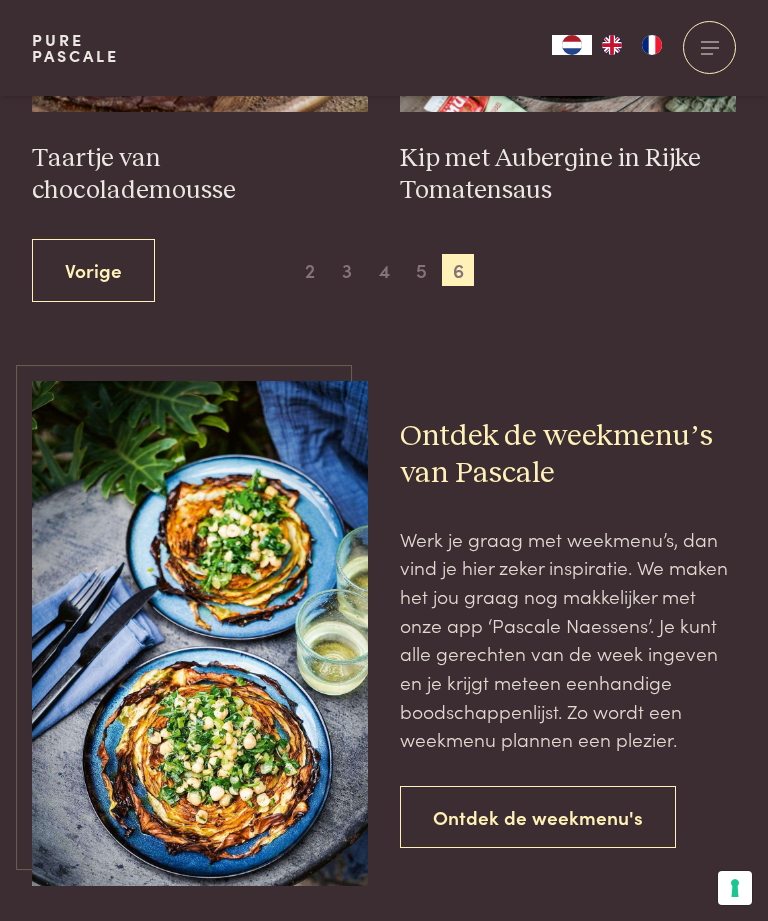 click on "5" at bounding box center (421, 270) 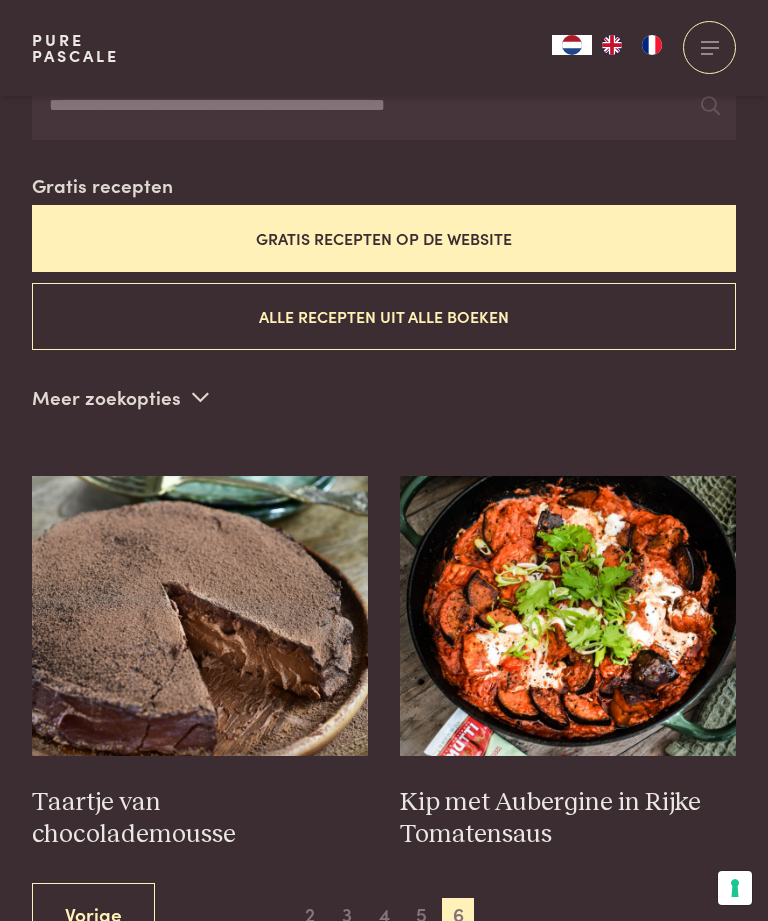 scroll, scrollTop: 507, scrollLeft: 0, axis: vertical 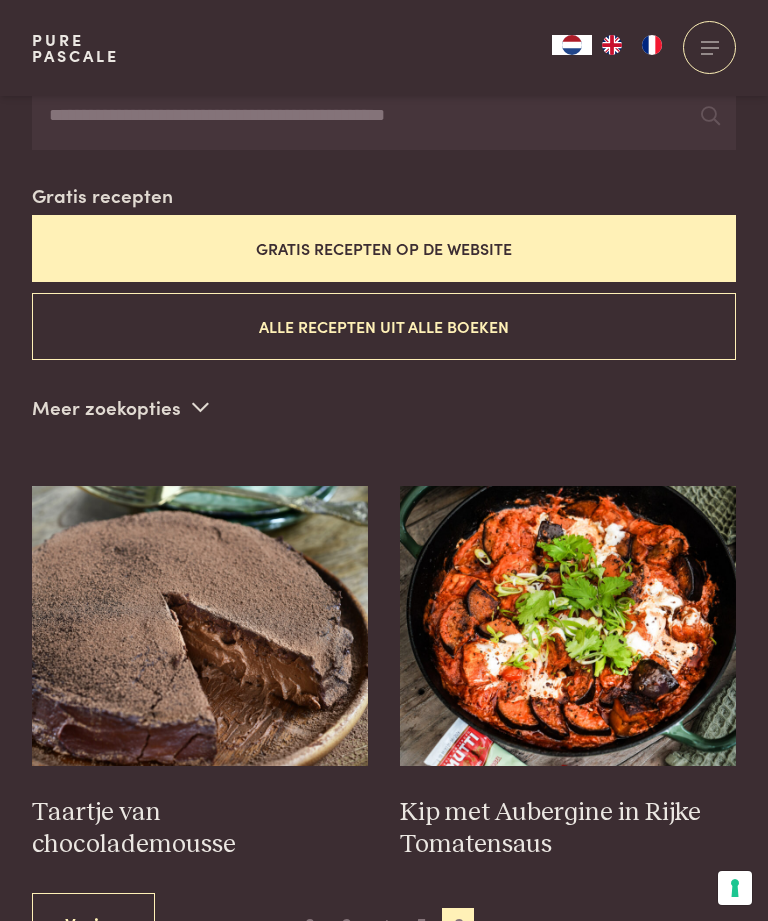 click on "Vorige" at bounding box center (93, 924) 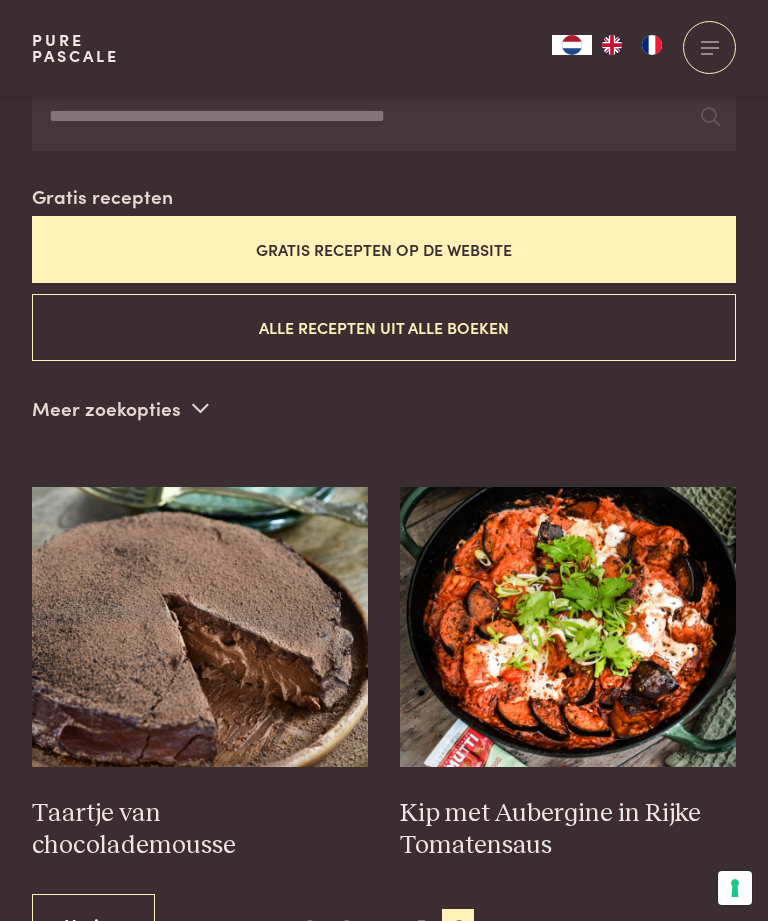 scroll, scrollTop: 507, scrollLeft: 0, axis: vertical 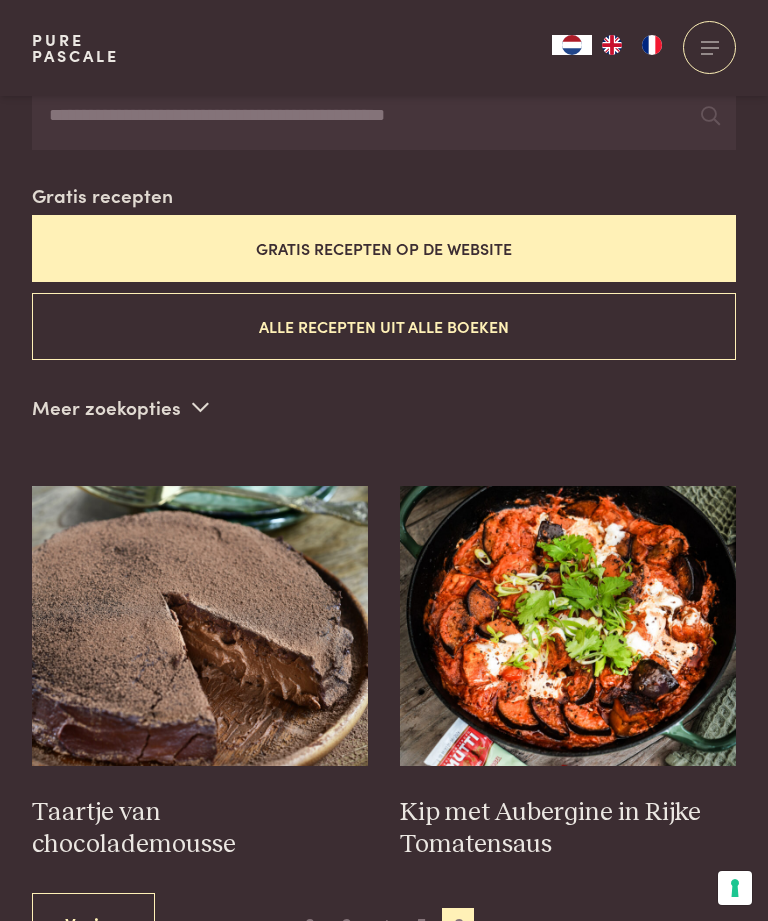 click on "Vorige" at bounding box center (93, 924) 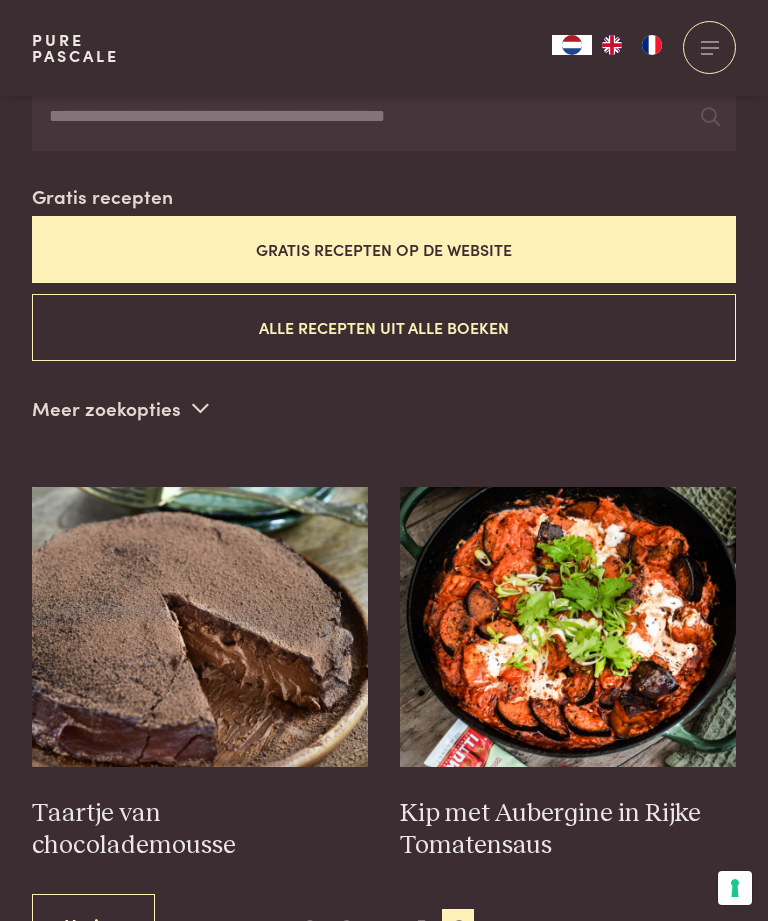 scroll, scrollTop: 507, scrollLeft: 0, axis: vertical 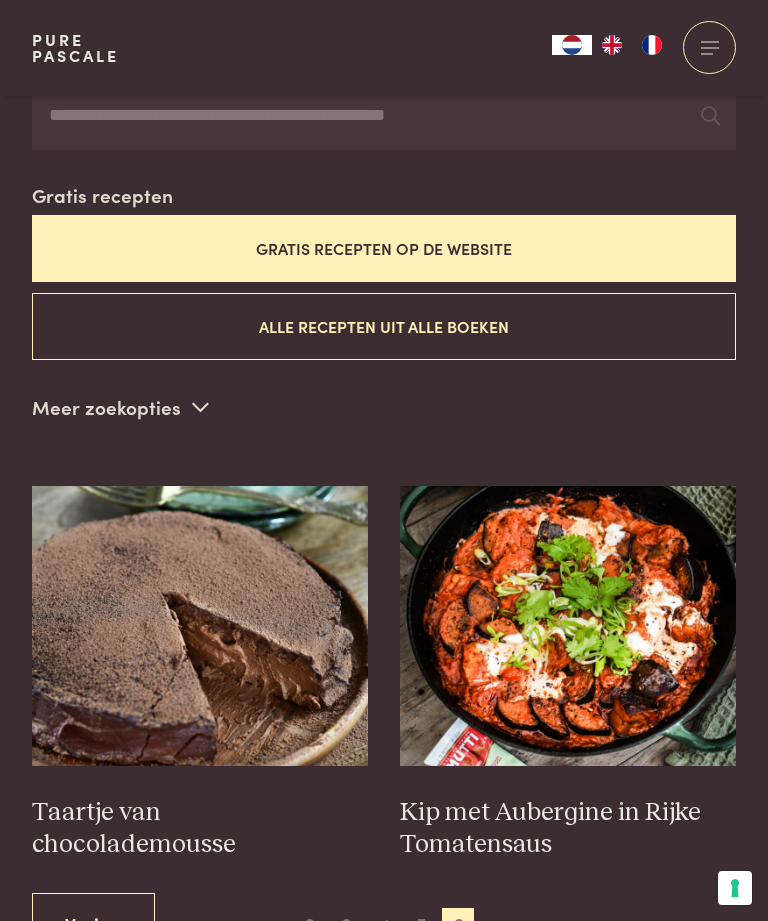 click on "3" at bounding box center [347, 924] 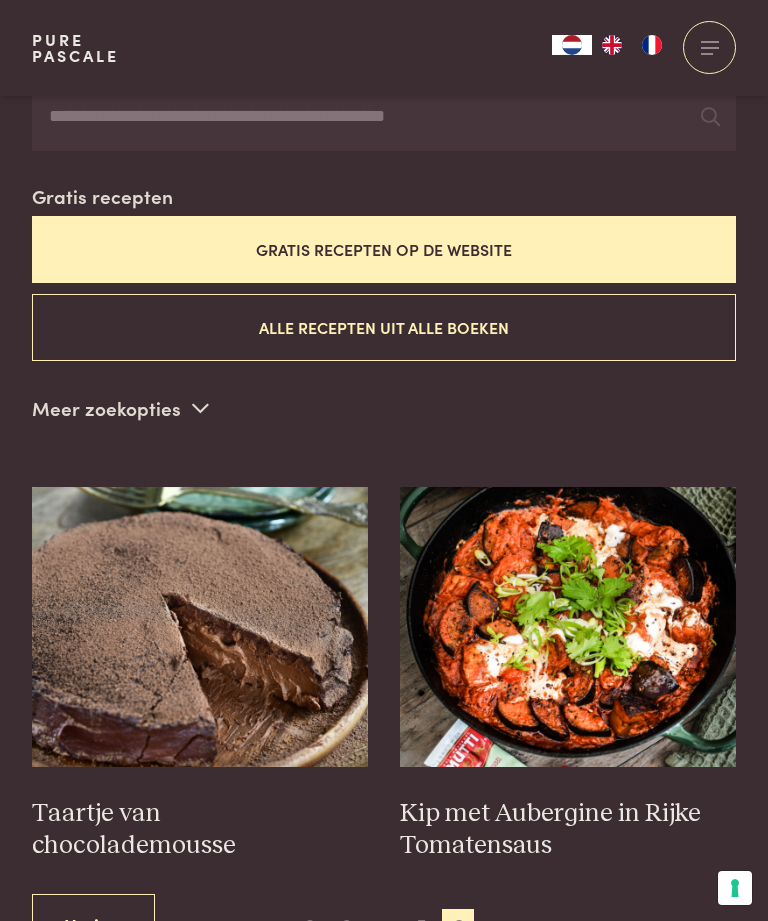 scroll, scrollTop: 507, scrollLeft: 0, axis: vertical 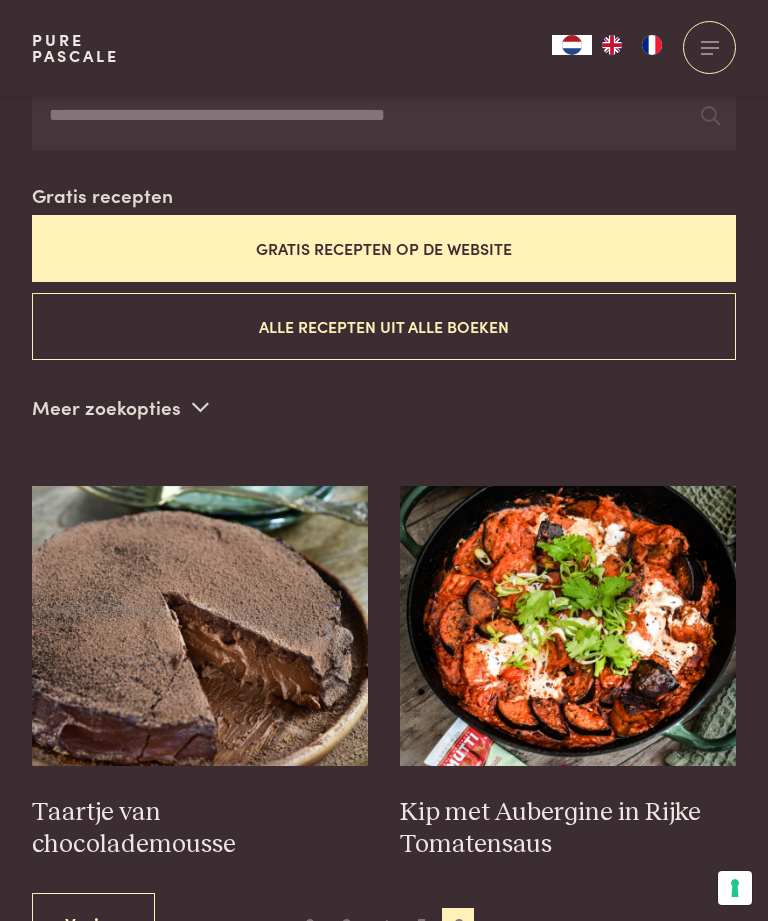 click on "Alle recepten uit alle boeken" at bounding box center [384, 326] 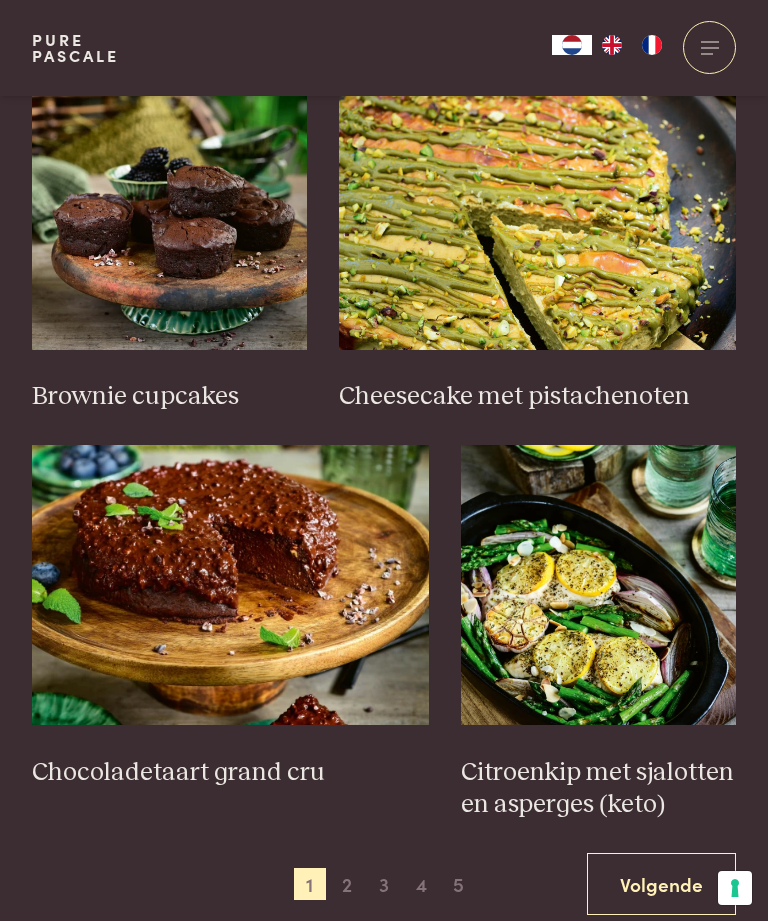 scroll, scrollTop: 2562, scrollLeft: 0, axis: vertical 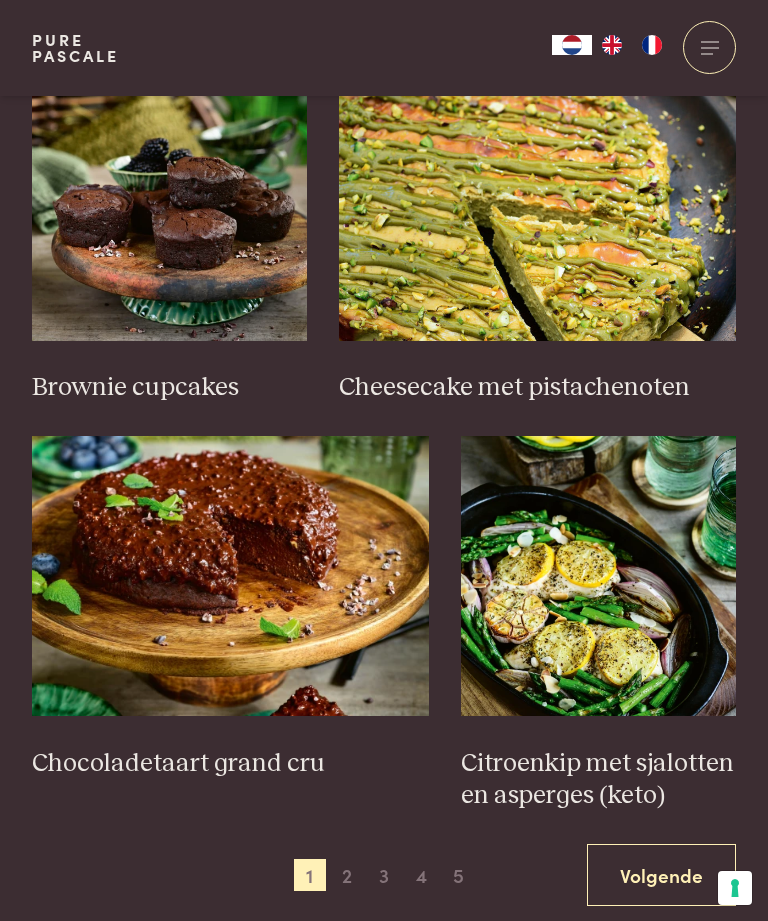 click on "Volgende" at bounding box center [661, 875] 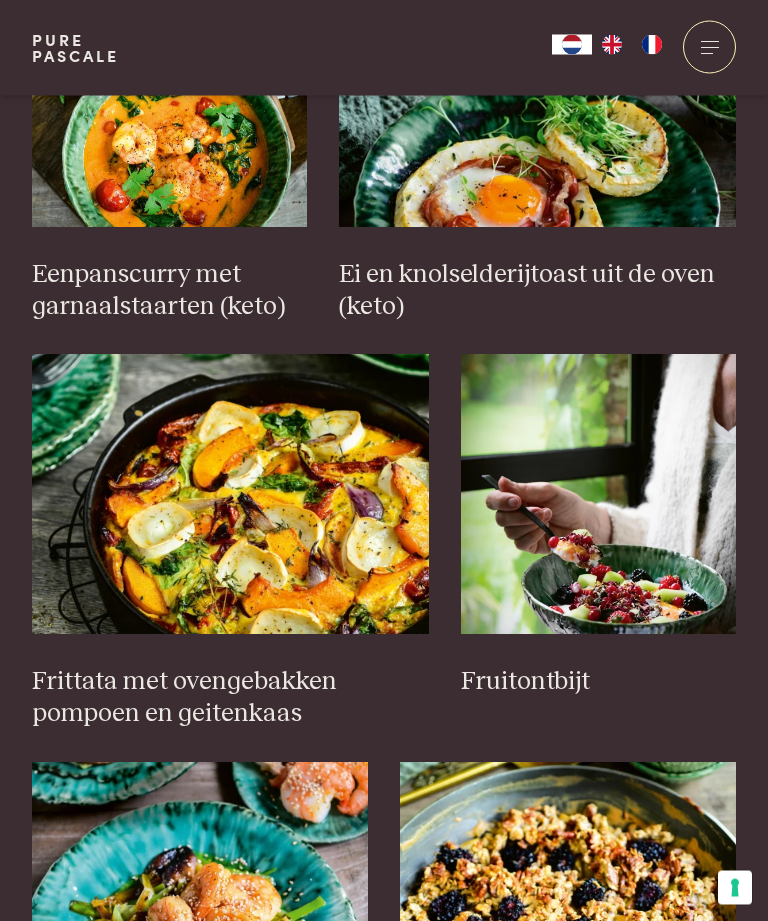 scroll, scrollTop: 1485, scrollLeft: 0, axis: vertical 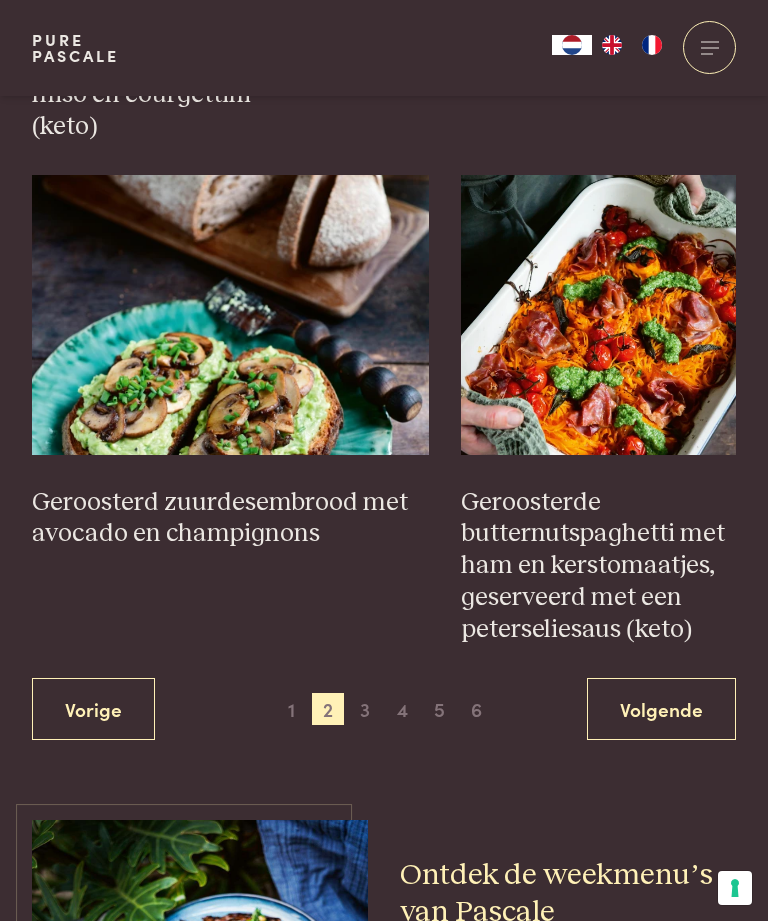 click on "Volgende" at bounding box center [661, 709] 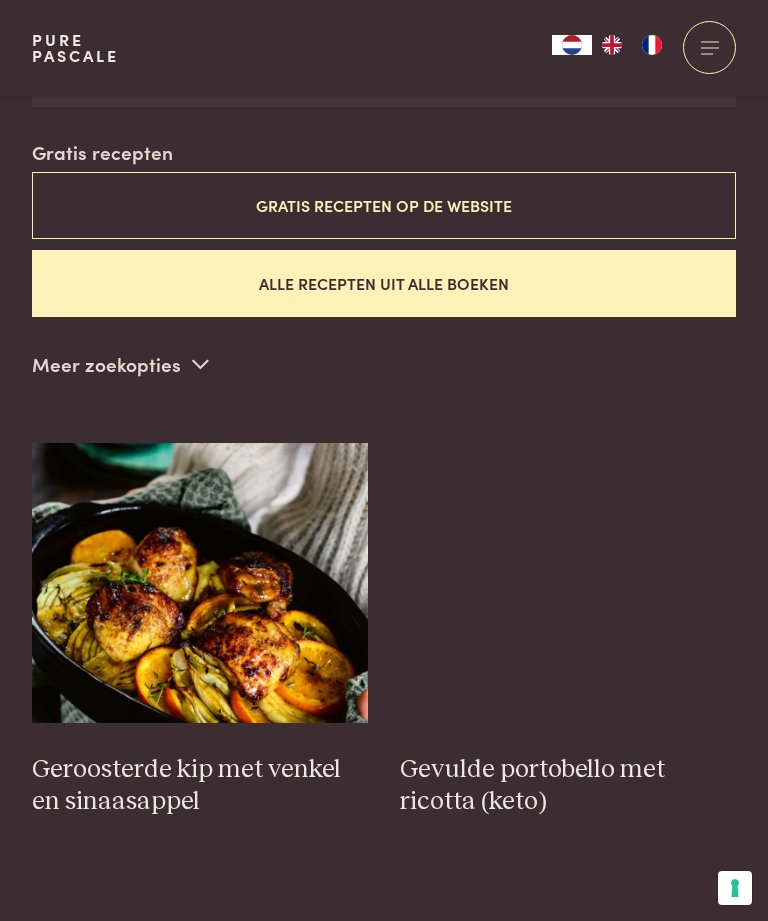 scroll, scrollTop: 547, scrollLeft: 0, axis: vertical 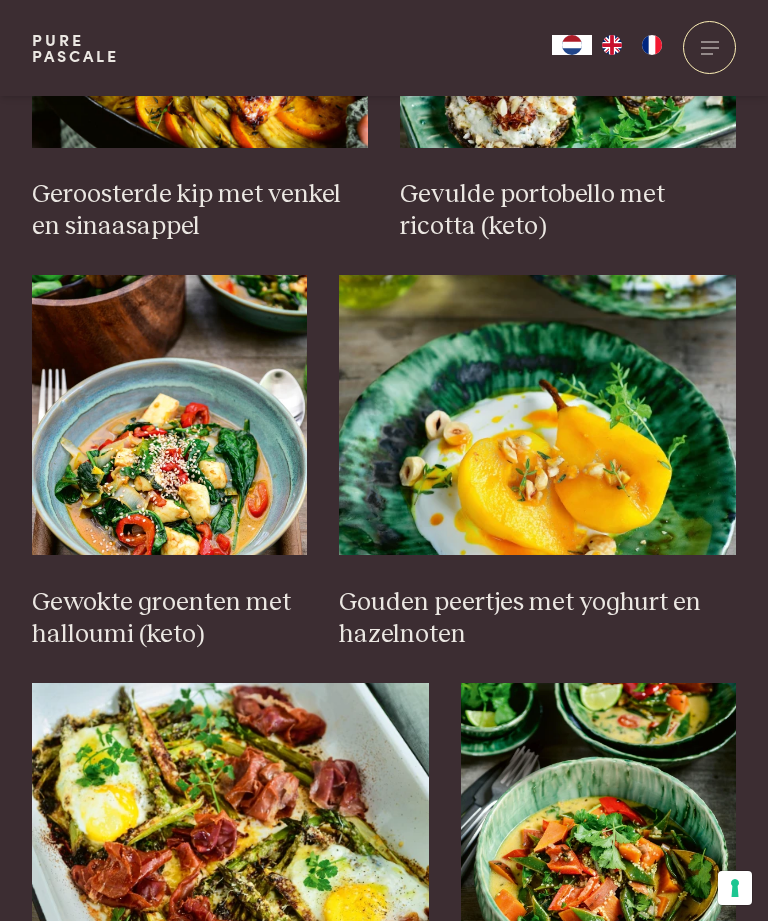 click at bounding box center [169, 415] 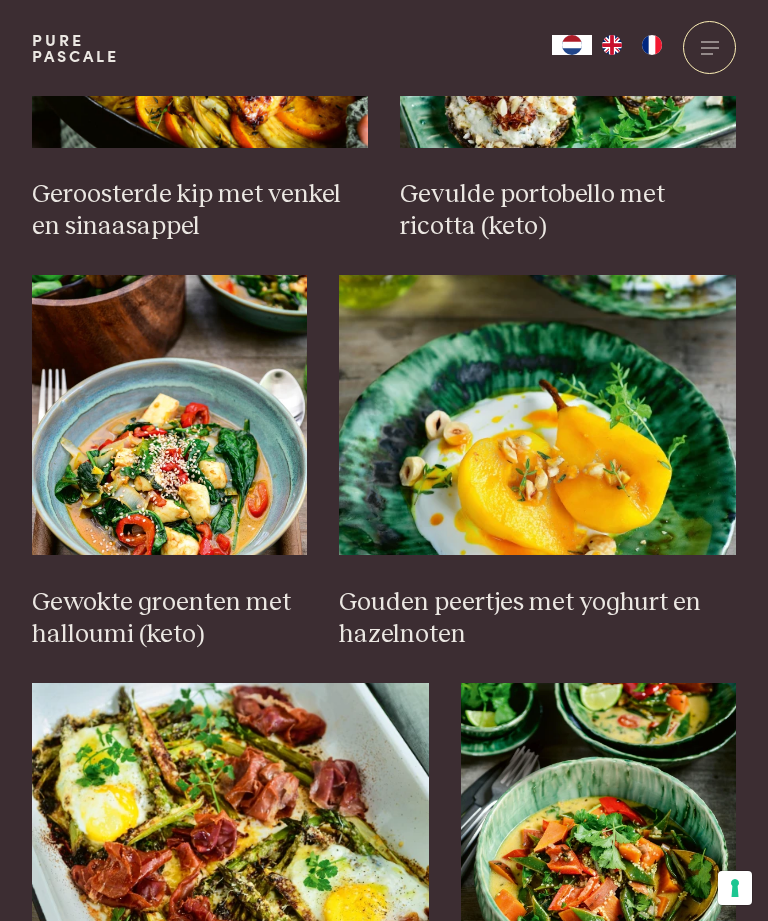 scroll, scrollTop: 1189, scrollLeft: 0, axis: vertical 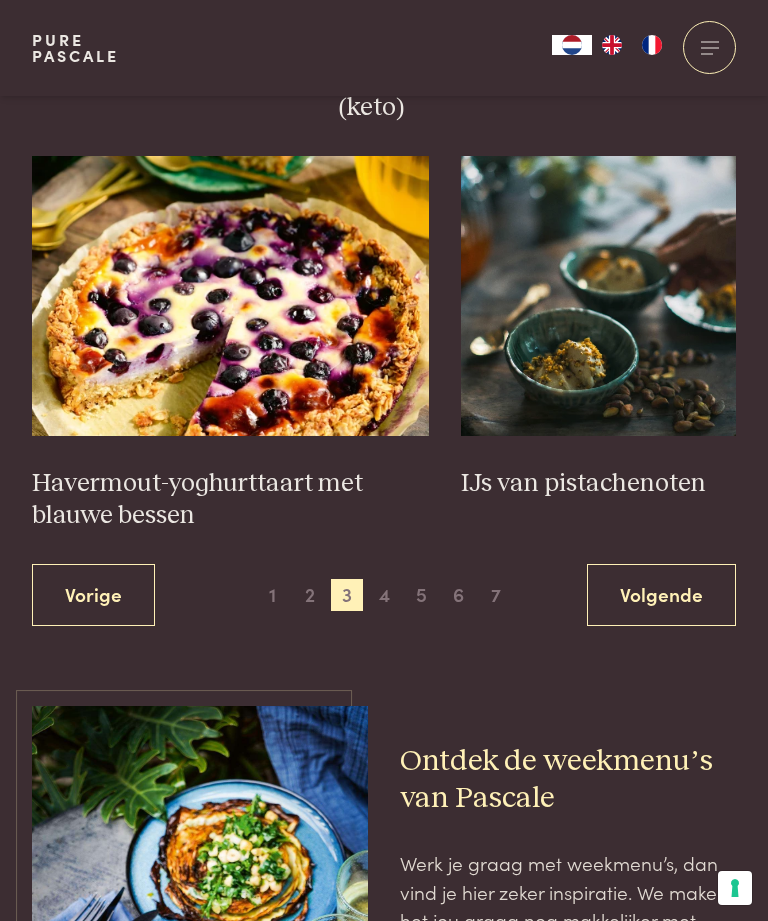 click on "2" at bounding box center (310, 595) 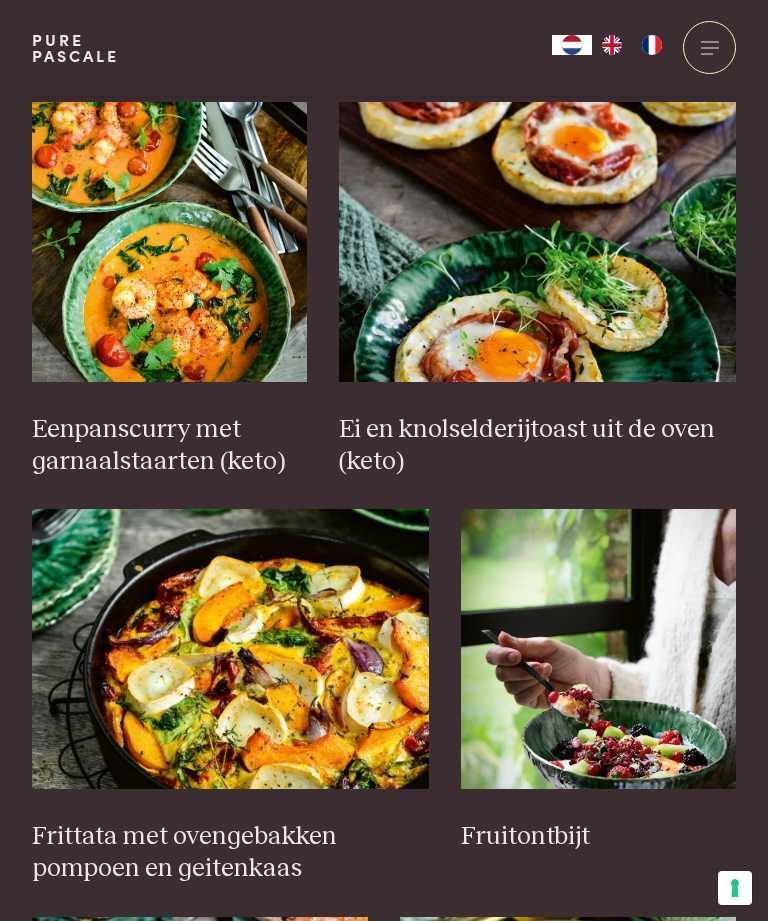 scroll, scrollTop: 1350, scrollLeft: 0, axis: vertical 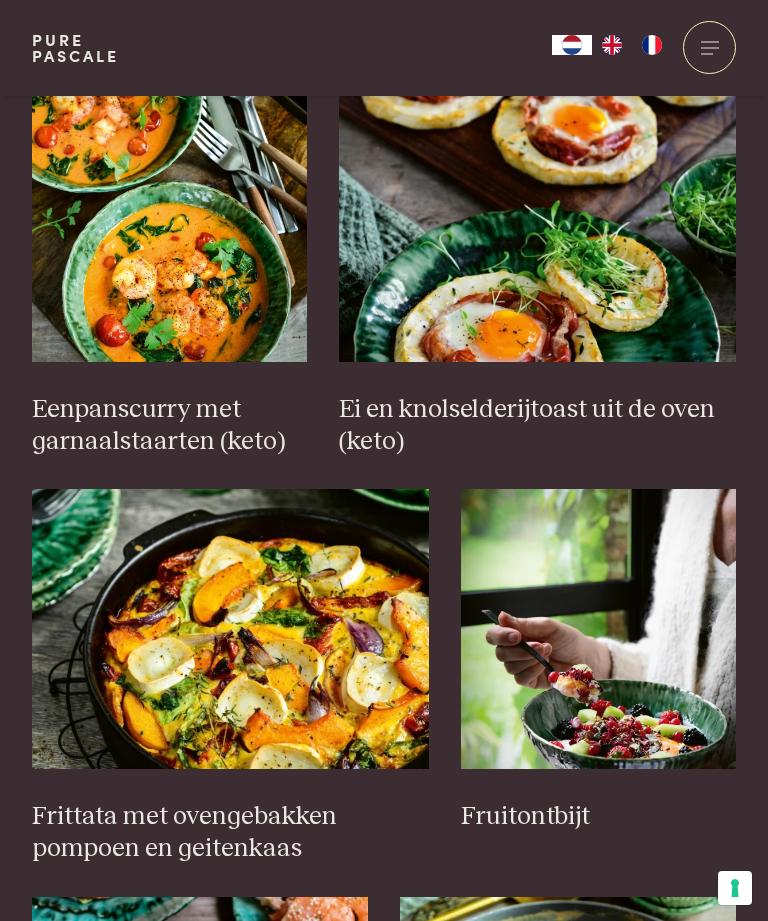 click at bounding box center [169, 222] 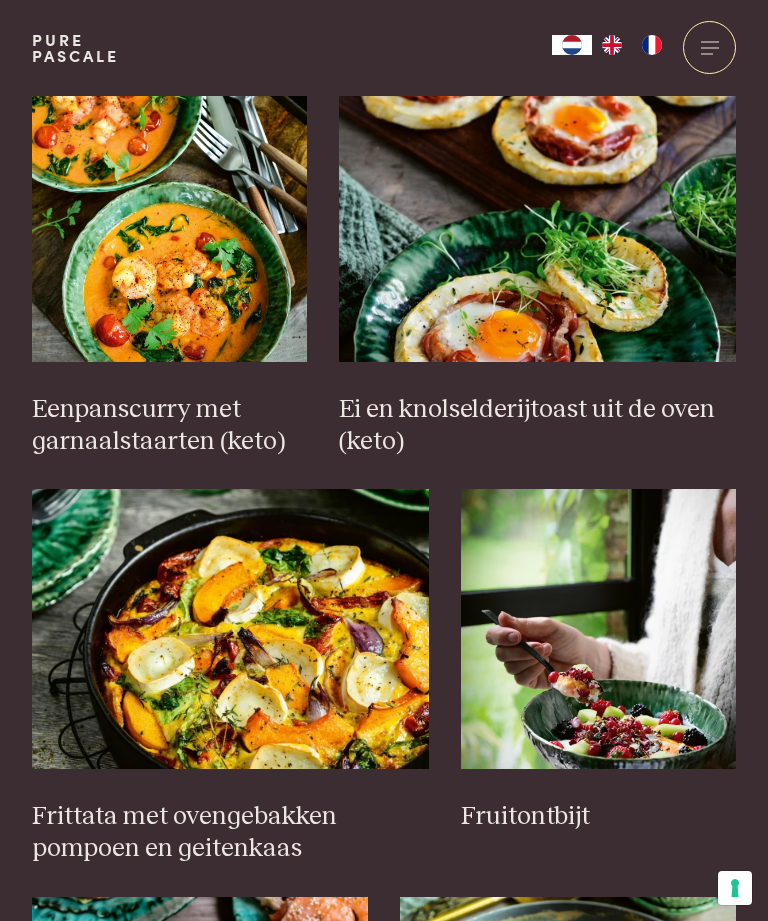 scroll, scrollTop: 1414, scrollLeft: 0, axis: vertical 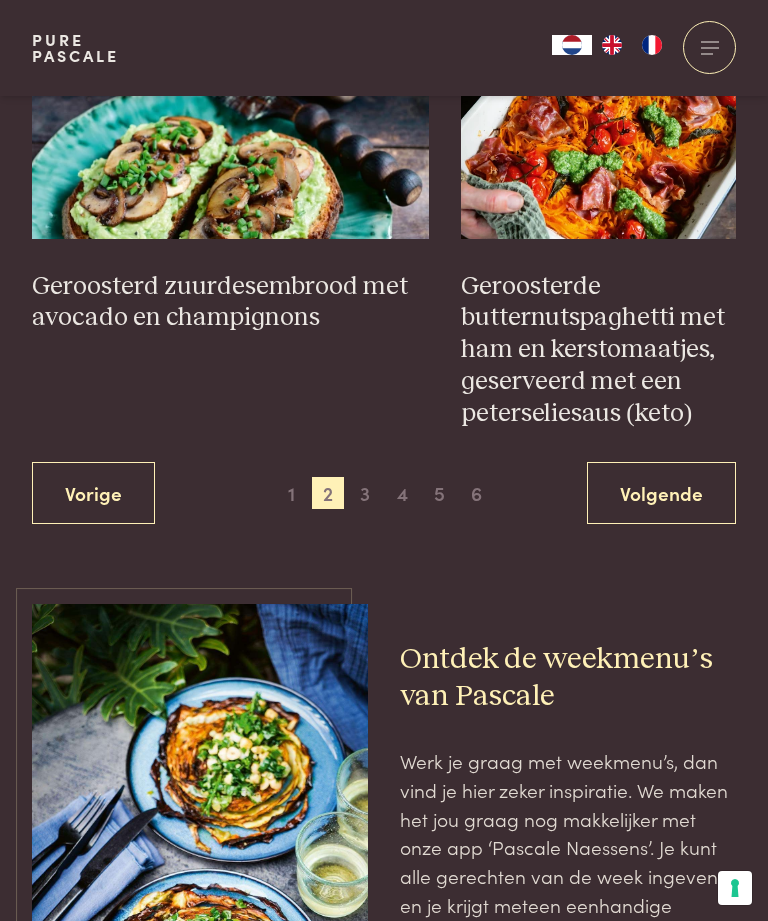 click on "4" at bounding box center (403, 493) 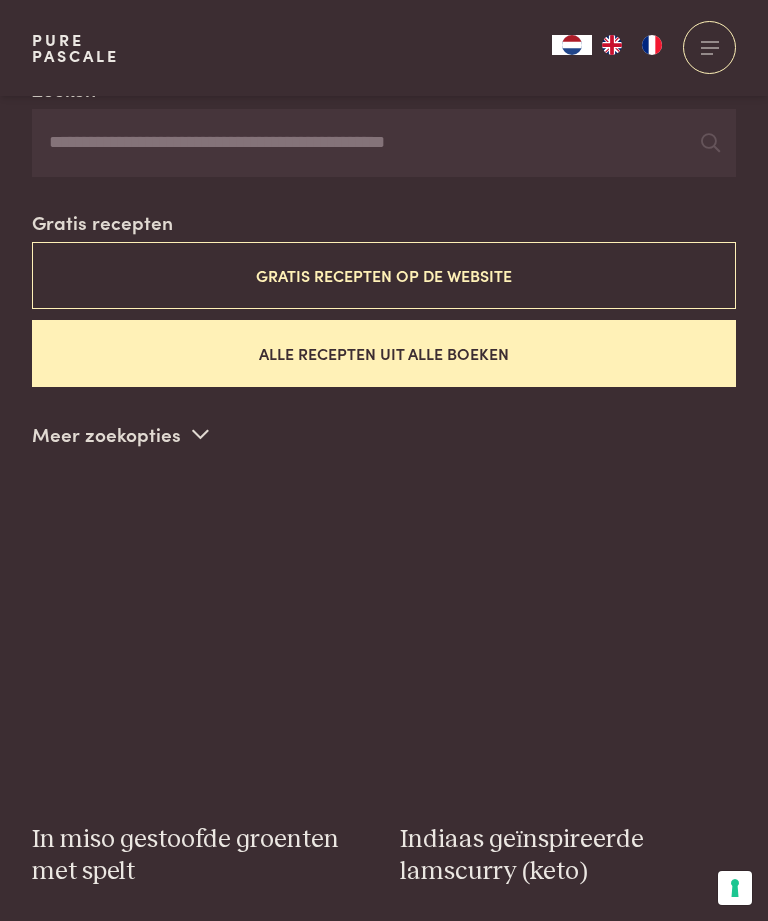 scroll, scrollTop: 547, scrollLeft: 0, axis: vertical 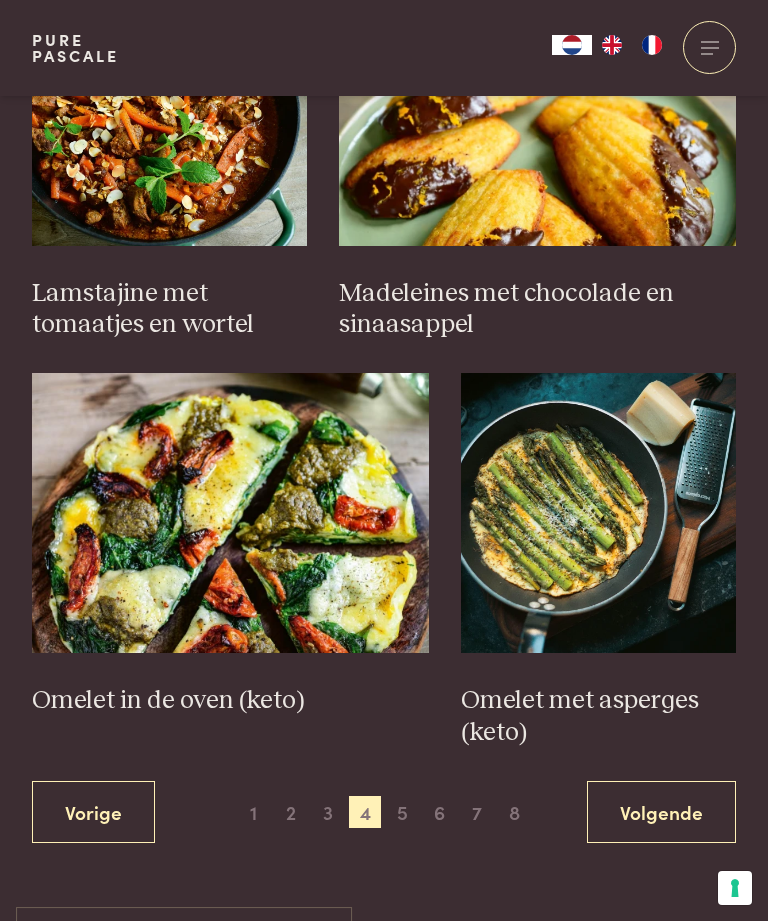 click on "5" at bounding box center (403, 812) 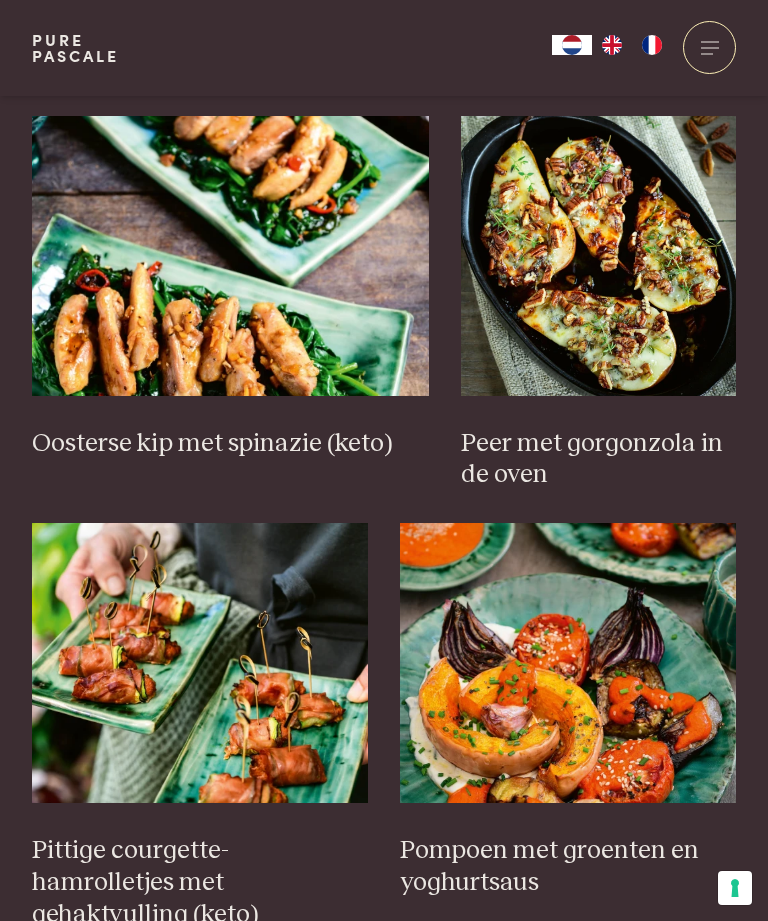 scroll, scrollTop: 1671, scrollLeft: 0, axis: vertical 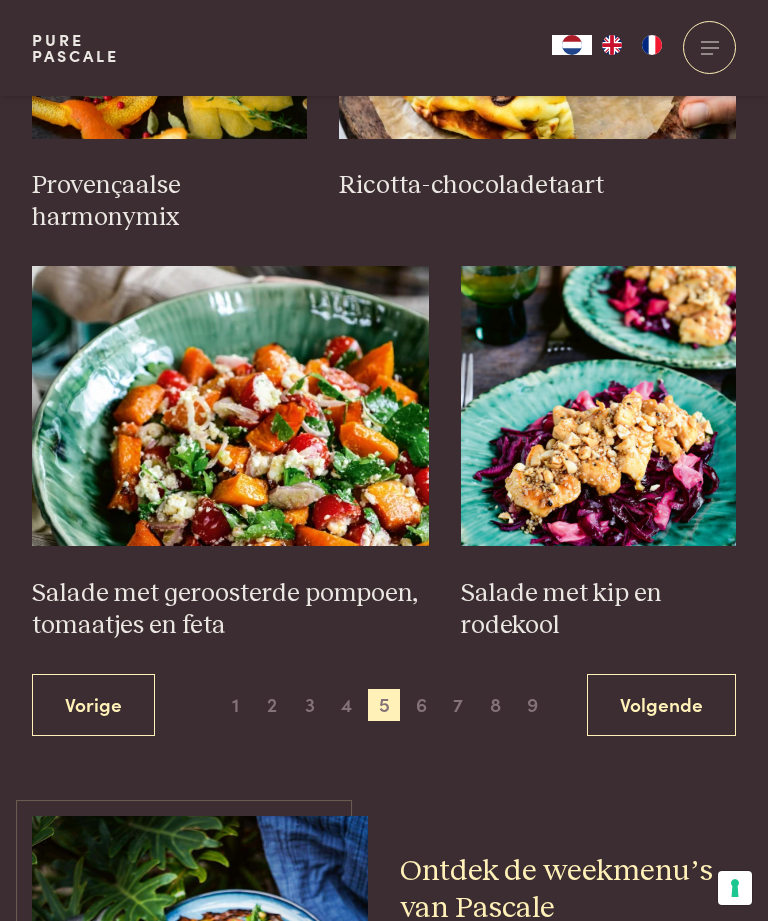 click on "6" at bounding box center [421, 705] 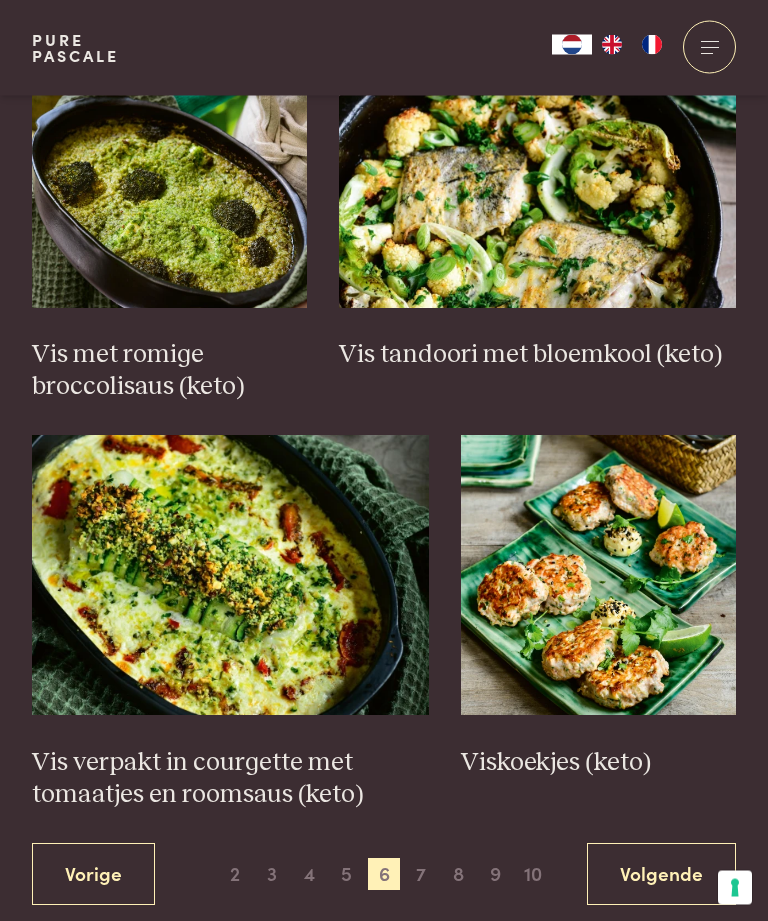 scroll, scrollTop: 2597, scrollLeft: 0, axis: vertical 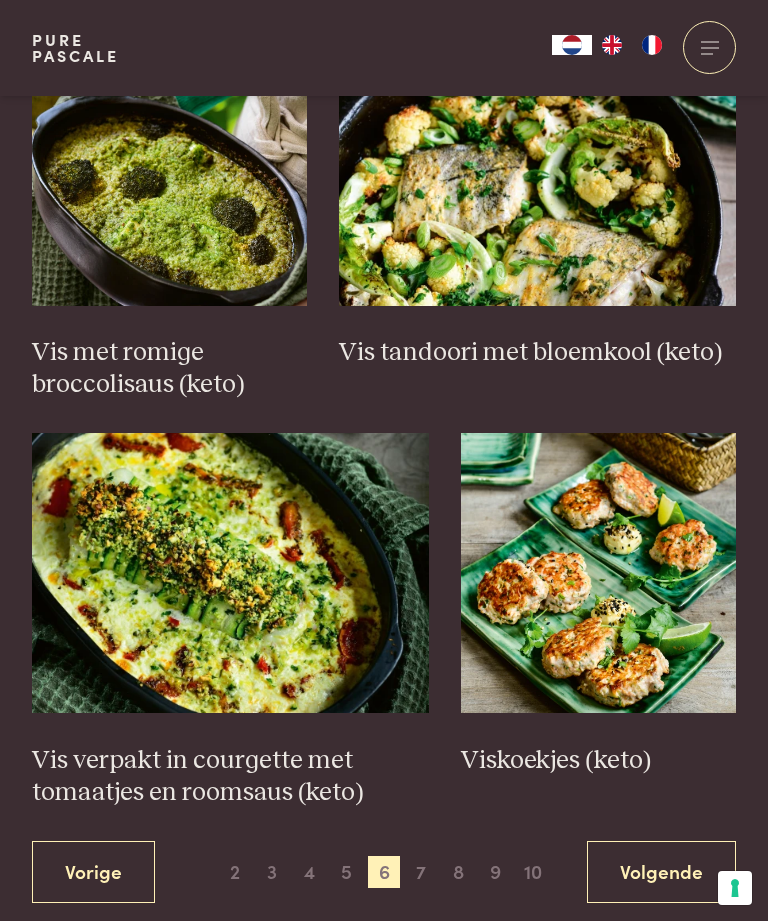 click on "7" at bounding box center [421, 872] 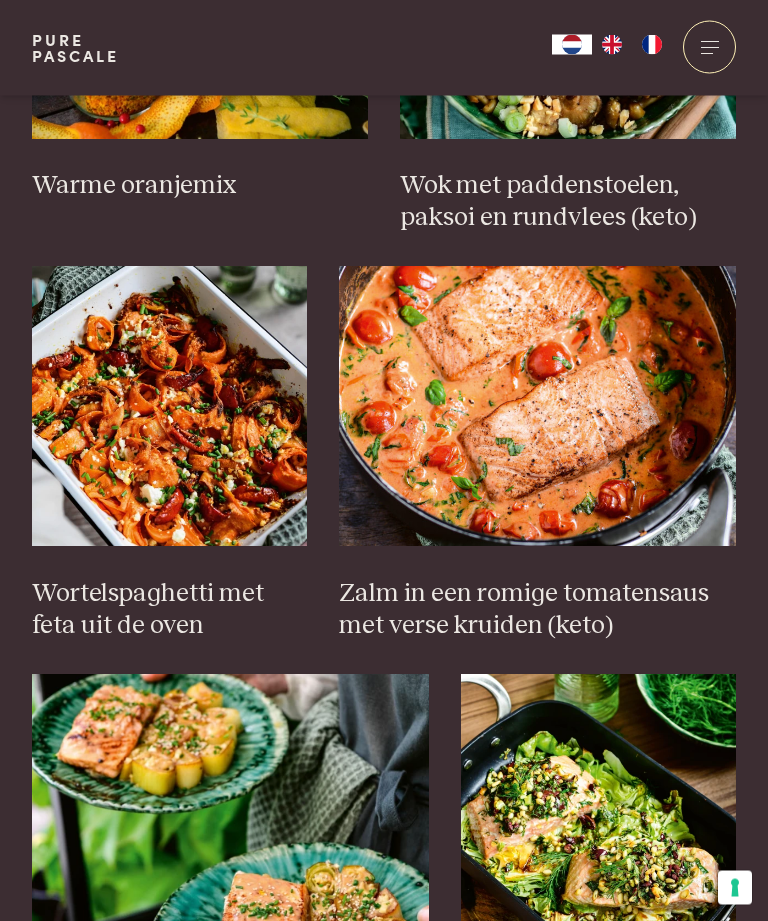 scroll, scrollTop: 1153, scrollLeft: 0, axis: vertical 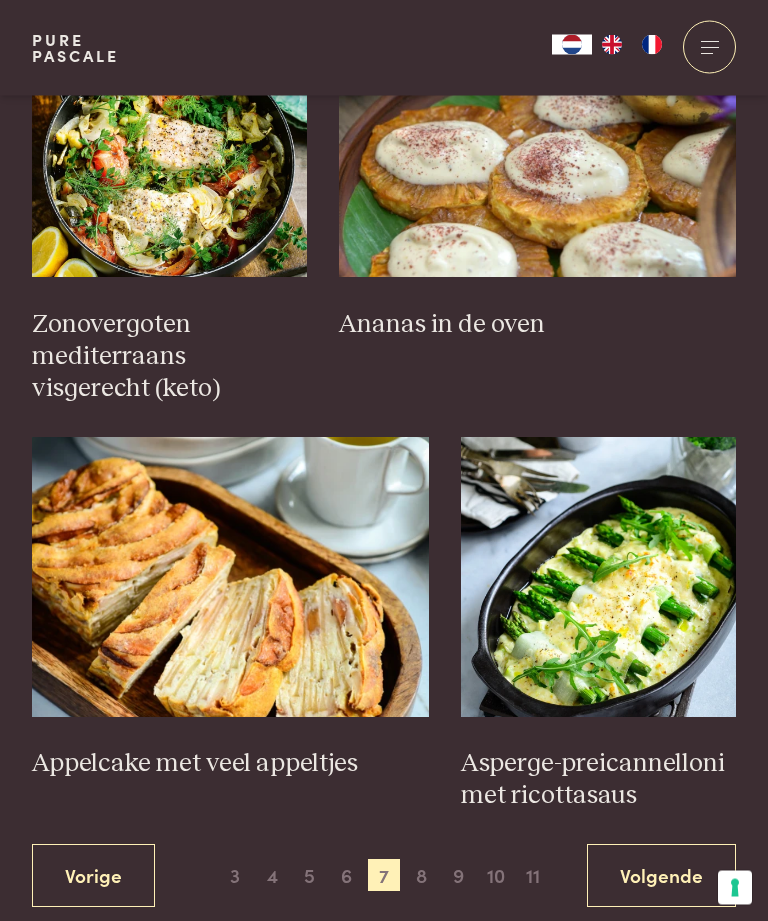 click on "8" at bounding box center [421, 876] 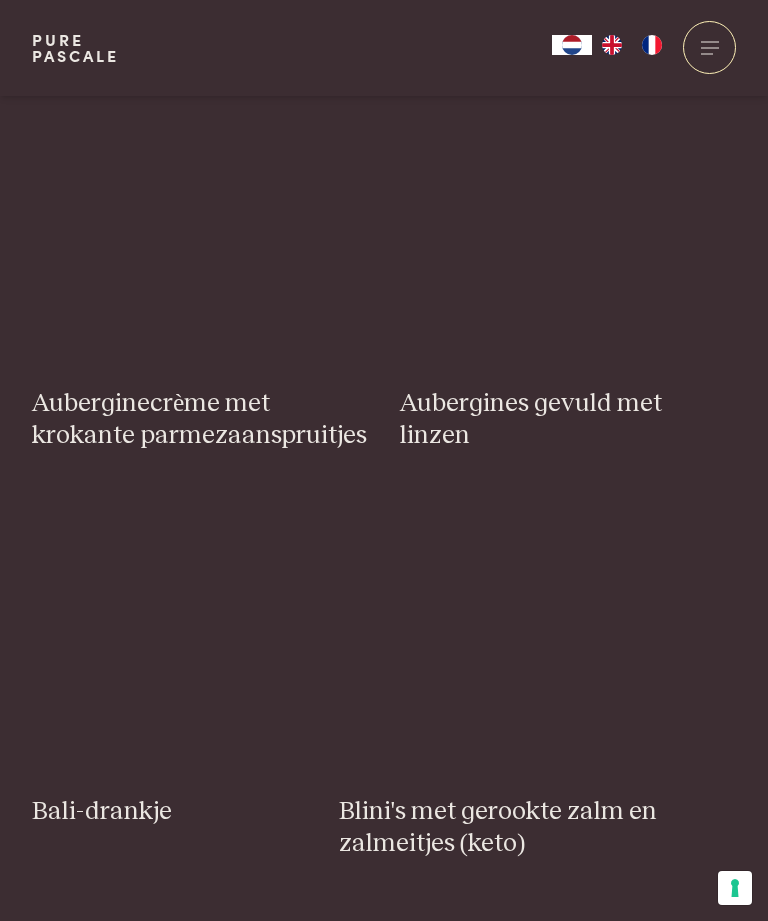 scroll, scrollTop: 547, scrollLeft: 0, axis: vertical 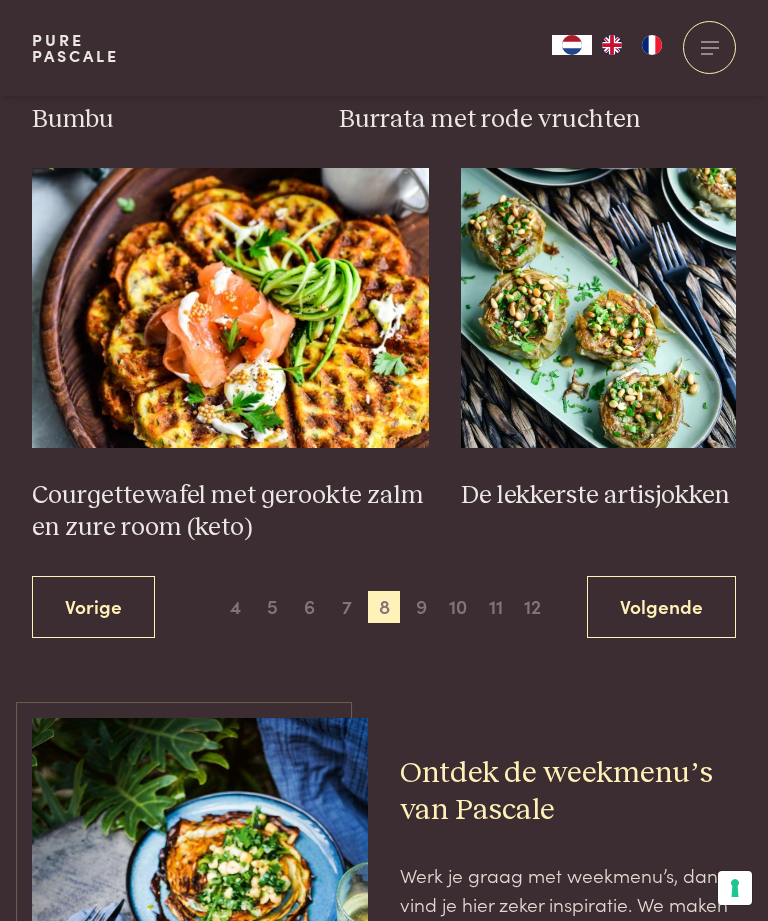 click on "9" at bounding box center (421, 607) 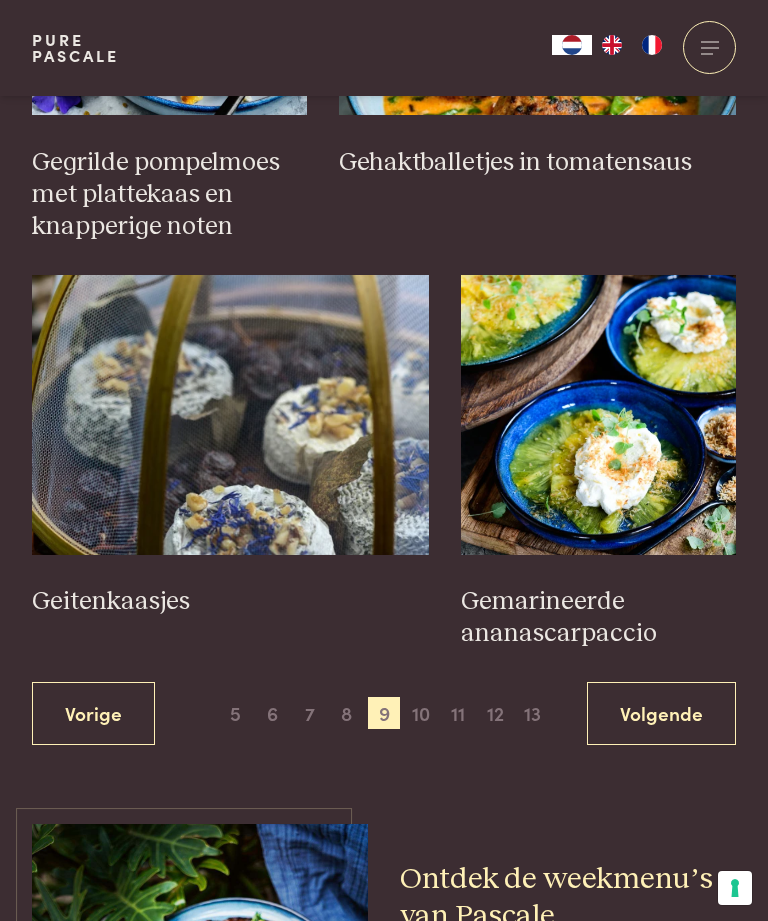 click on "10" at bounding box center [421, 713] 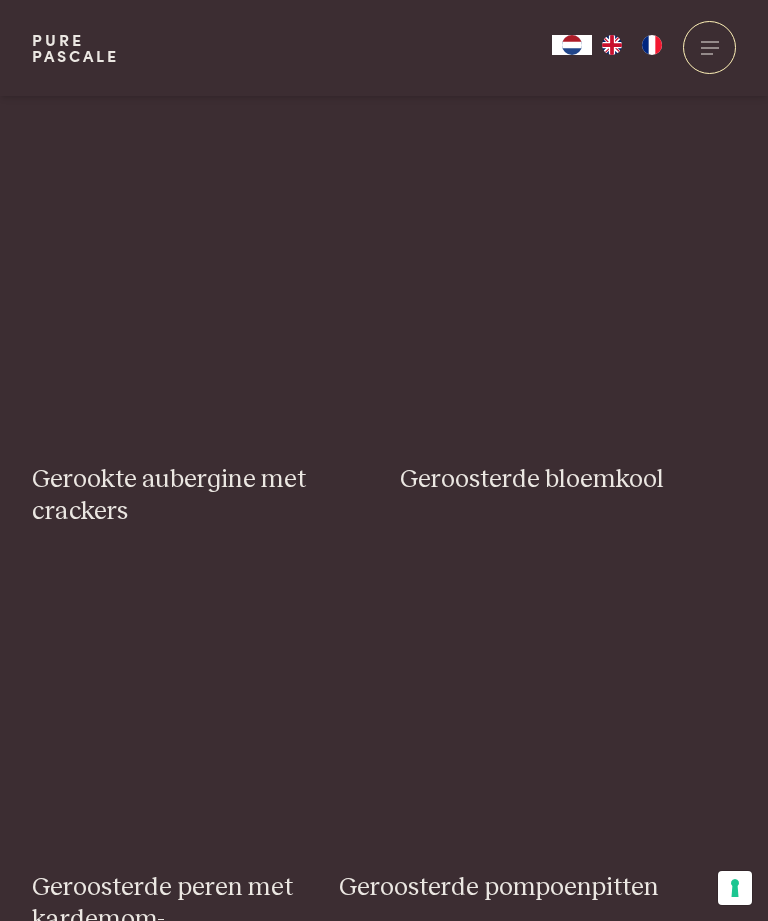 scroll, scrollTop: 547, scrollLeft: 0, axis: vertical 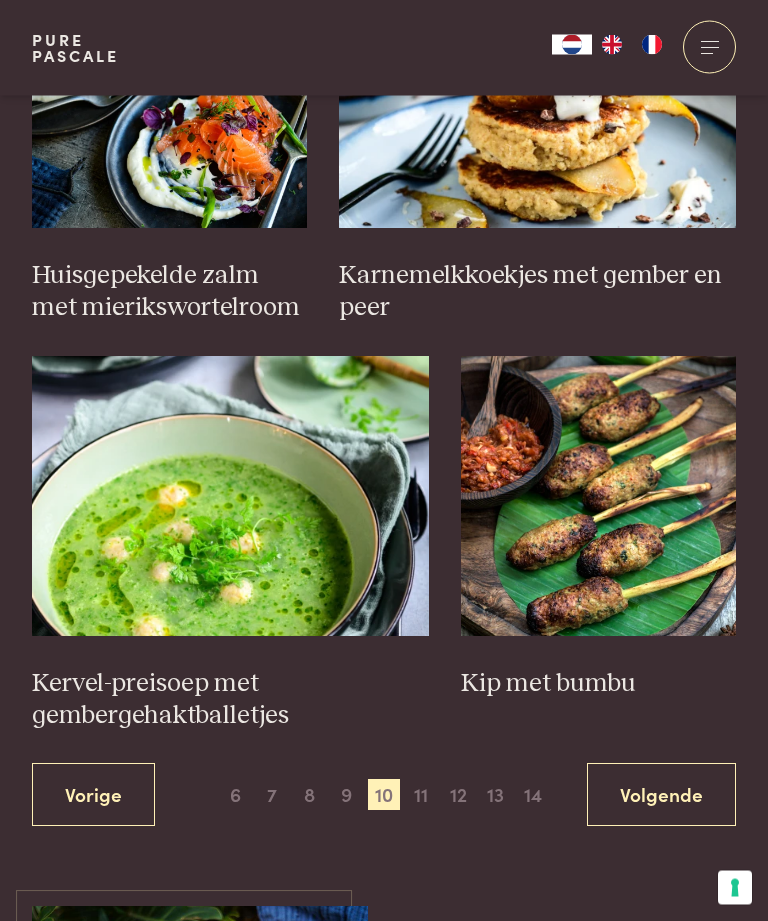click on "11" at bounding box center (421, 796) 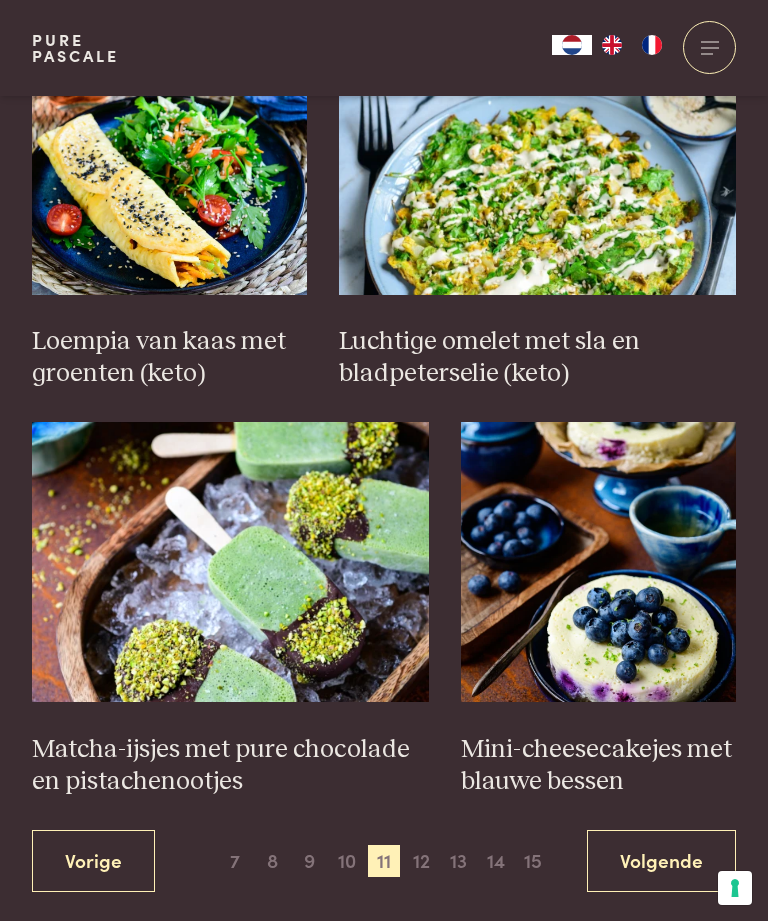 scroll, scrollTop: 2616, scrollLeft: 0, axis: vertical 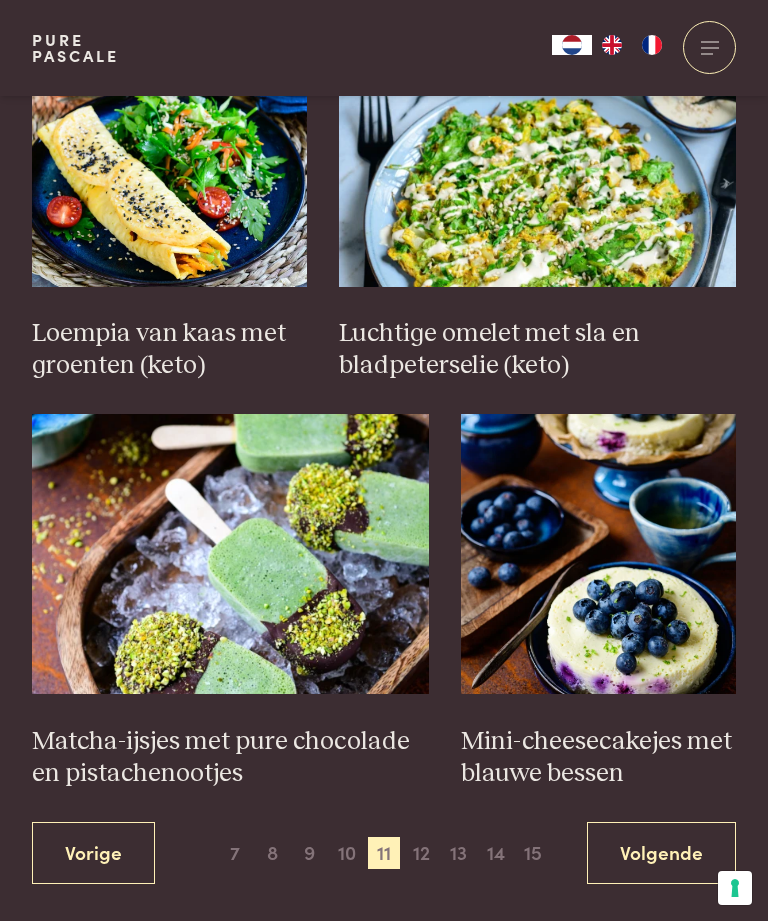 click on "12" at bounding box center (421, 853) 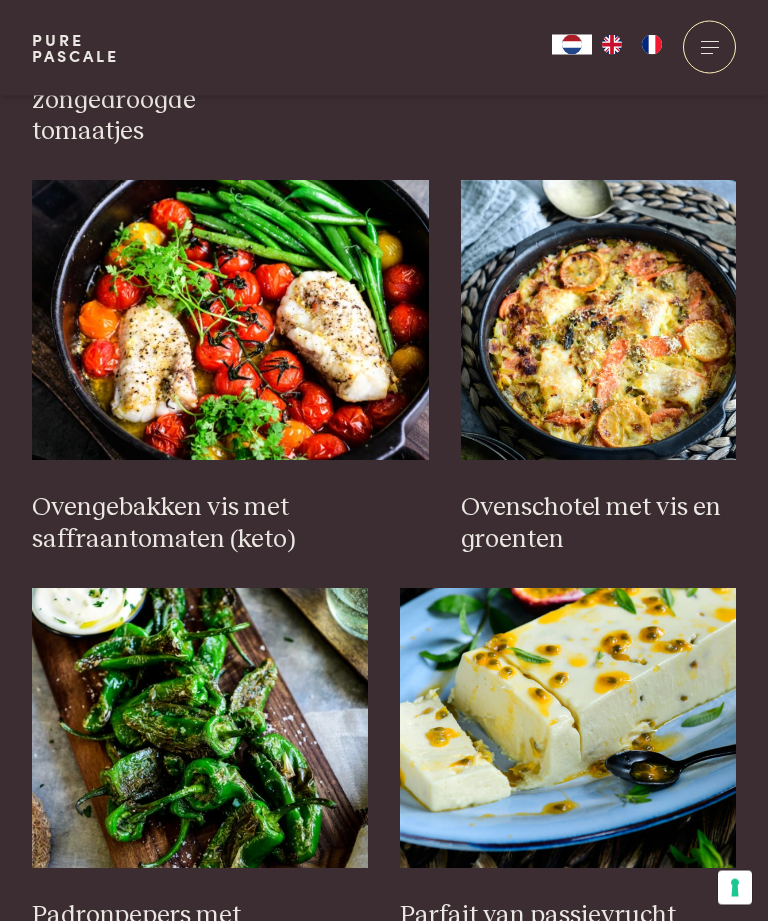 scroll, scrollTop: 1725, scrollLeft: 0, axis: vertical 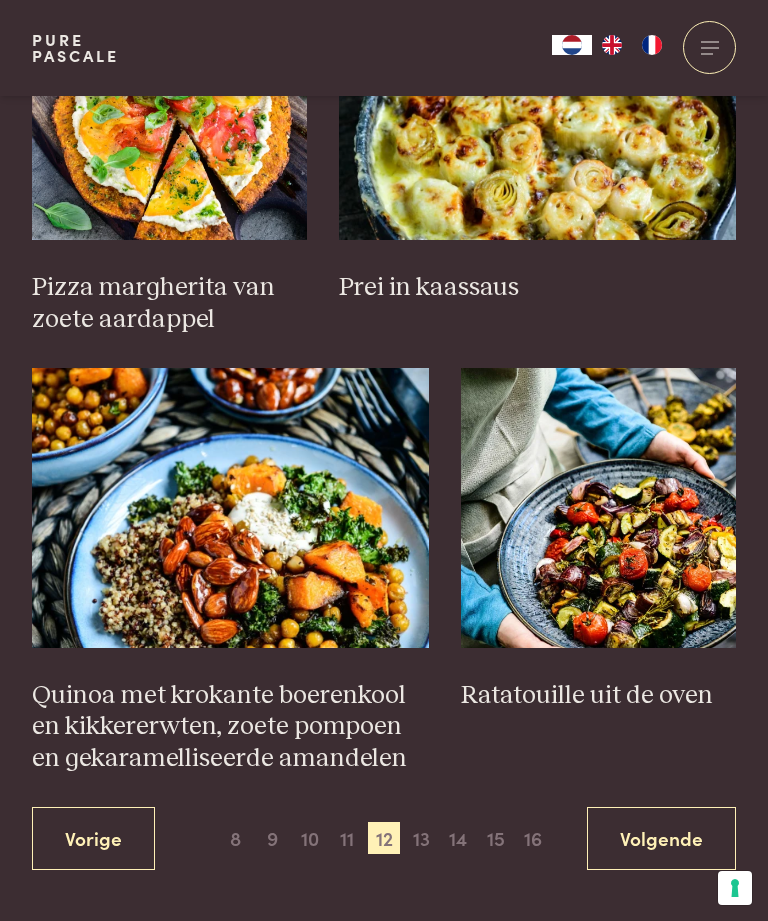 click on "13" at bounding box center (421, 838) 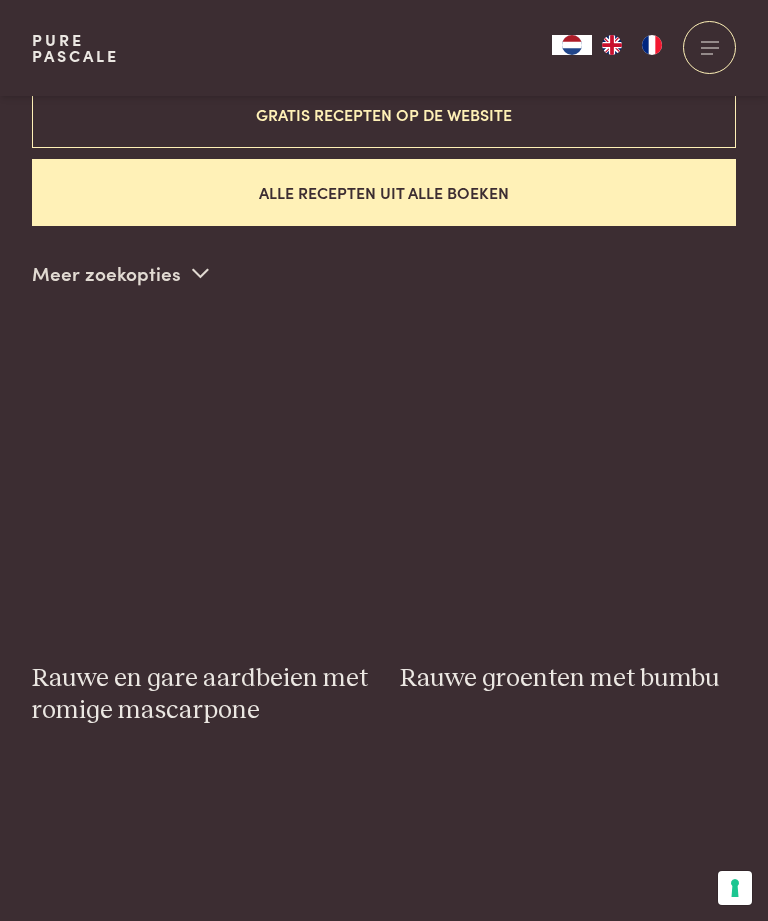 scroll, scrollTop: 547, scrollLeft: 0, axis: vertical 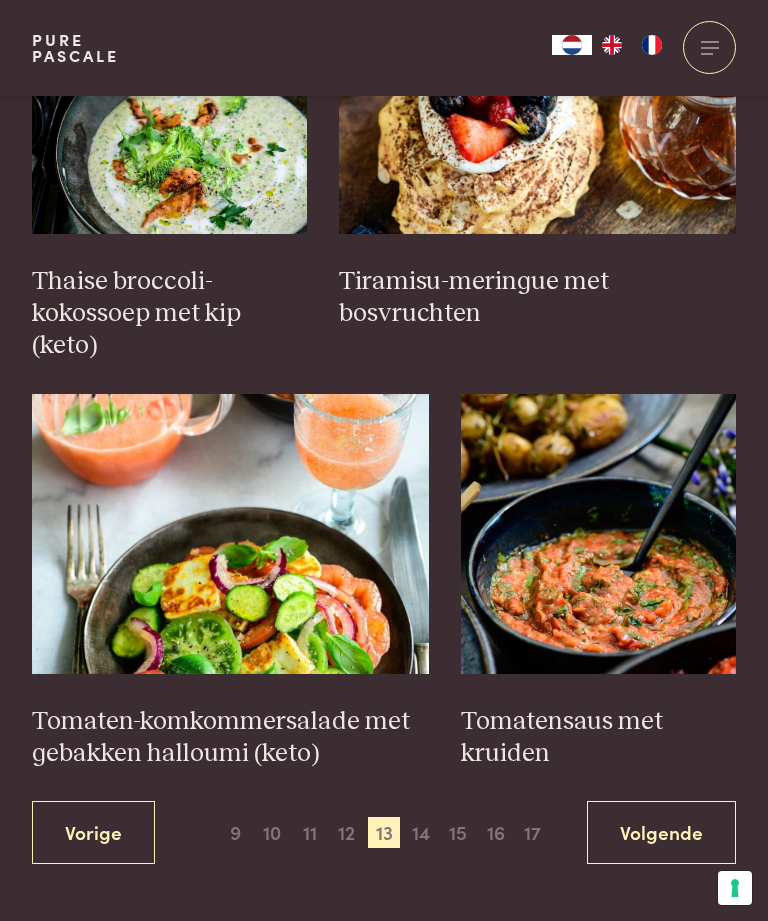 click on "14" at bounding box center (421, 833) 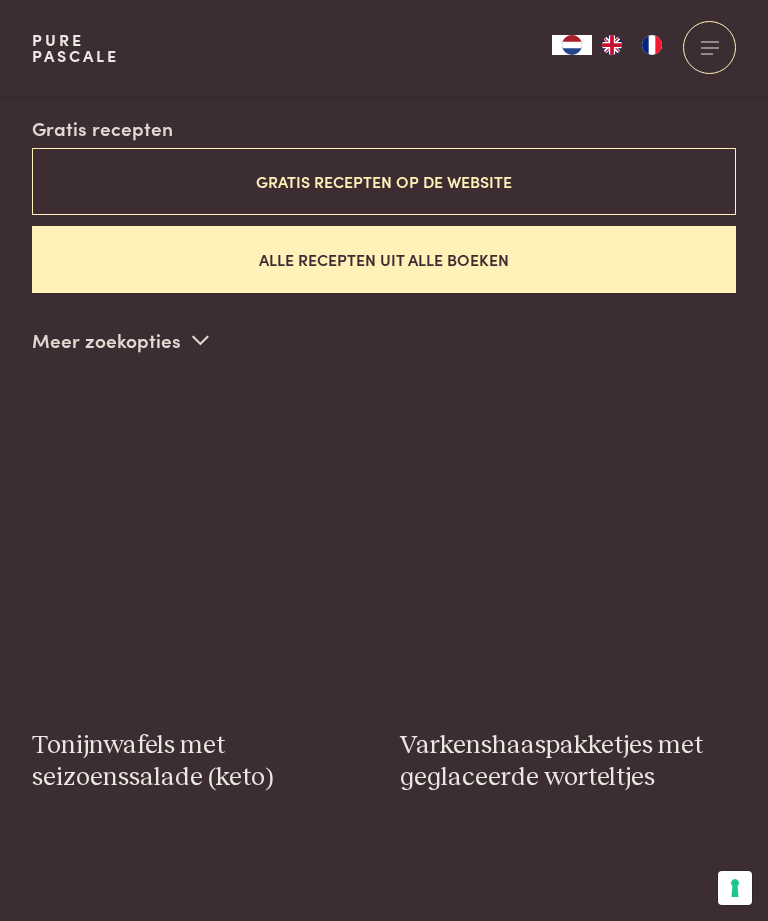 scroll, scrollTop: 547, scrollLeft: 0, axis: vertical 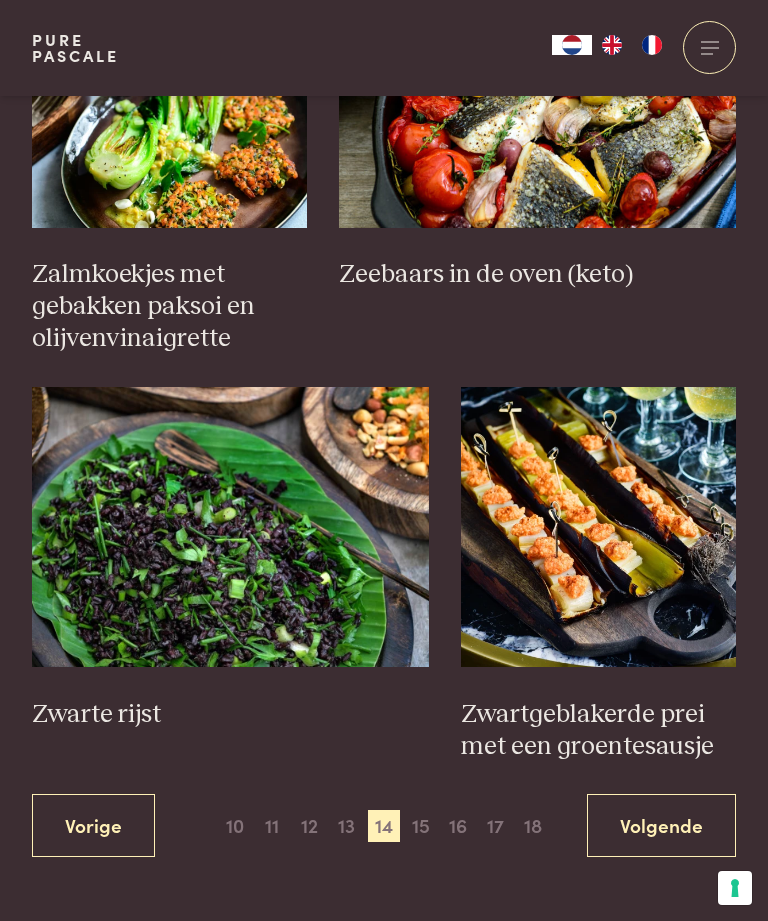 click on "15" at bounding box center (421, 826) 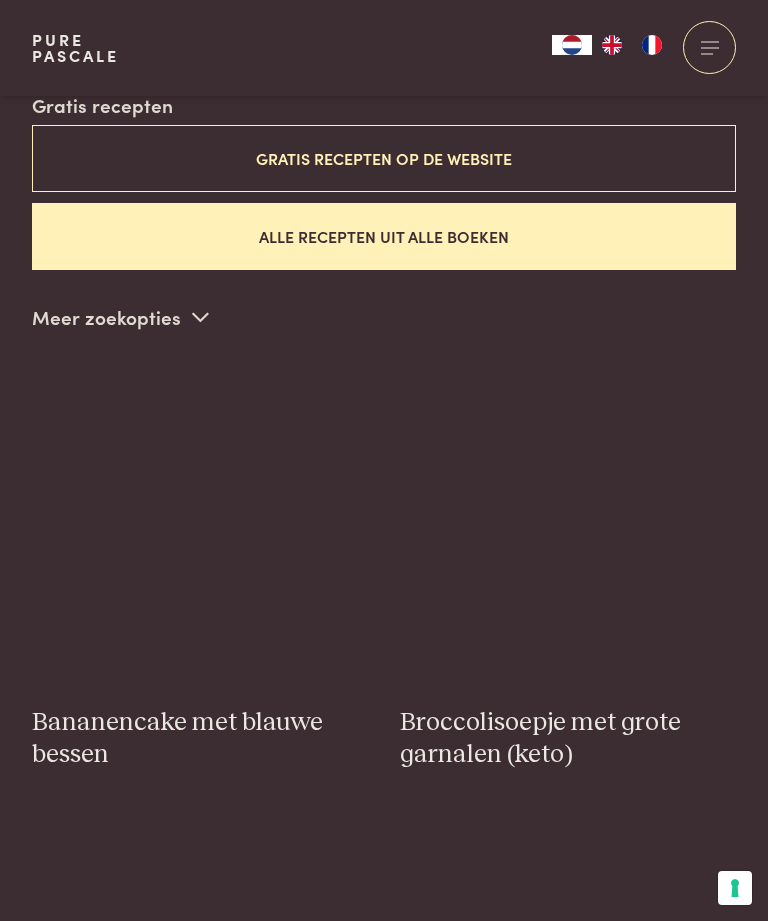 scroll, scrollTop: 547, scrollLeft: 0, axis: vertical 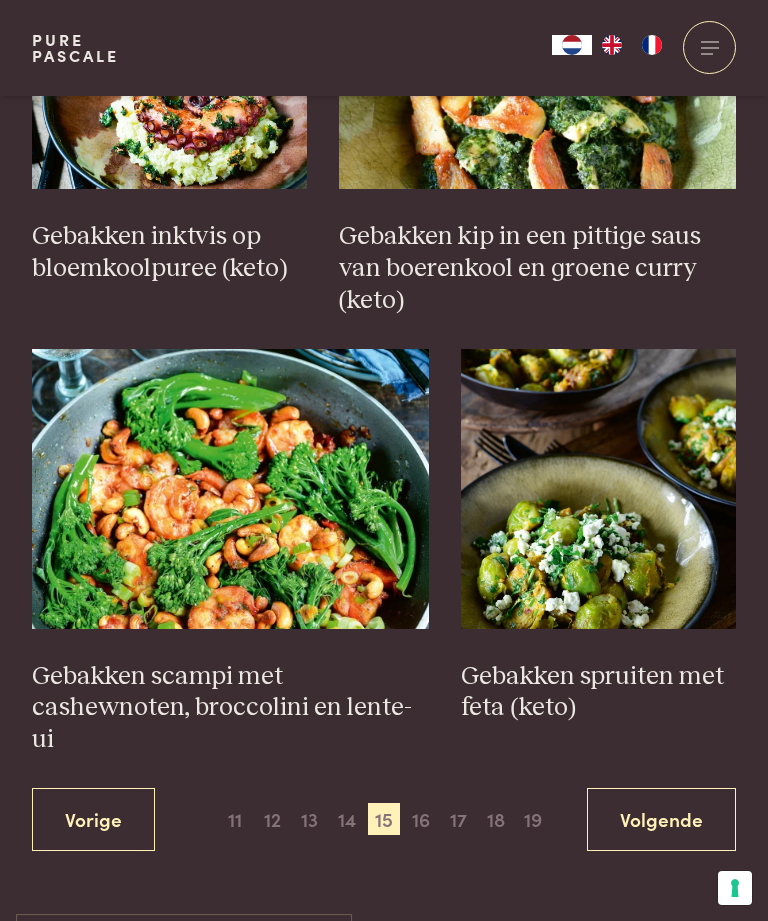 click on "16" at bounding box center (421, 819) 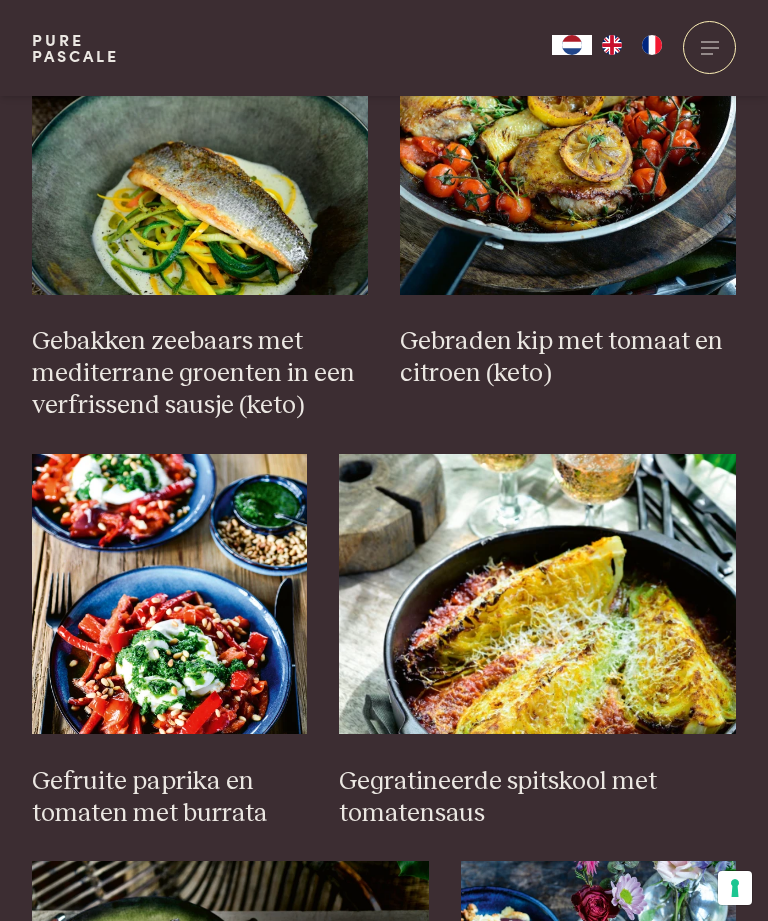 scroll, scrollTop: 972, scrollLeft: 0, axis: vertical 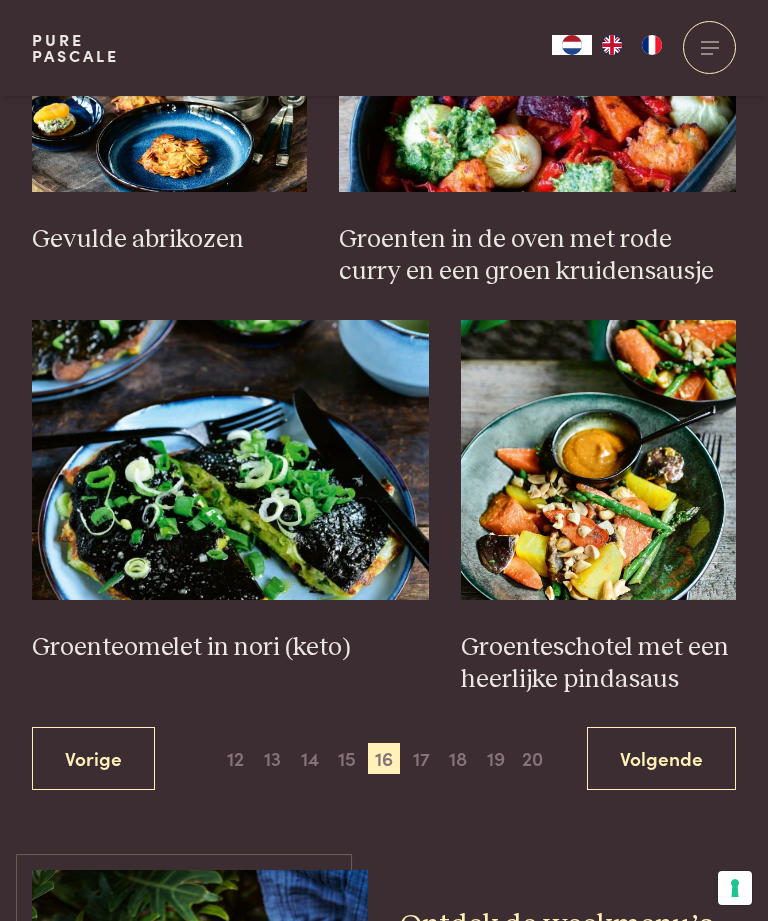 click on "17" at bounding box center (421, 759) 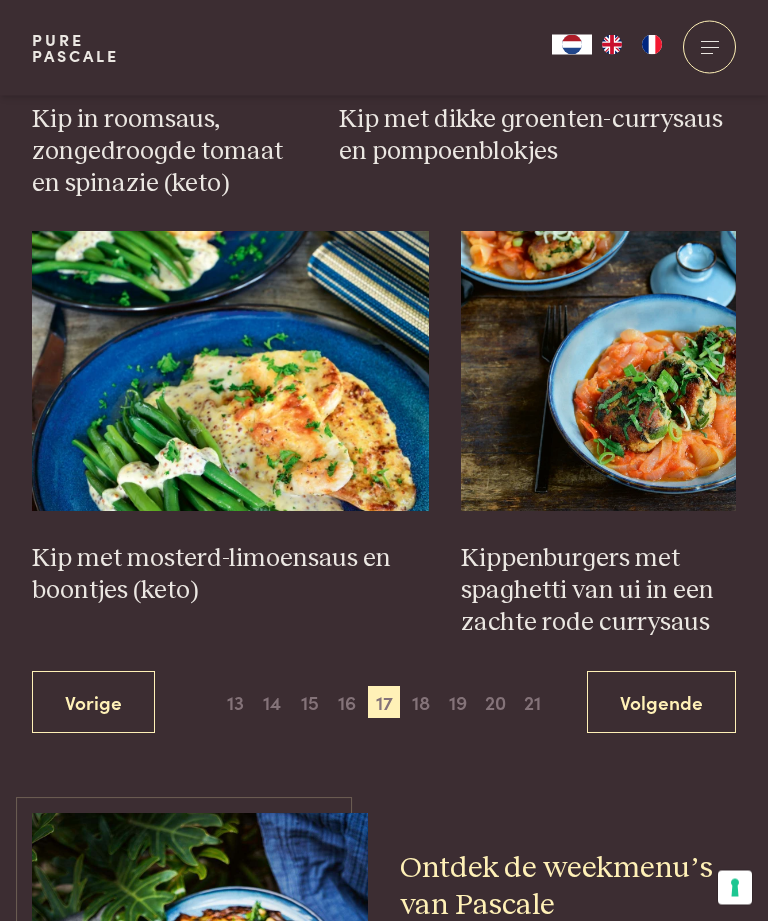 scroll, scrollTop: 2958, scrollLeft: 0, axis: vertical 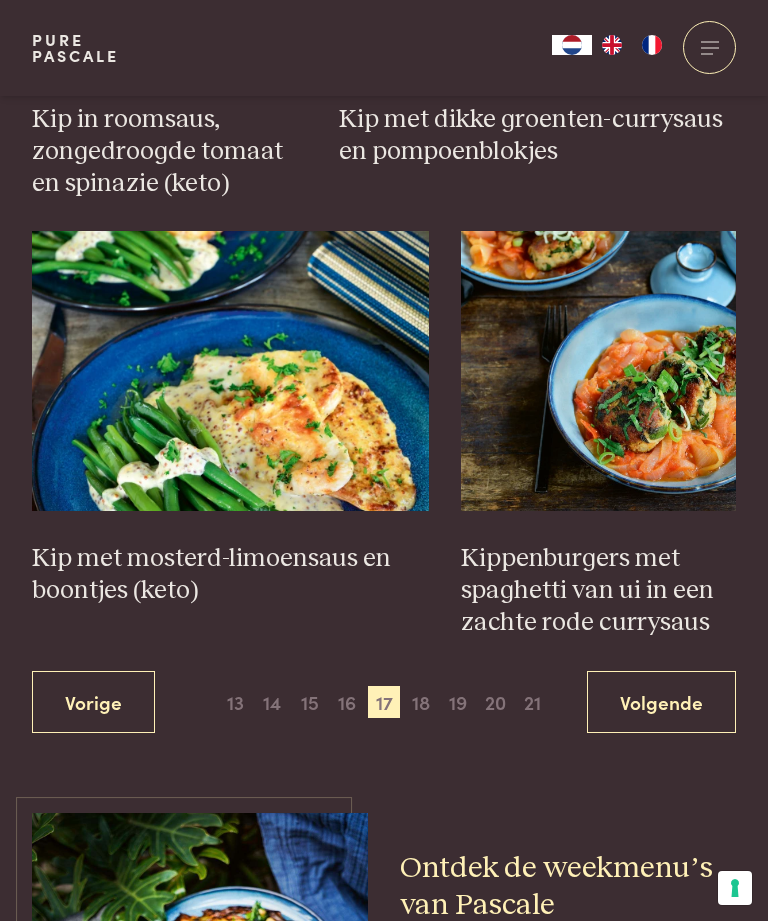 click on "18" at bounding box center (421, 702) 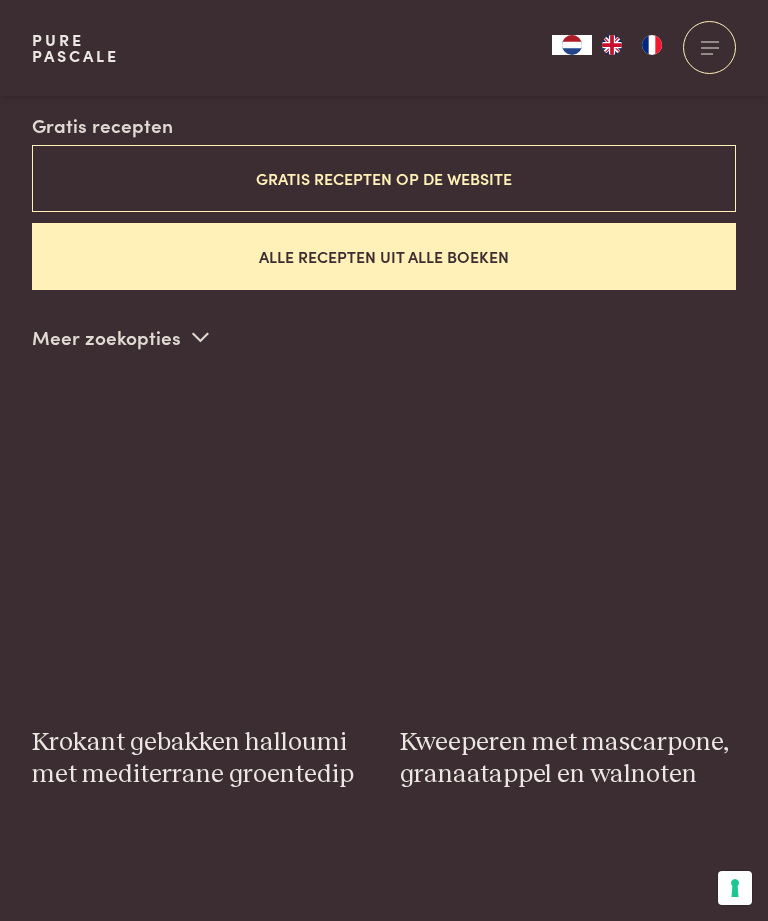 scroll, scrollTop: 547, scrollLeft: 0, axis: vertical 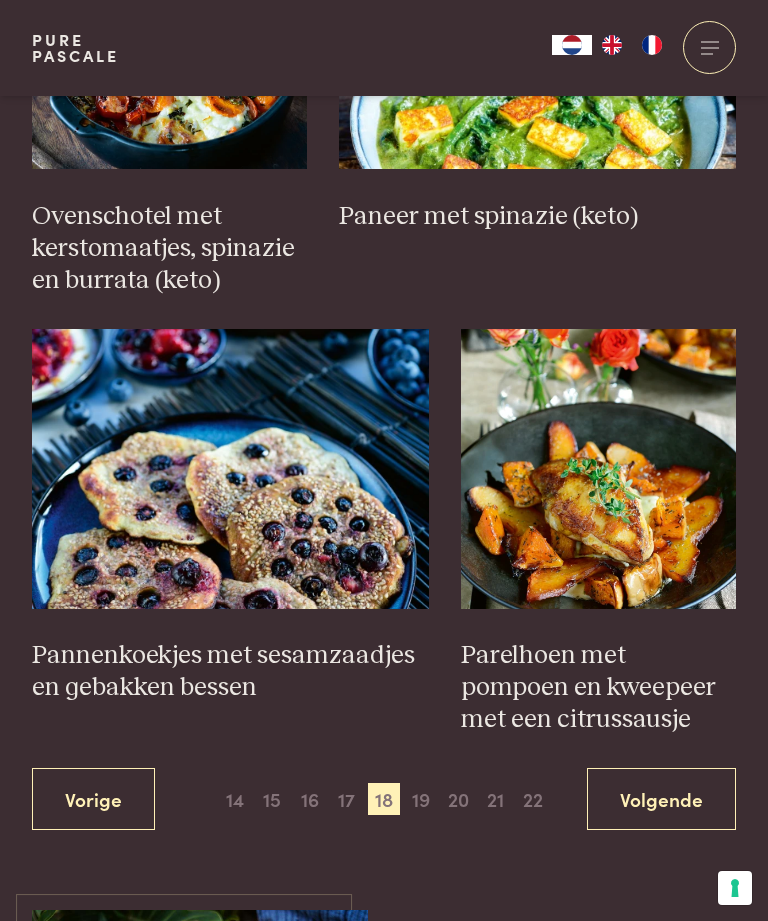 click on "19" at bounding box center [421, 799] 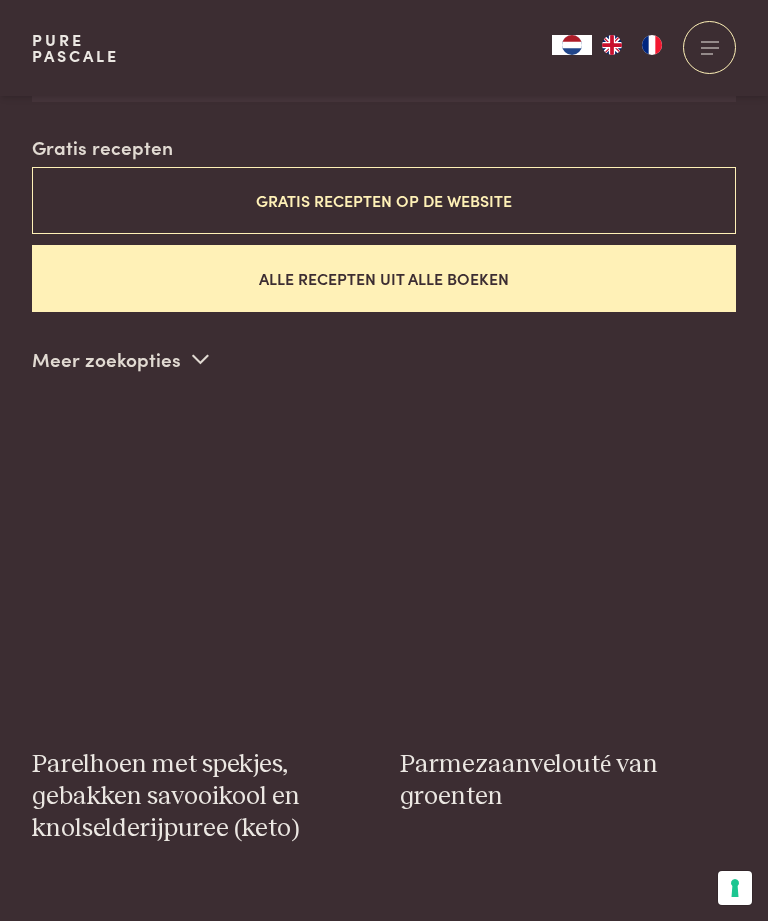 scroll, scrollTop: 547, scrollLeft: 0, axis: vertical 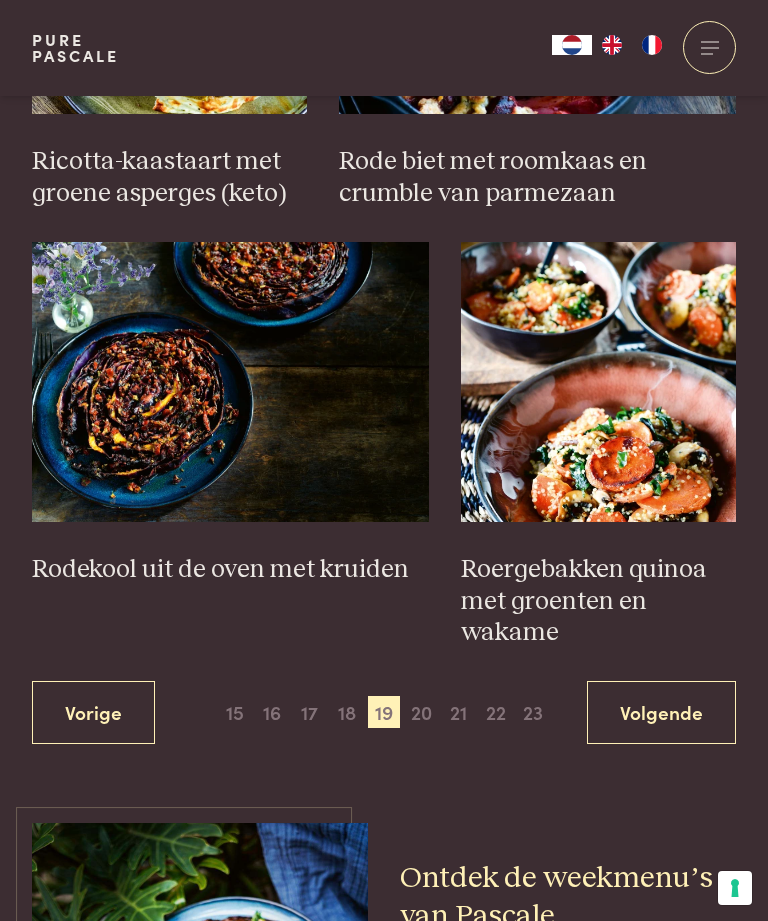 click on "20" at bounding box center [421, 712] 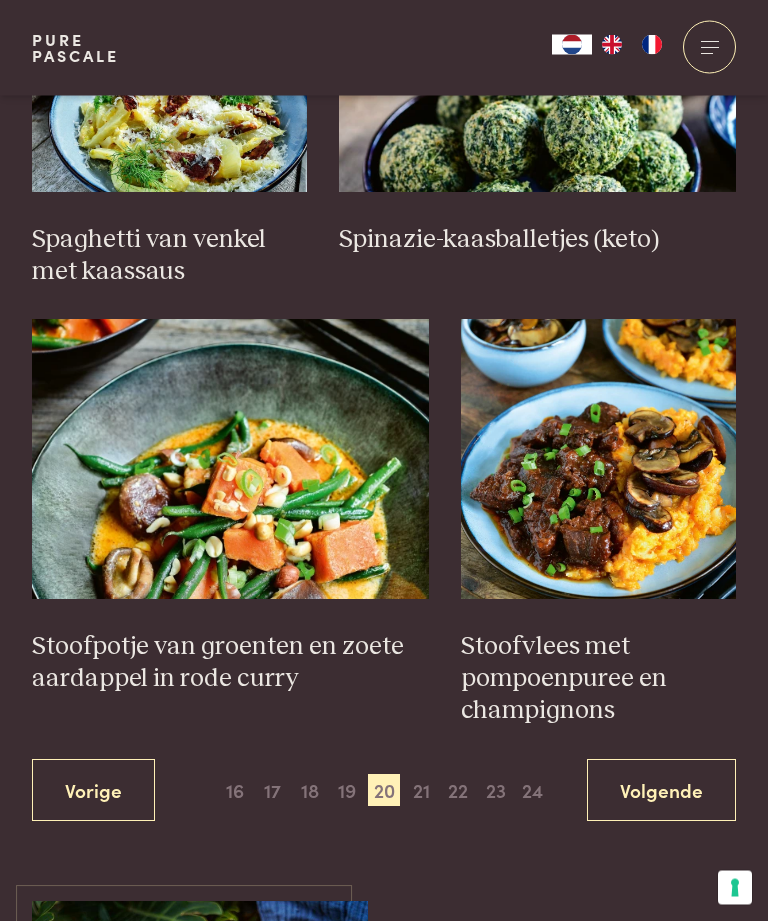scroll, scrollTop: 2870, scrollLeft: 0, axis: vertical 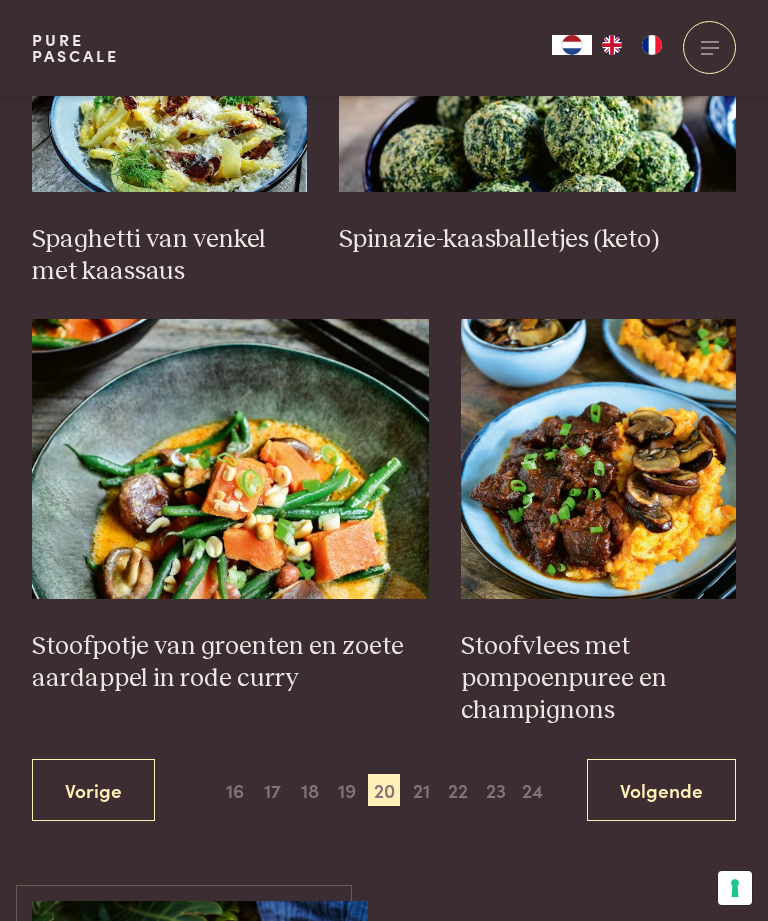 click on "21" at bounding box center (421, 790) 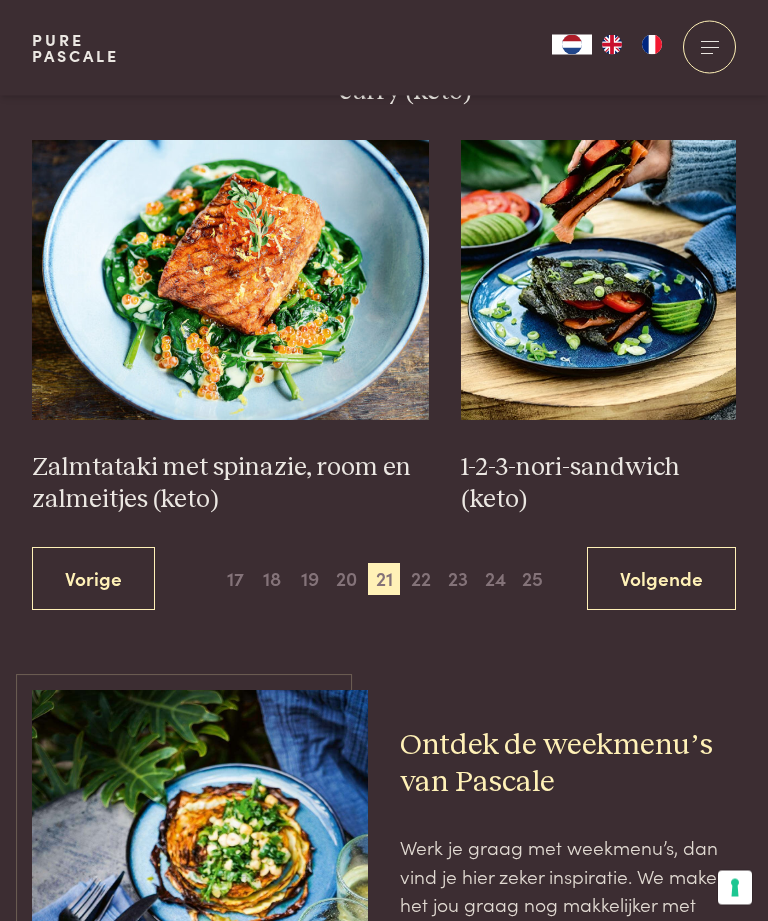 scroll, scrollTop: 2923, scrollLeft: 0, axis: vertical 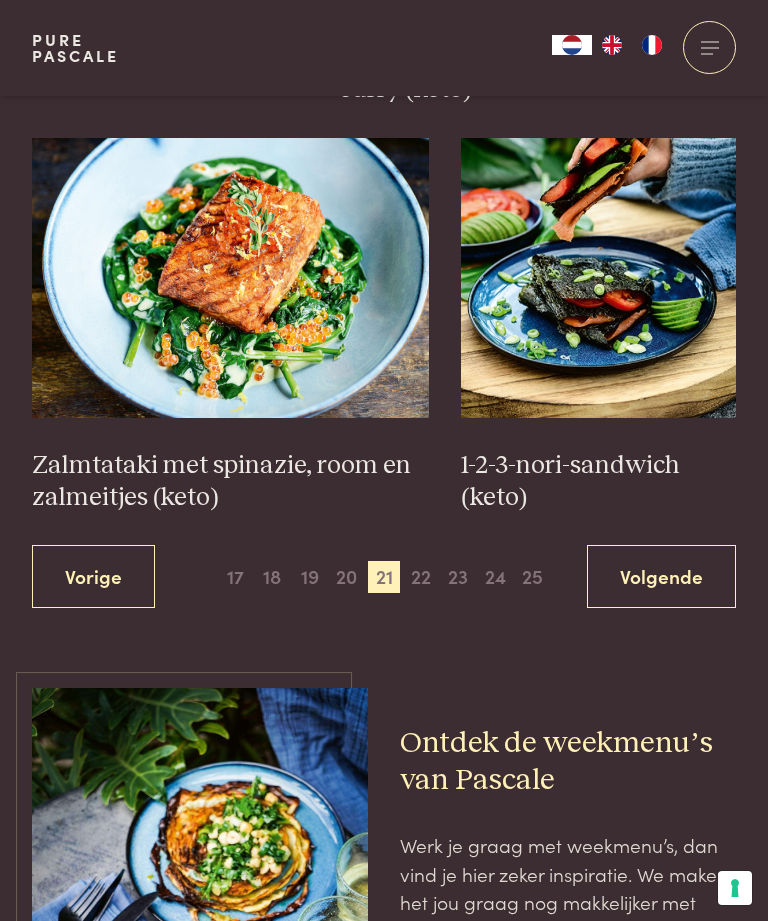click on "Volgende" at bounding box center [661, 576] 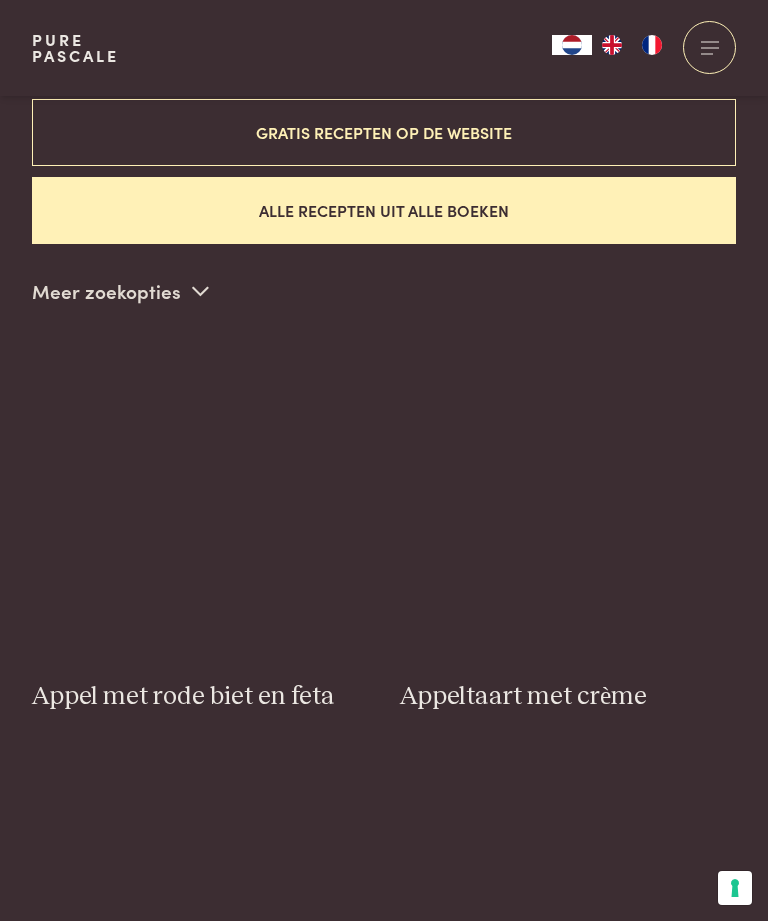 scroll, scrollTop: 547, scrollLeft: 0, axis: vertical 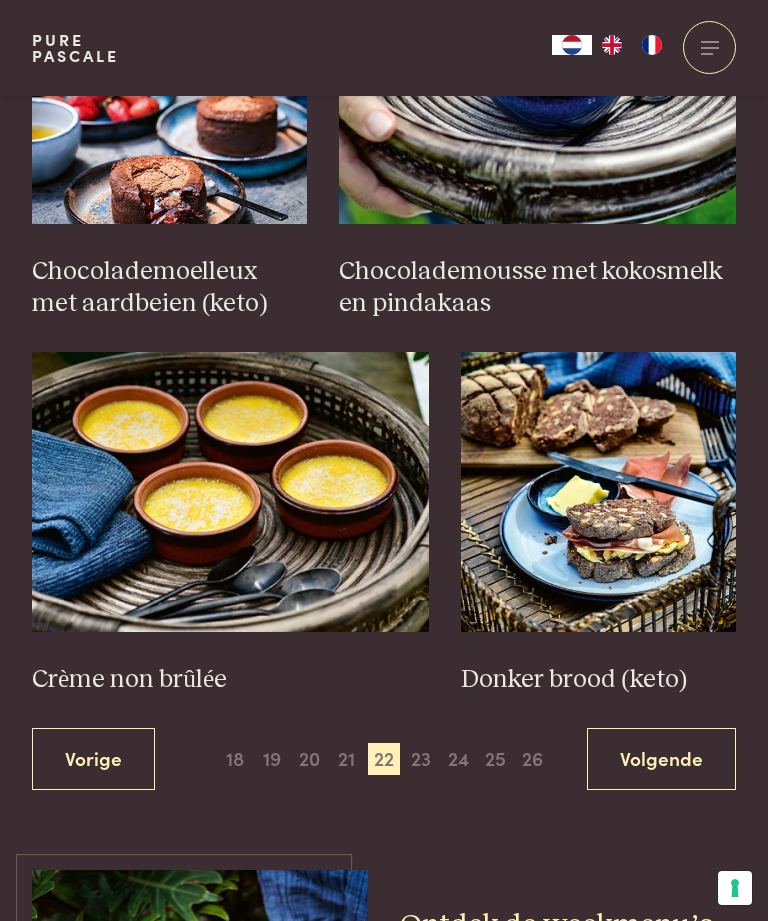 click on "Volgende" at bounding box center (661, 759) 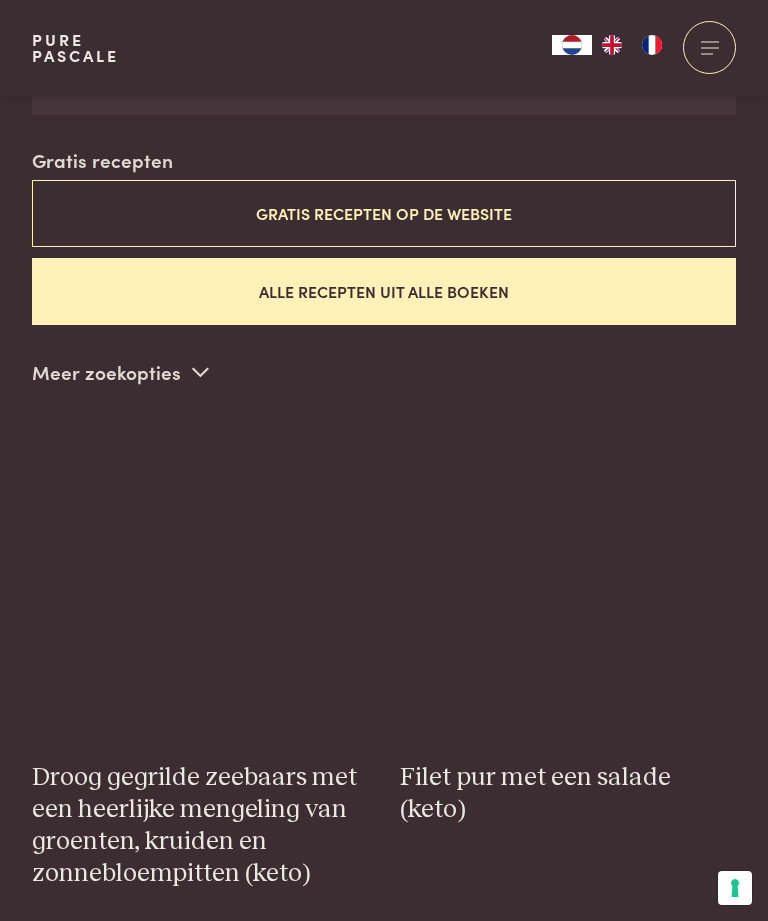 scroll, scrollTop: 547, scrollLeft: 0, axis: vertical 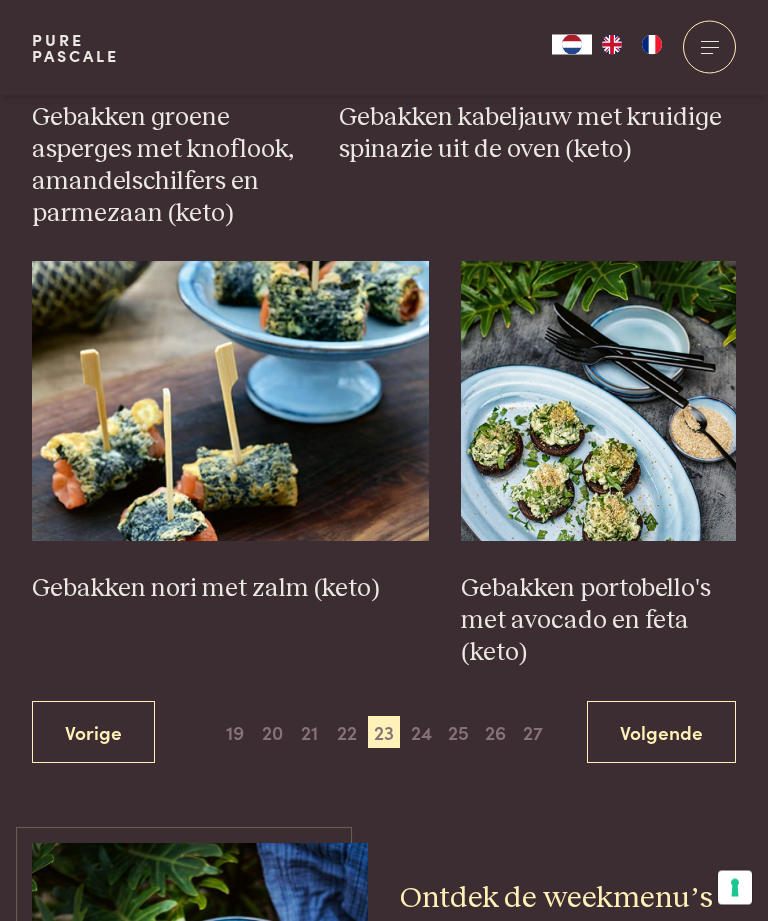 click on "Volgende" at bounding box center (661, 733) 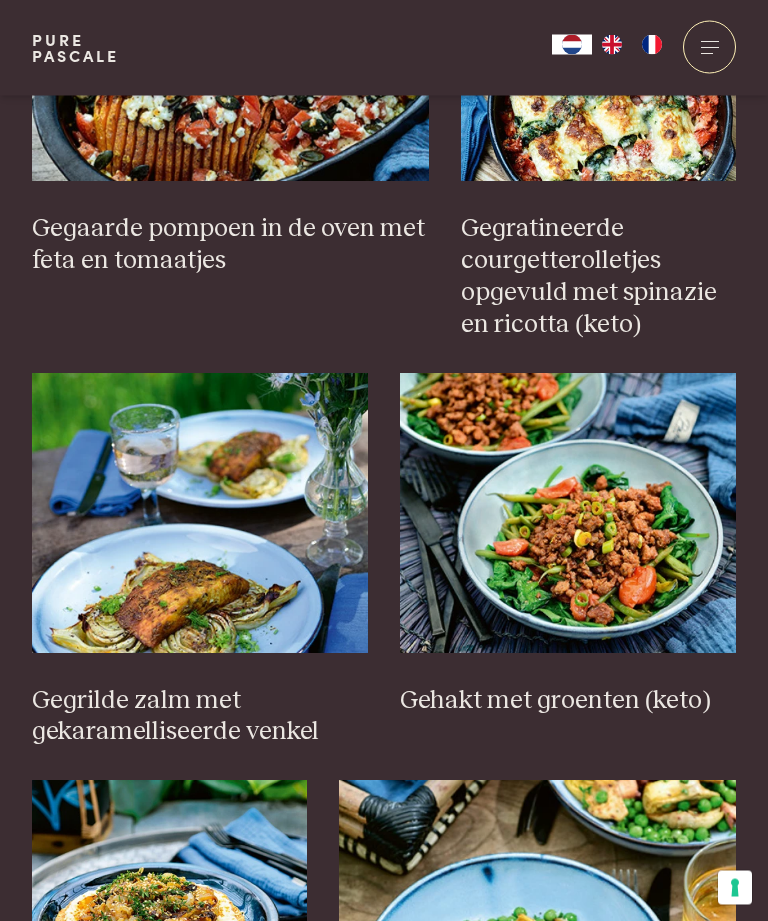 scroll, scrollTop: 1938, scrollLeft: 0, axis: vertical 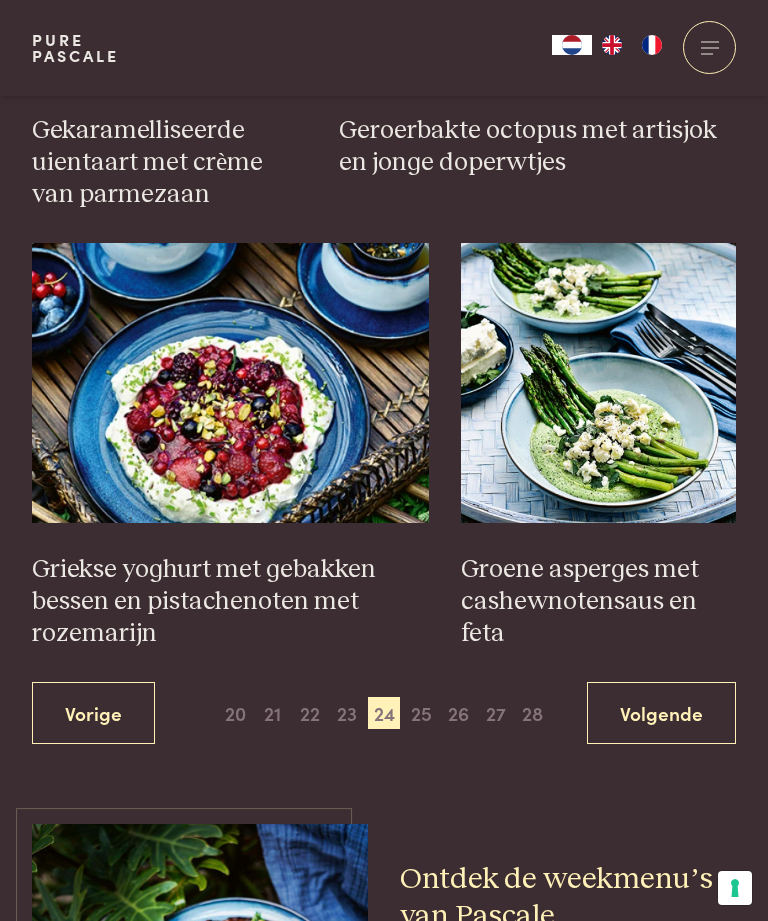 click on "Volgende" at bounding box center (661, 713) 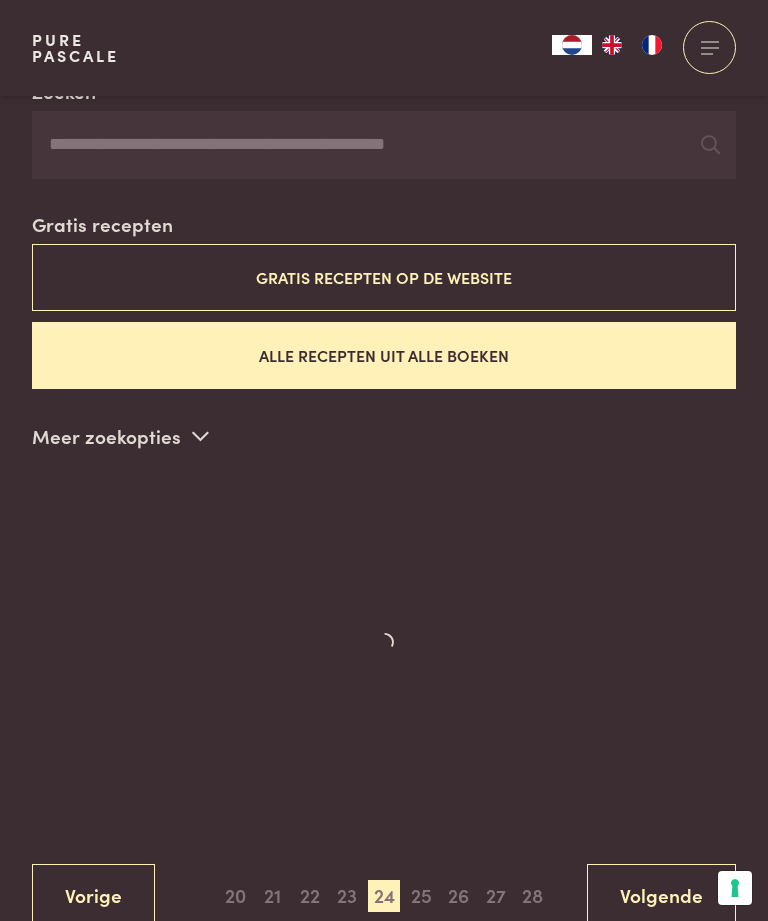 scroll, scrollTop: 547, scrollLeft: 0, axis: vertical 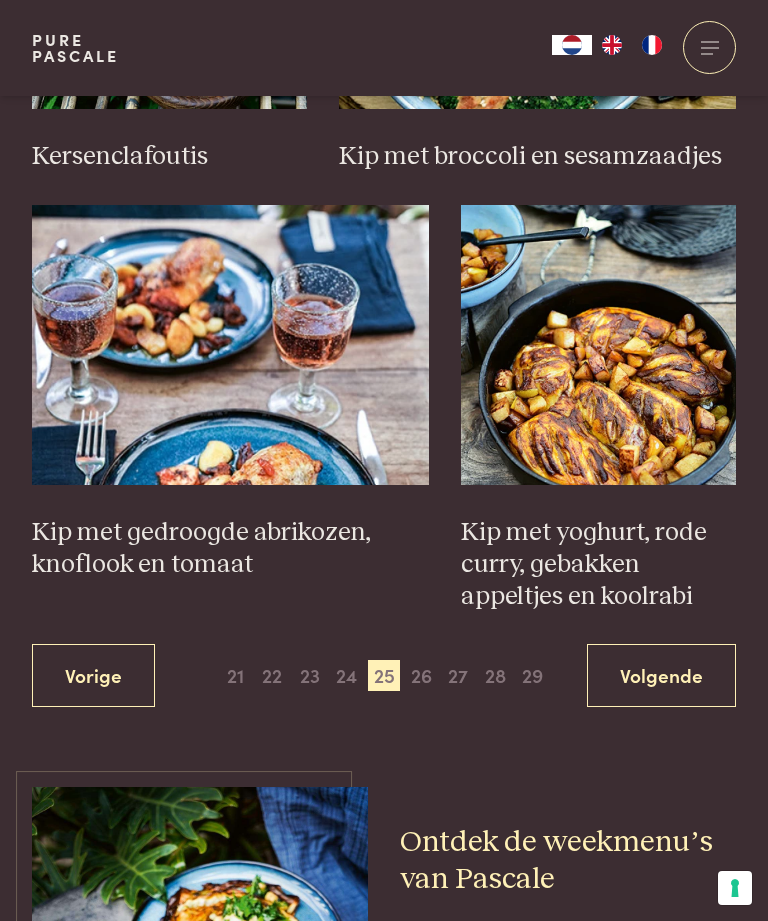 click on "Volgende" at bounding box center [661, 675] 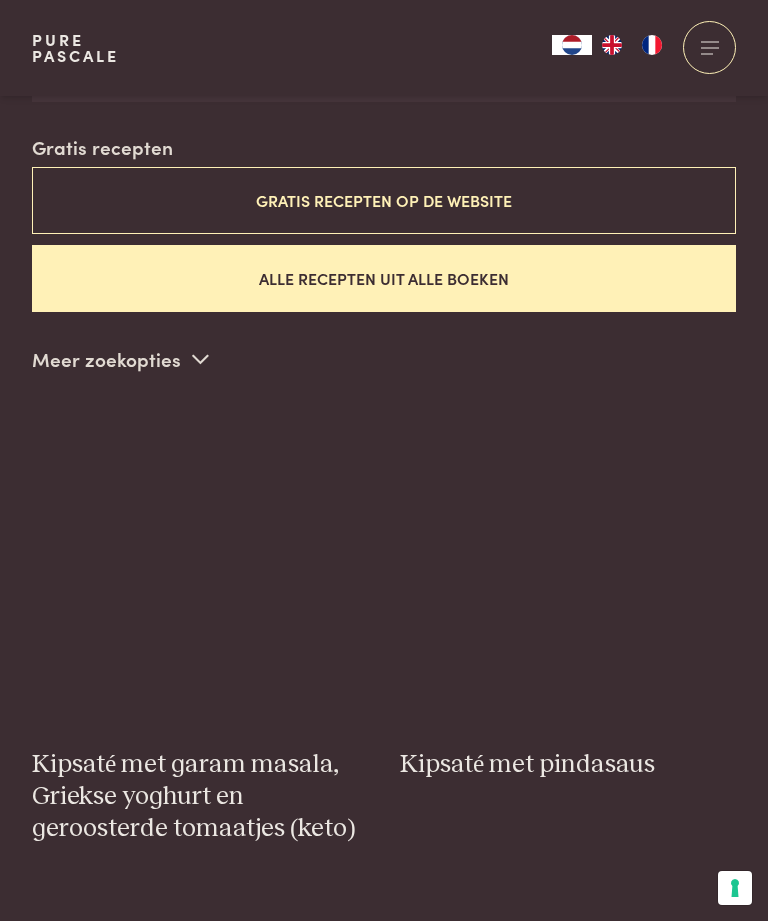 scroll, scrollTop: 547, scrollLeft: 0, axis: vertical 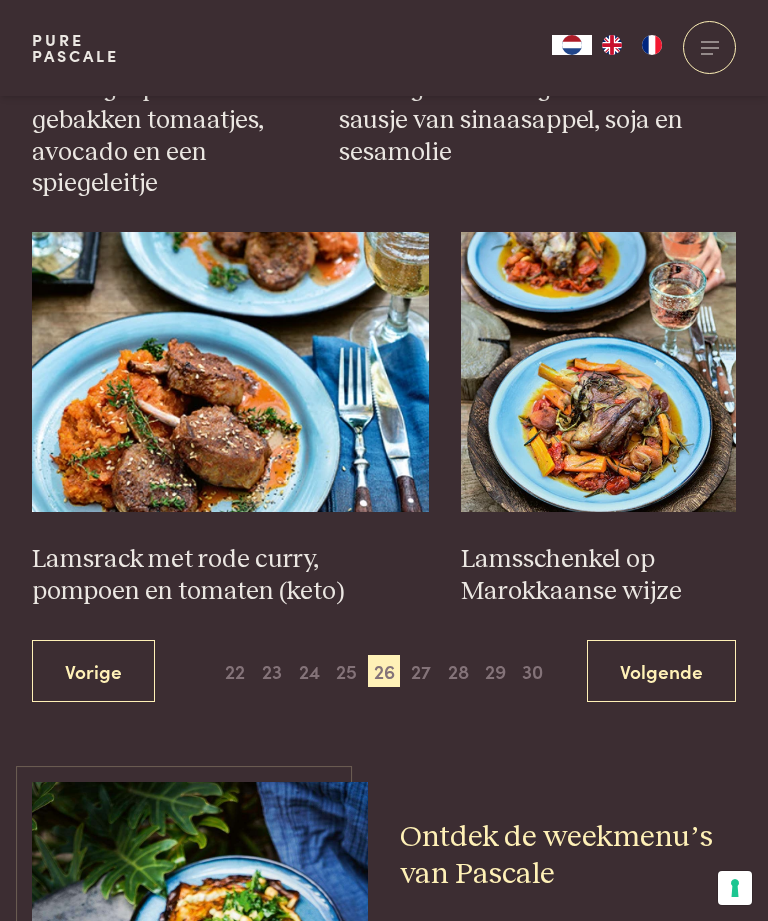 click on "Volgende" at bounding box center [661, 671] 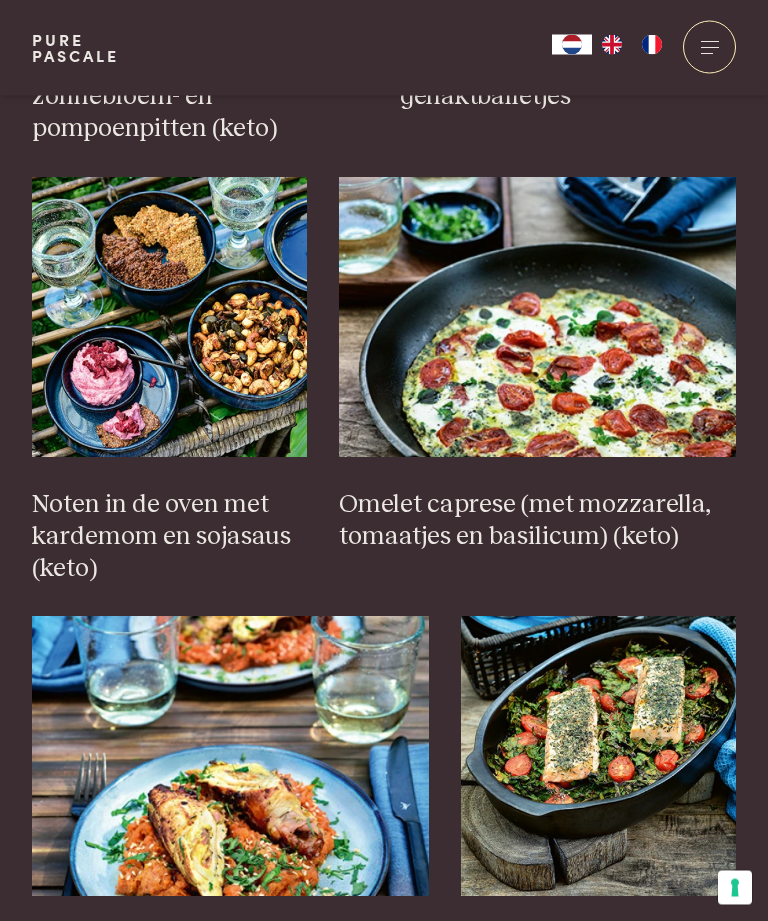 scroll, scrollTop: 1255, scrollLeft: 0, axis: vertical 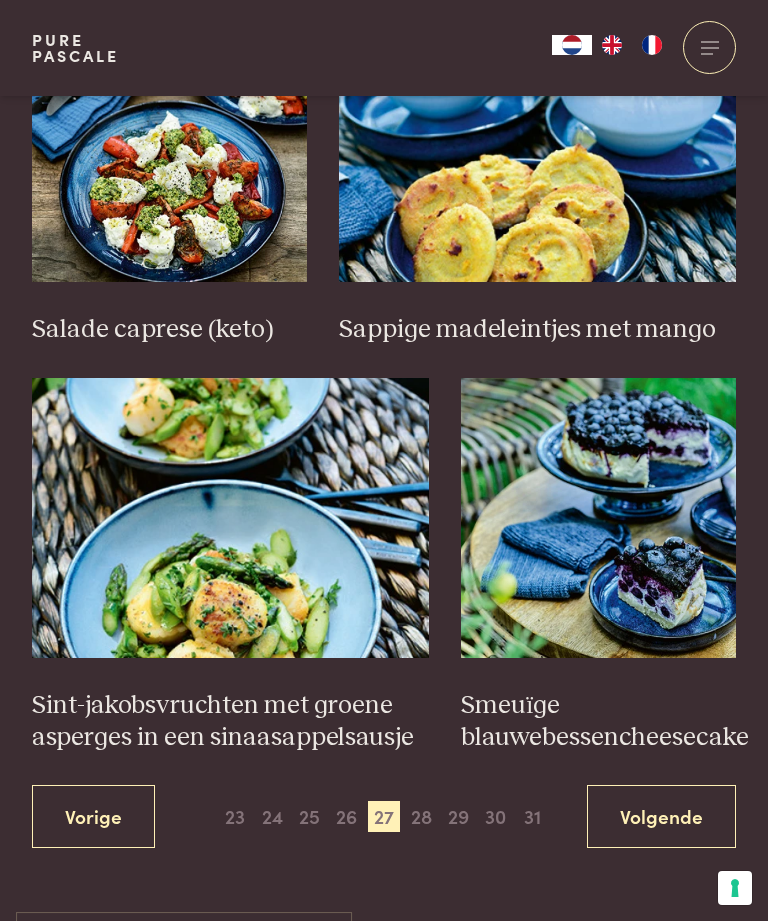 click on "Volgende" at bounding box center [661, 816] 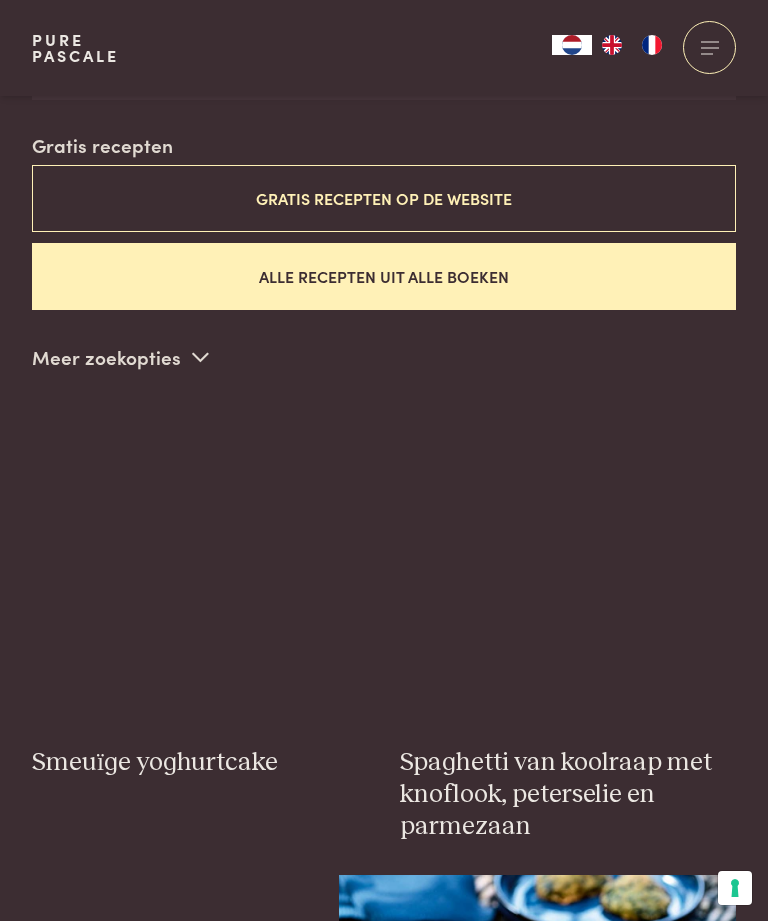 scroll, scrollTop: 547, scrollLeft: 0, axis: vertical 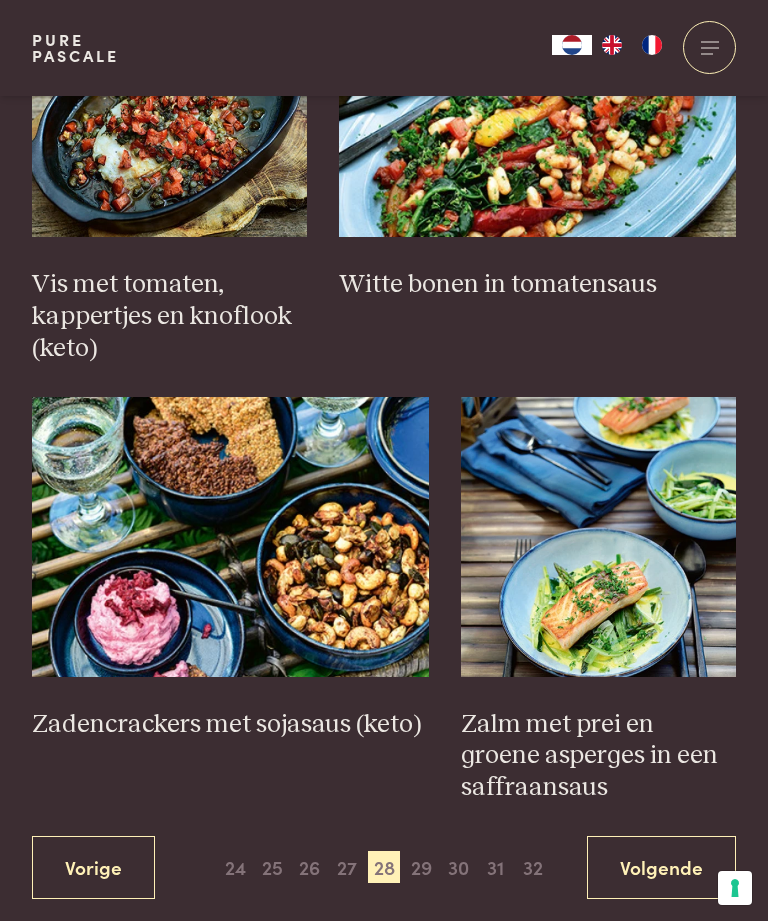 click on "Volgende" at bounding box center [661, 867] 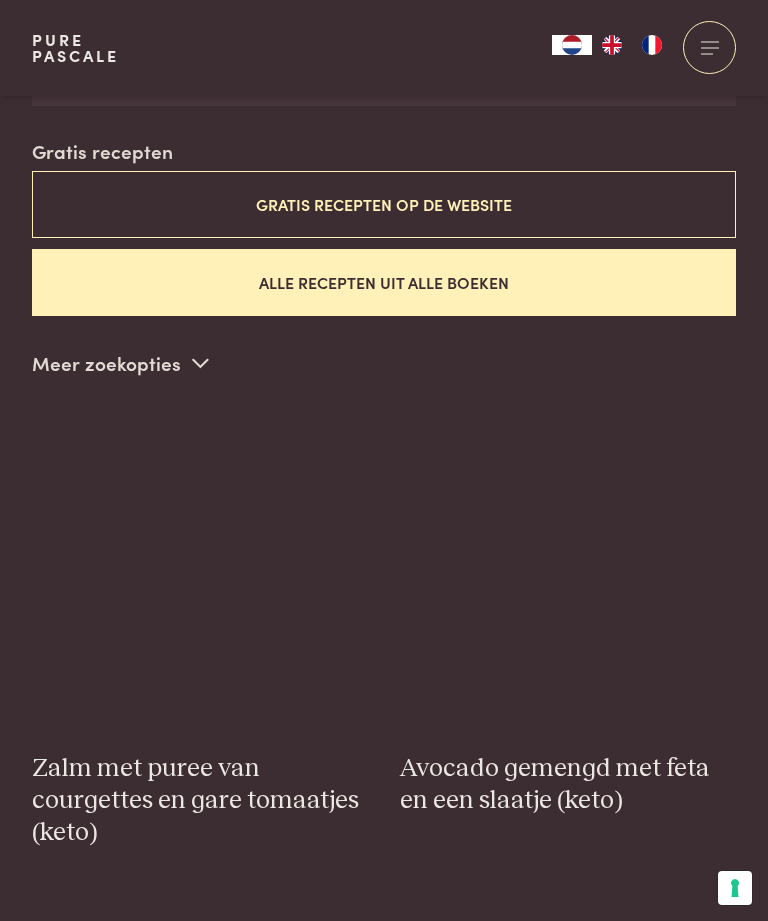 scroll, scrollTop: 547, scrollLeft: 0, axis: vertical 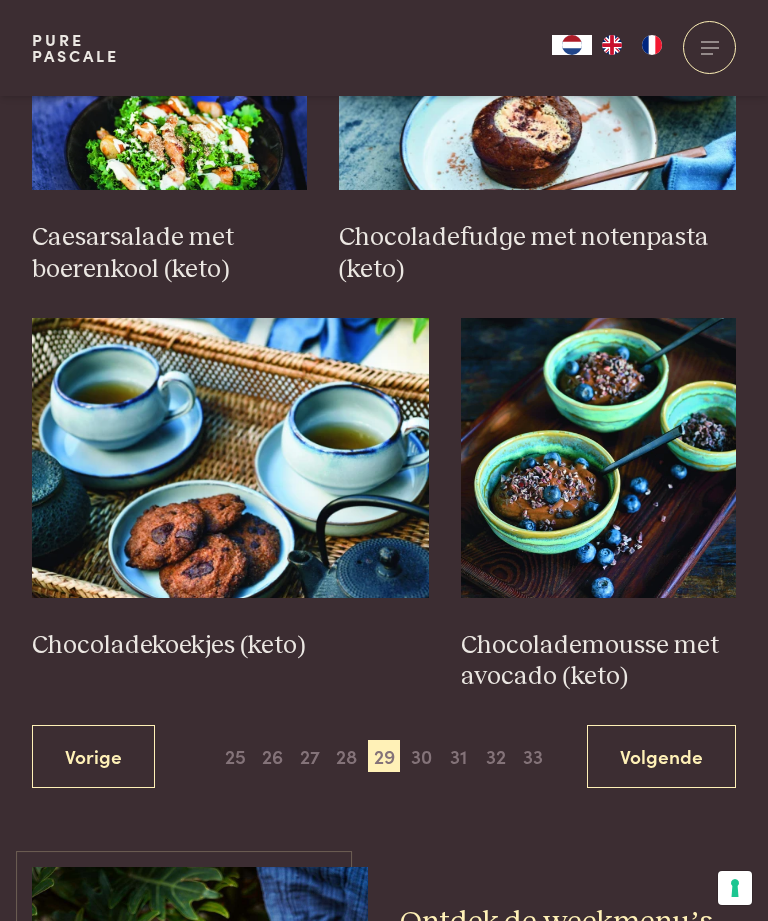 click on "Volgende" at bounding box center [661, 756] 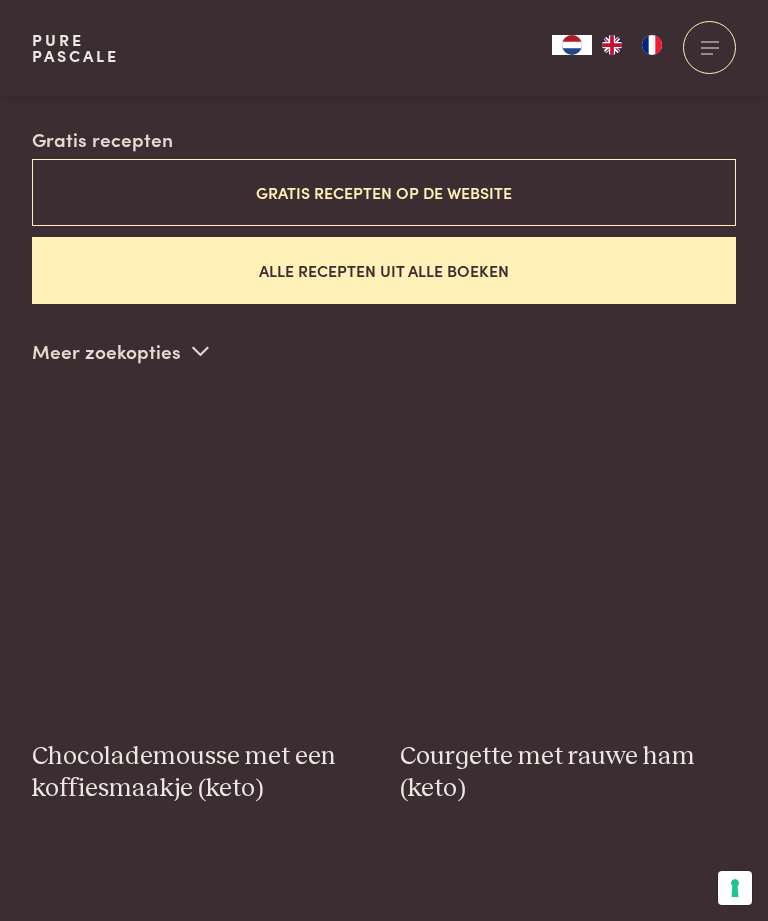 scroll, scrollTop: 547, scrollLeft: 0, axis: vertical 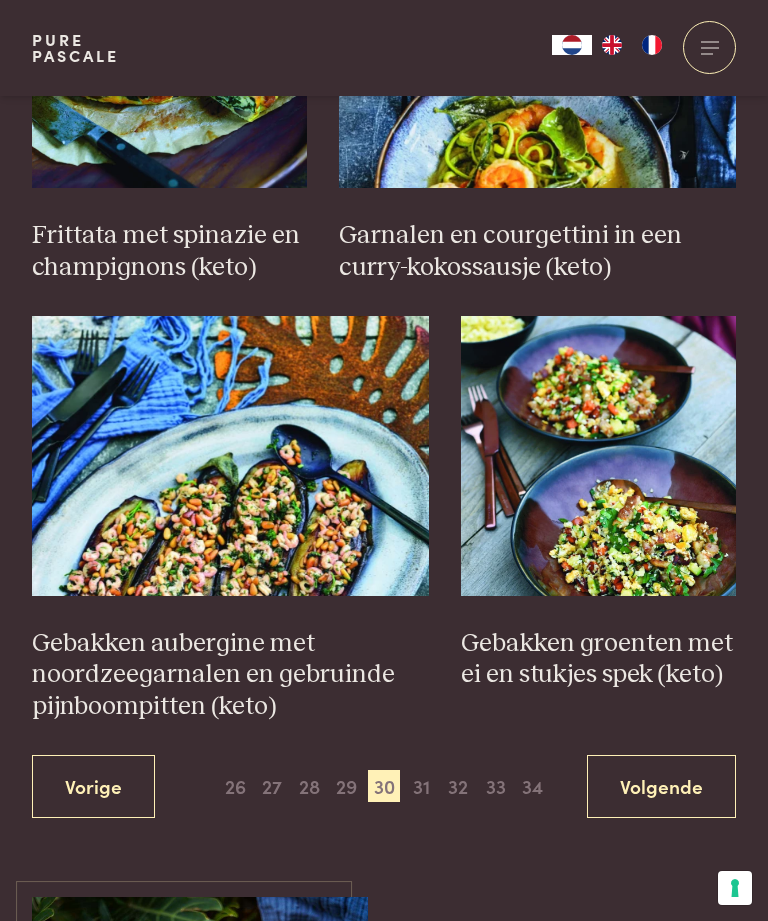 click on "Volgende" at bounding box center [661, 786] 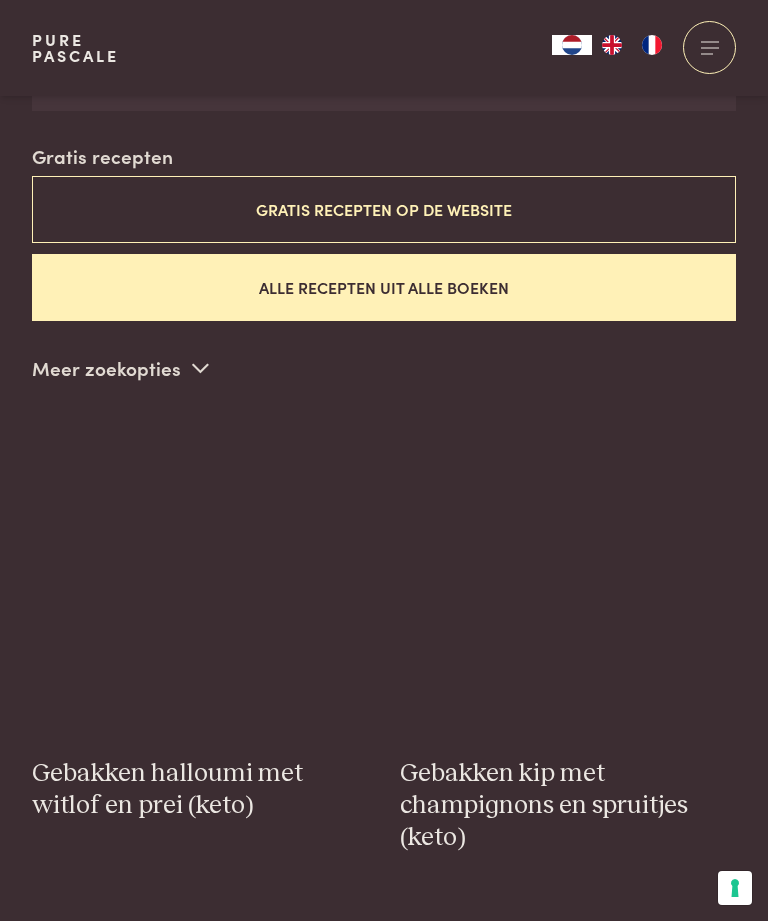 scroll, scrollTop: 547, scrollLeft: 0, axis: vertical 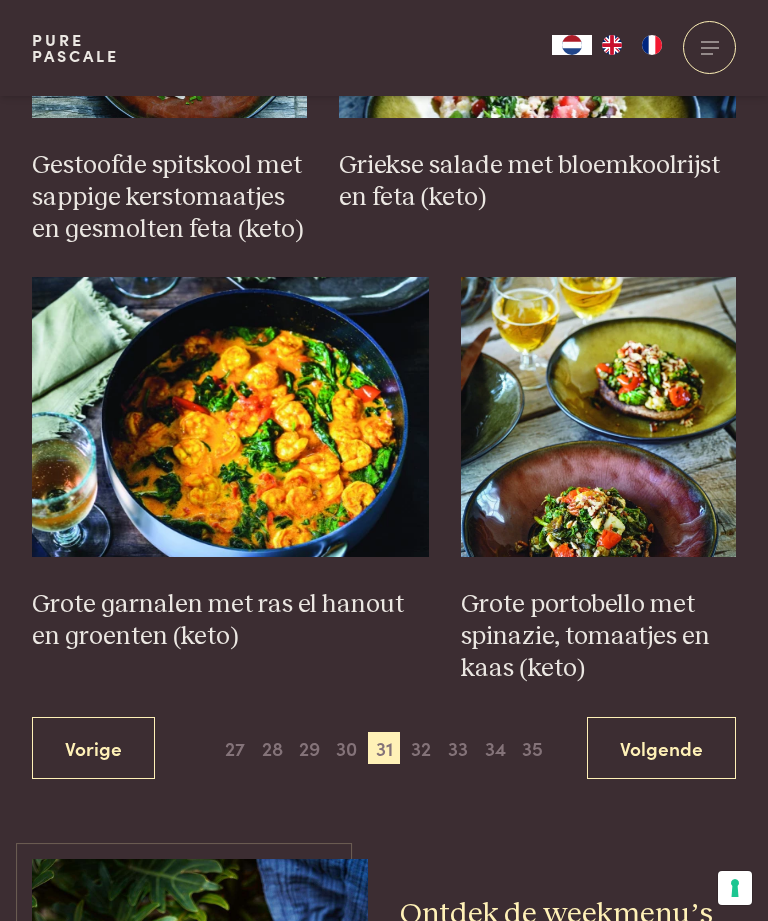 click on "Volgende" at bounding box center [661, 748] 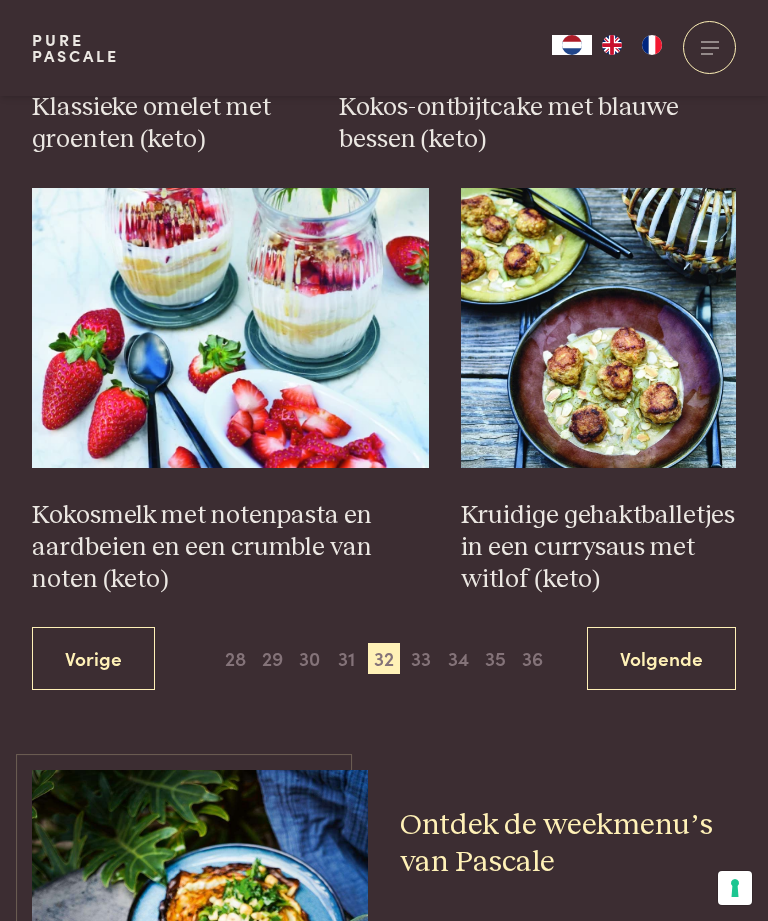 click on "Volgende" at bounding box center (661, 658) 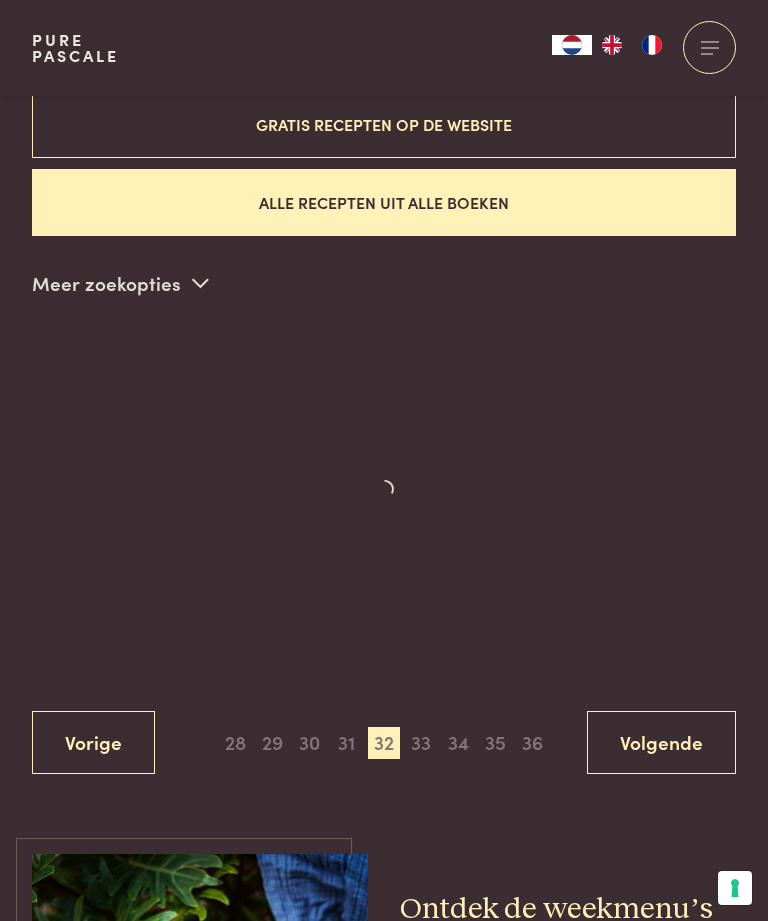 scroll, scrollTop: 478, scrollLeft: 0, axis: vertical 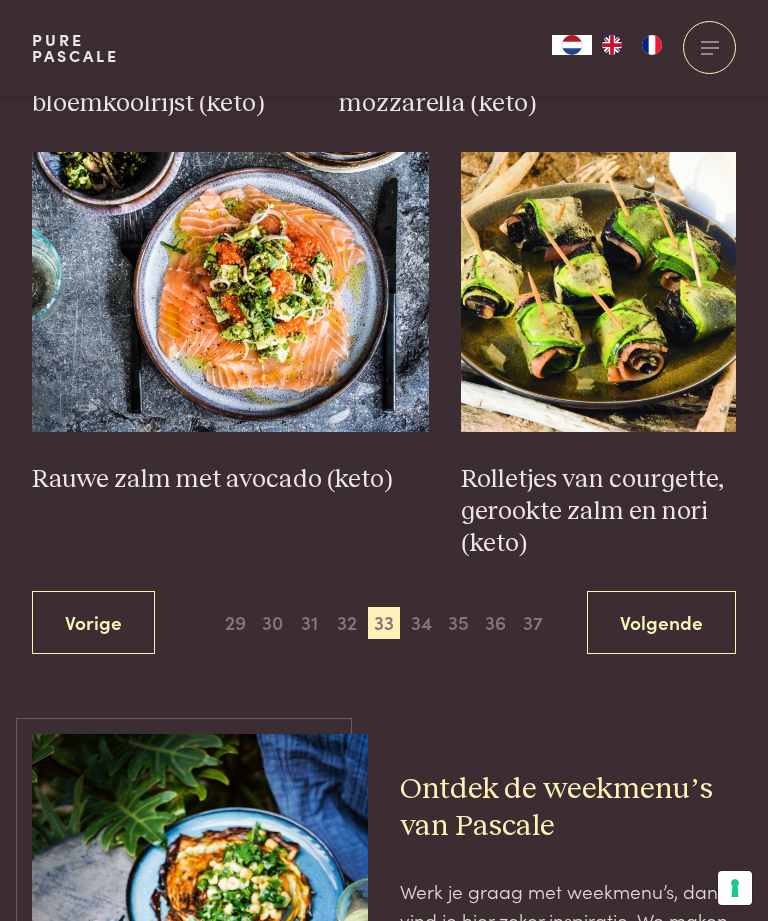 click on "Volgende" at bounding box center [661, 622] 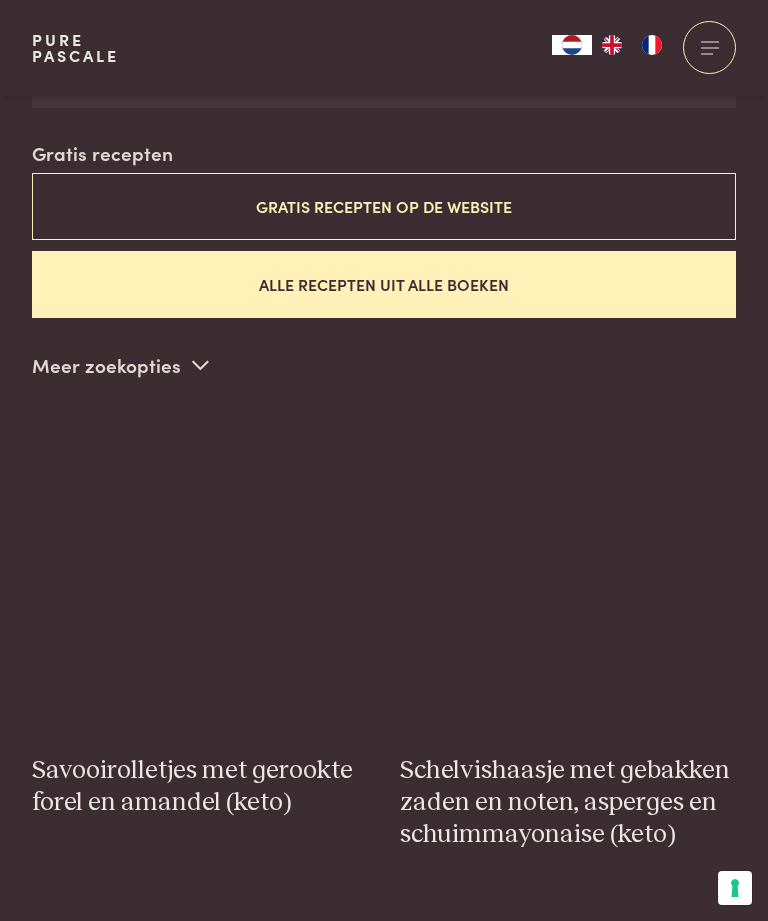 scroll, scrollTop: 547, scrollLeft: 0, axis: vertical 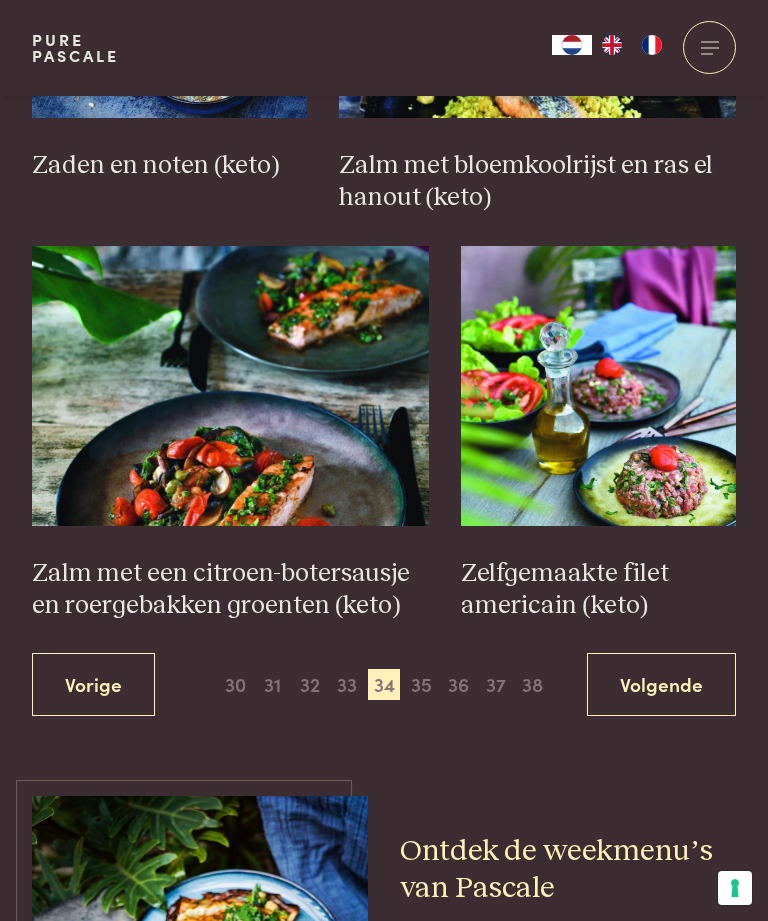 click on "Volgende" at bounding box center (661, 684) 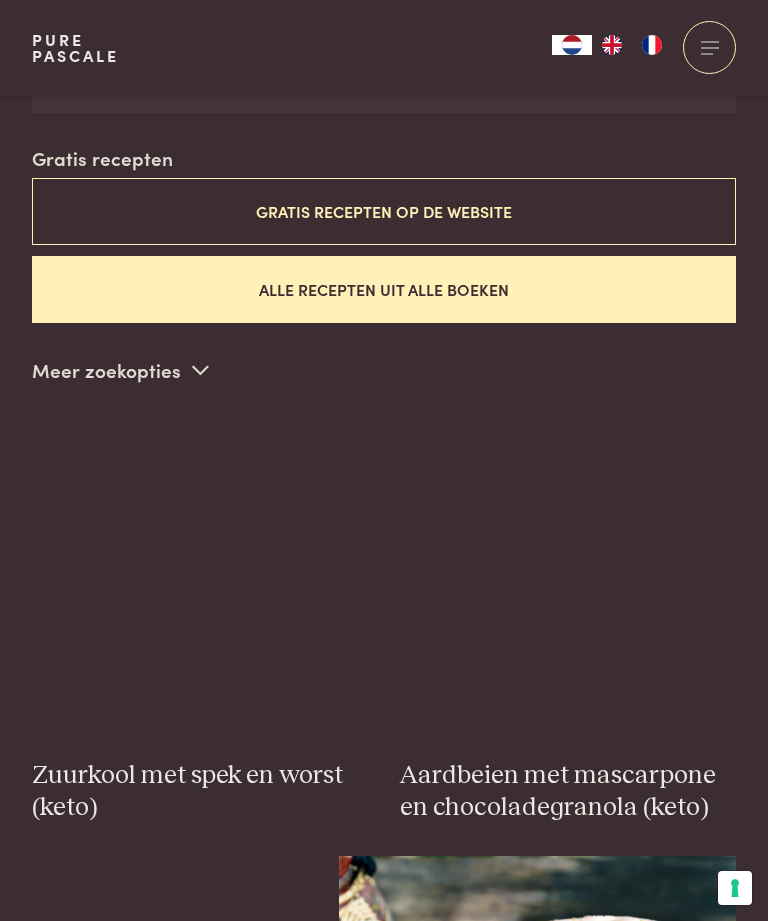 scroll, scrollTop: 547, scrollLeft: 0, axis: vertical 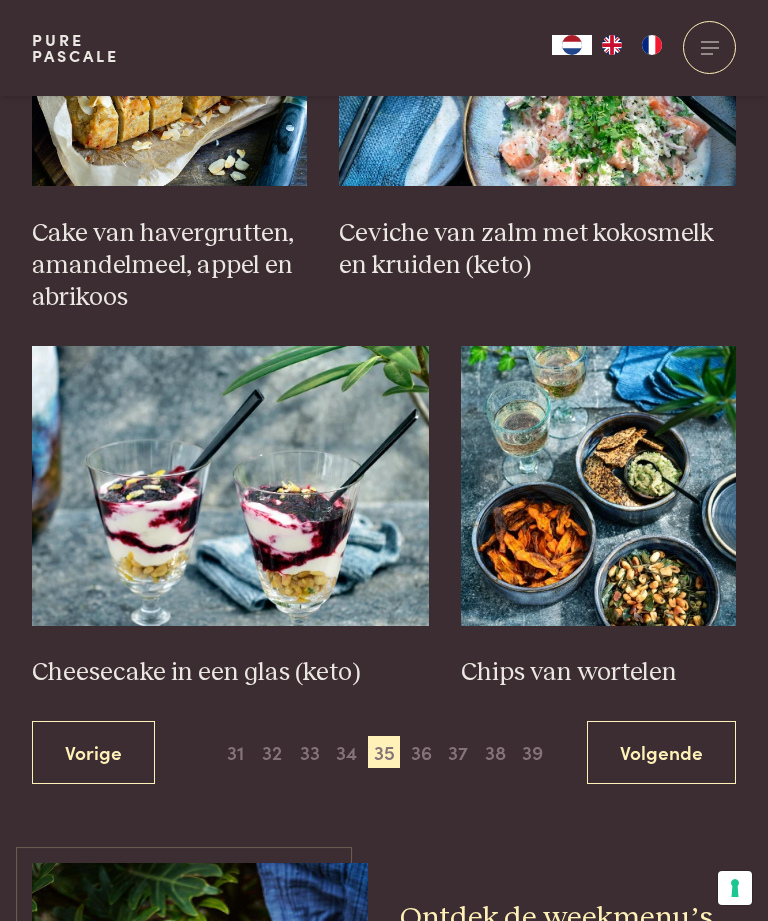 click on "Volgende" at bounding box center [661, 752] 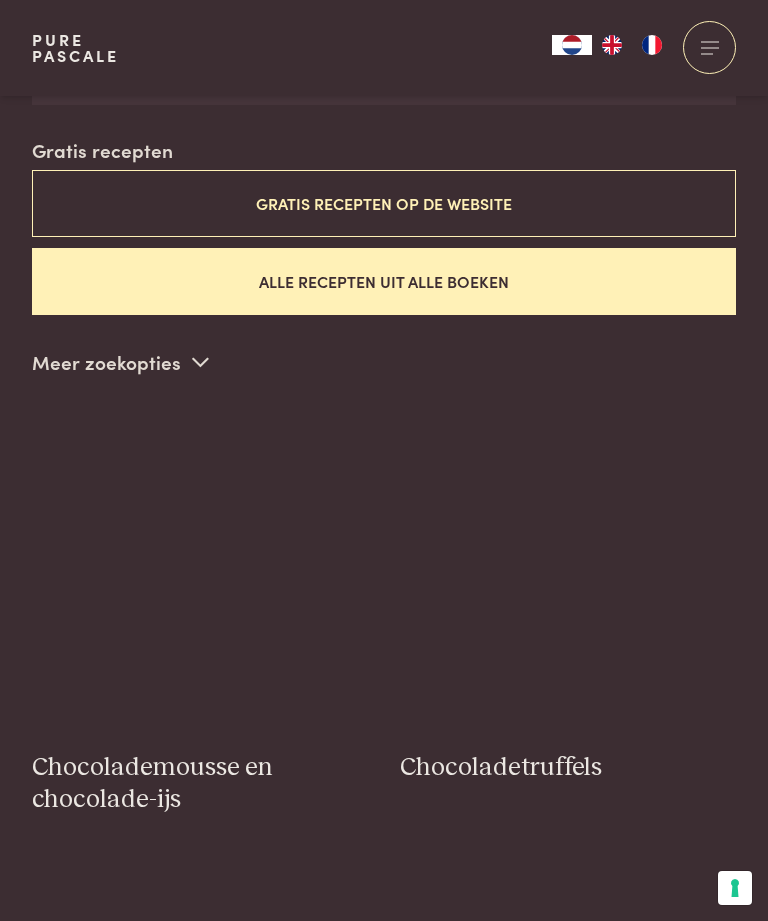 scroll, scrollTop: 547, scrollLeft: 0, axis: vertical 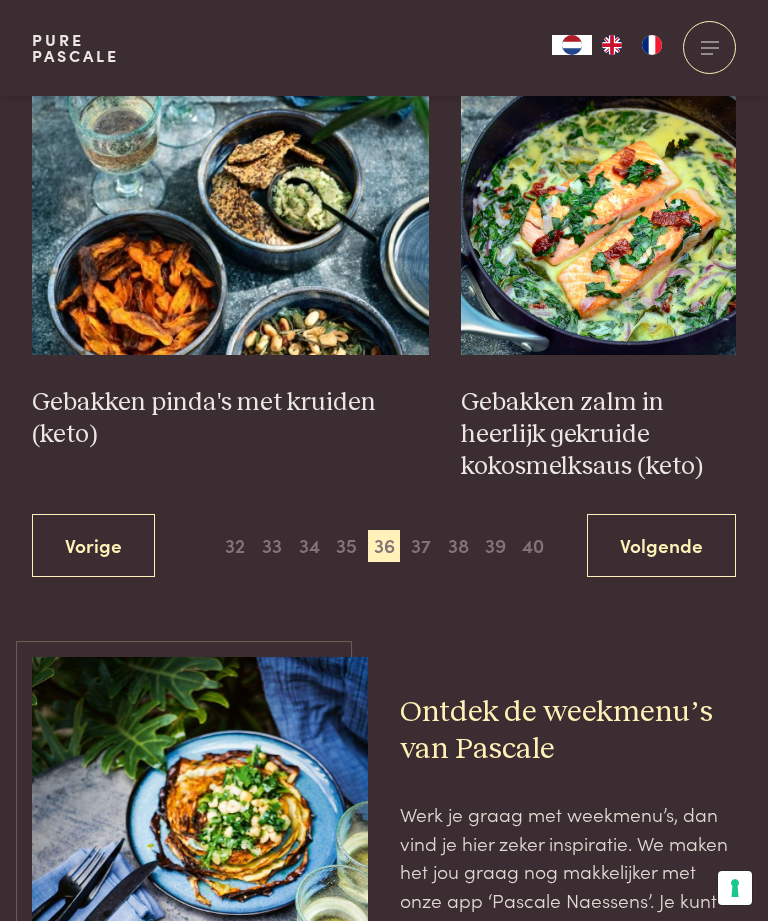 click on "Volgende" at bounding box center (661, 545) 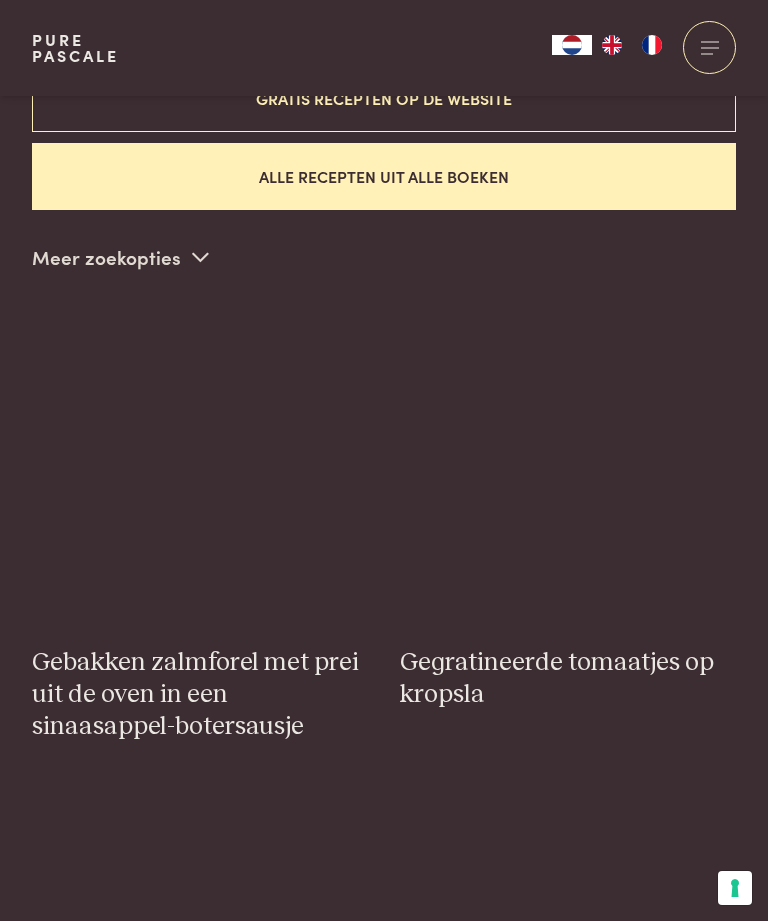 scroll, scrollTop: 547, scrollLeft: 0, axis: vertical 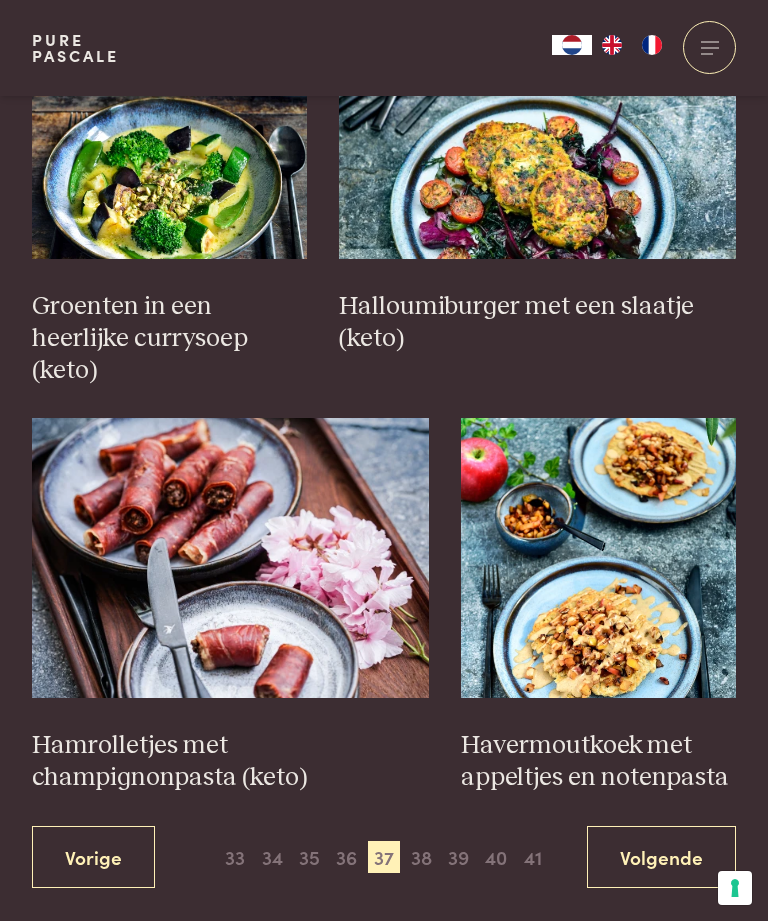 click on "Volgende" at bounding box center (661, 857) 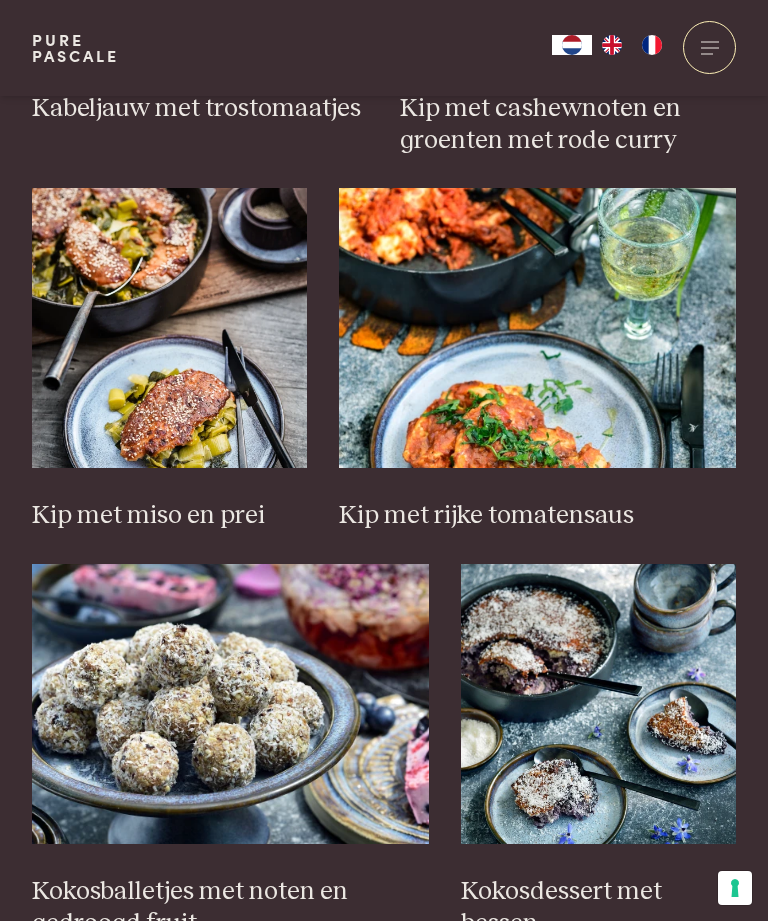 scroll, scrollTop: 2479, scrollLeft: 0, axis: vertical 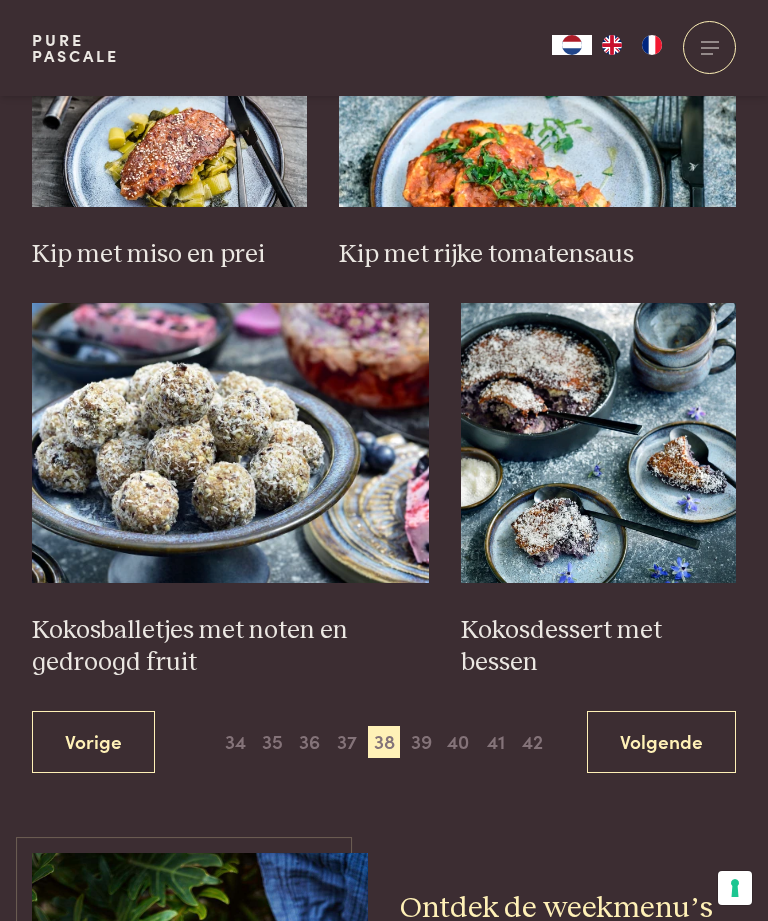 click on "Volgende" at bounding box center (661, 742) 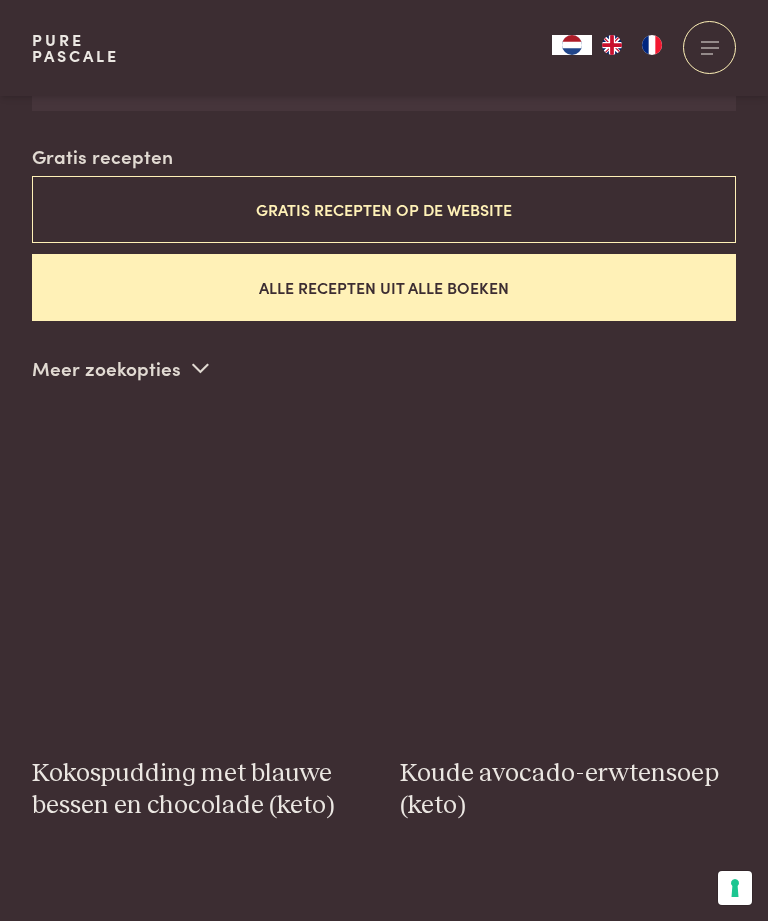 scroll, scrollTop: 547, scrollLeft: 0, axis: vertical 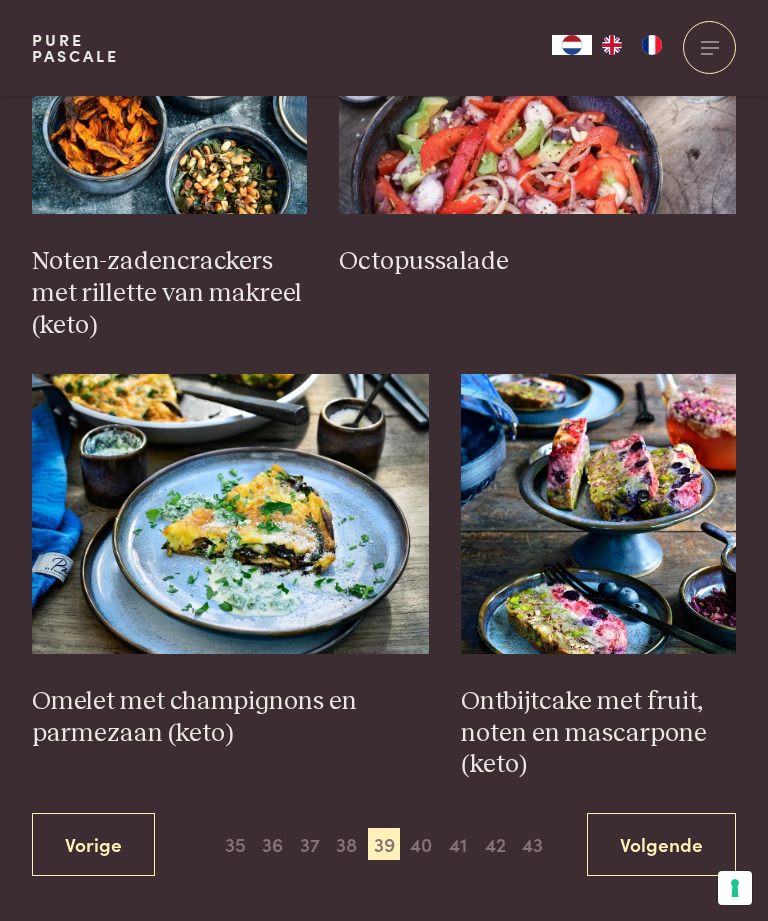 click on "Volgende" at bounding box center (661, 844) 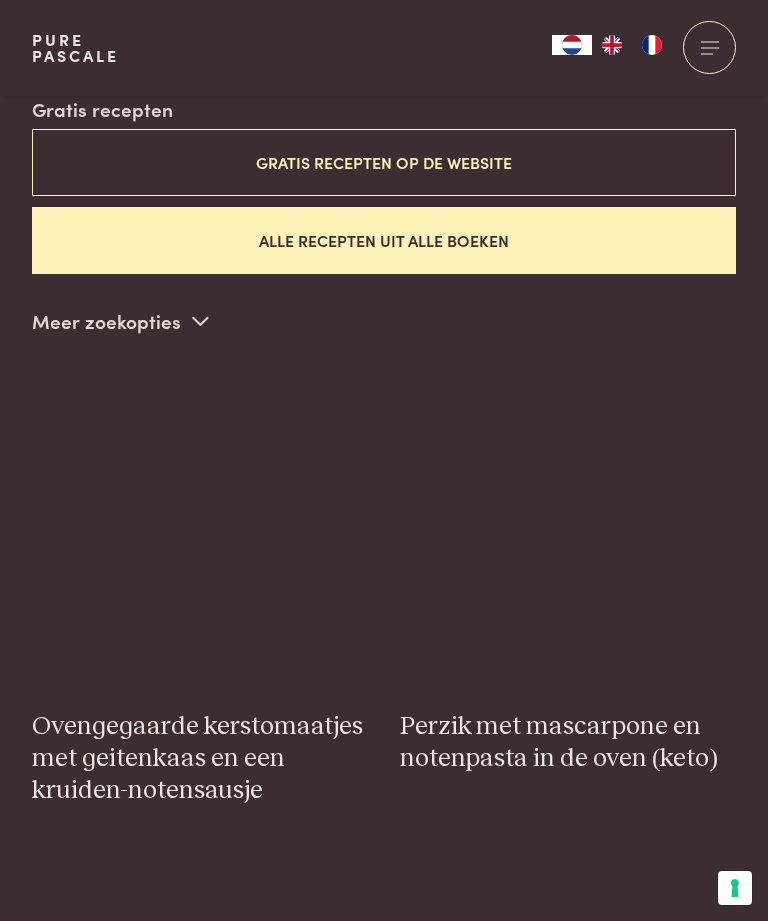 scroll, scrollTop: 547, scrollLeft: 0, axis: vertical 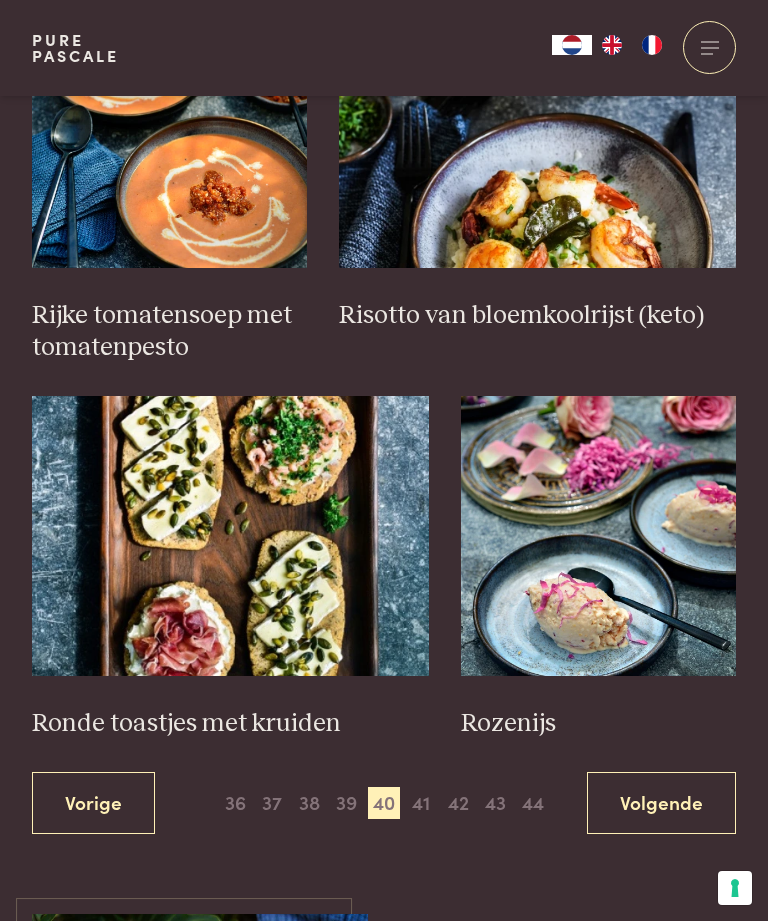 click on "Volgende" at bounding box center [661, 803] 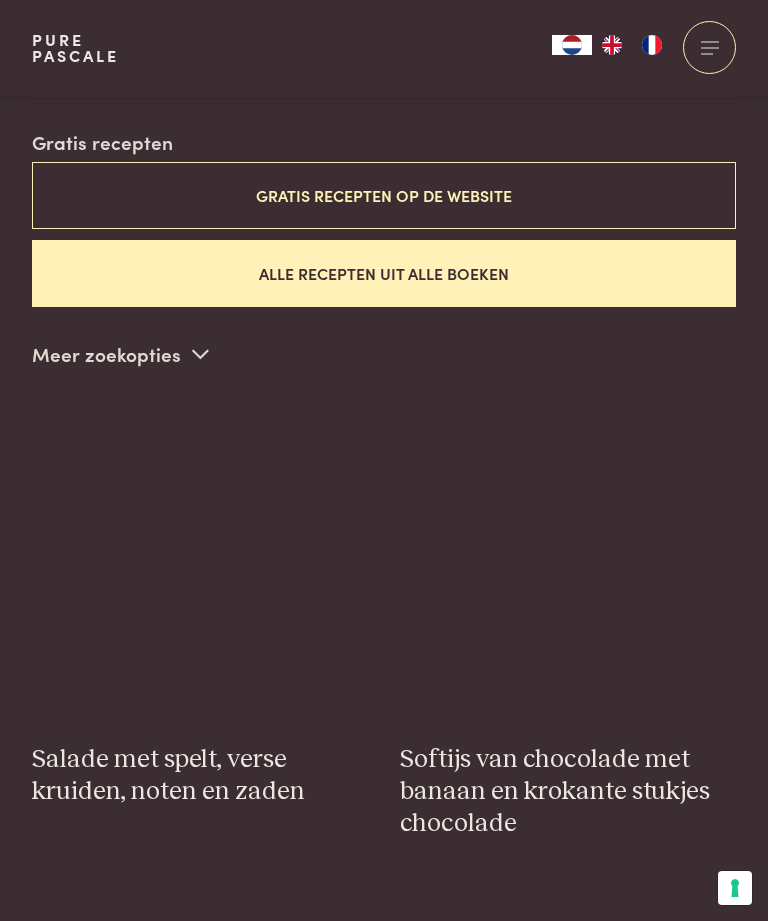 scroll, scrollTop: 547, scrollLeft: 0, axis: vertical 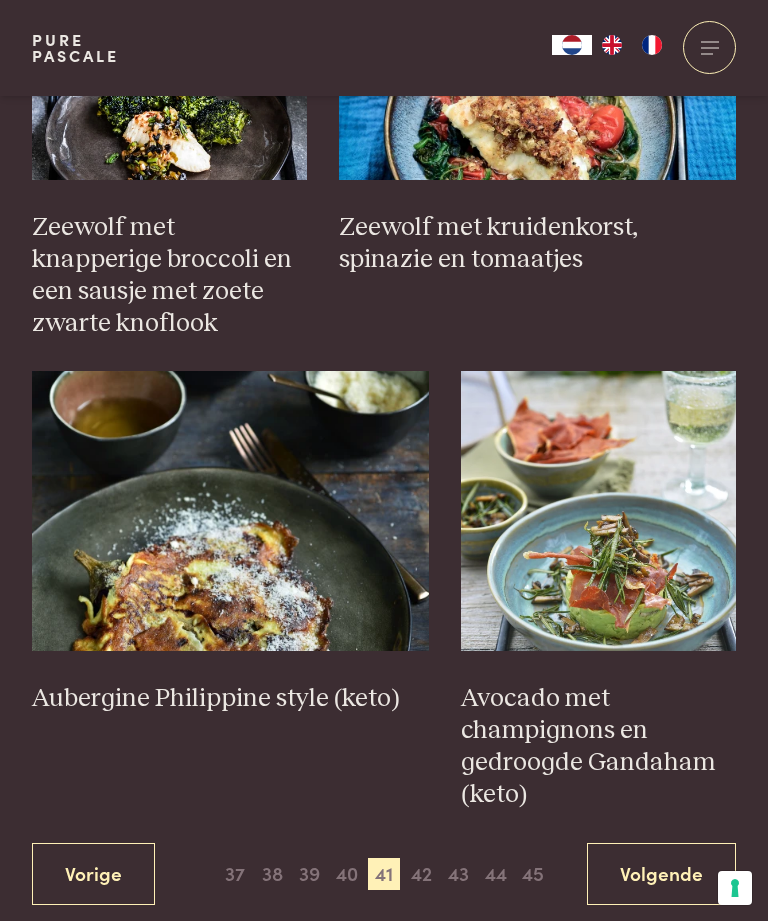 click on "Volgende" at bounding box center (661, 874) 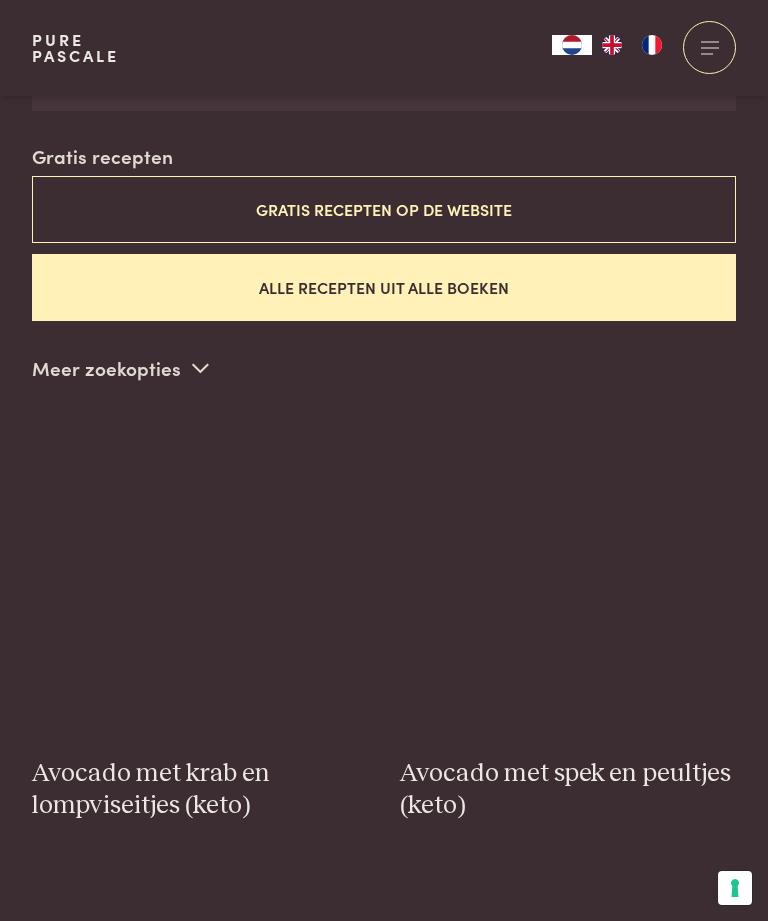 scroll, scrollTop: 547, scrollLeft: 0, axis: vertical 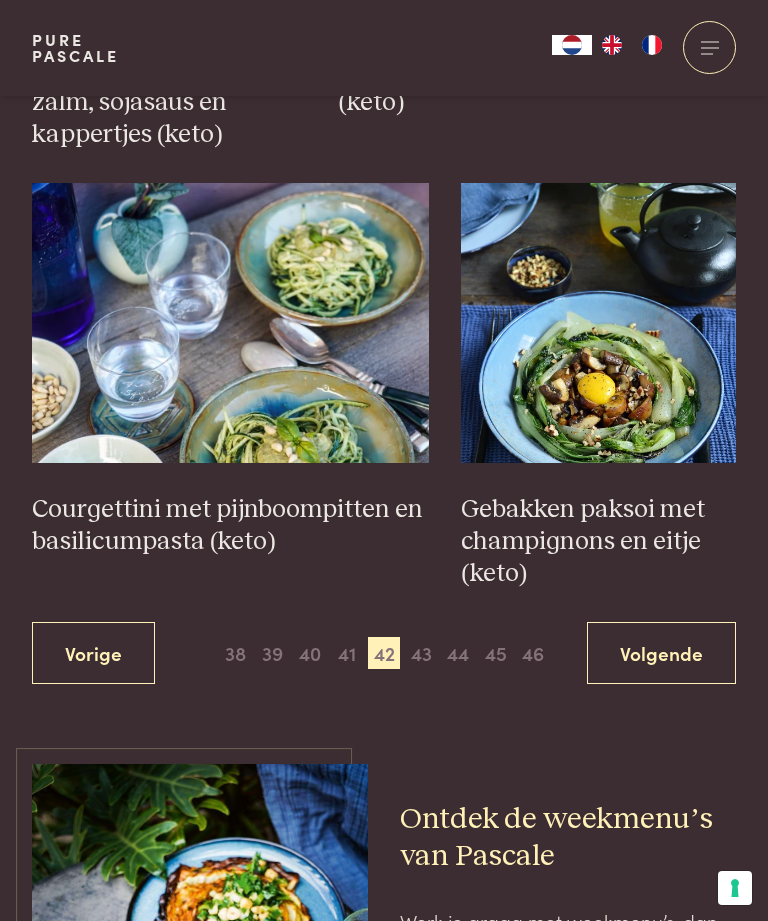 click on "Volgende" at bounding box center (661, 653) 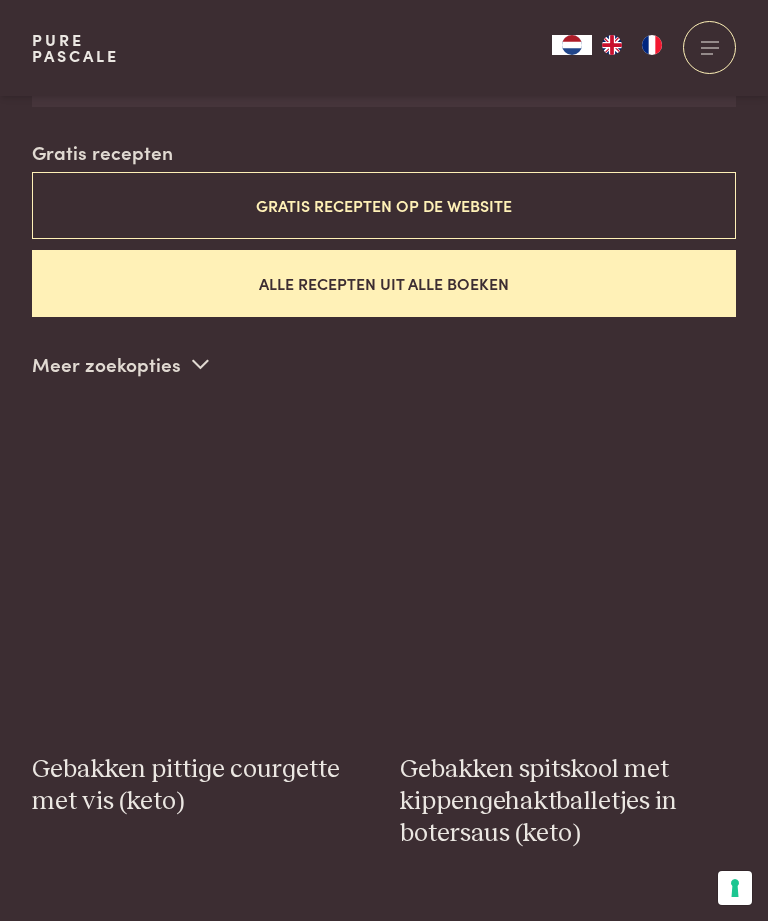 scroll, scrollTop: 547, scrollLeft: 0, axis: vertical 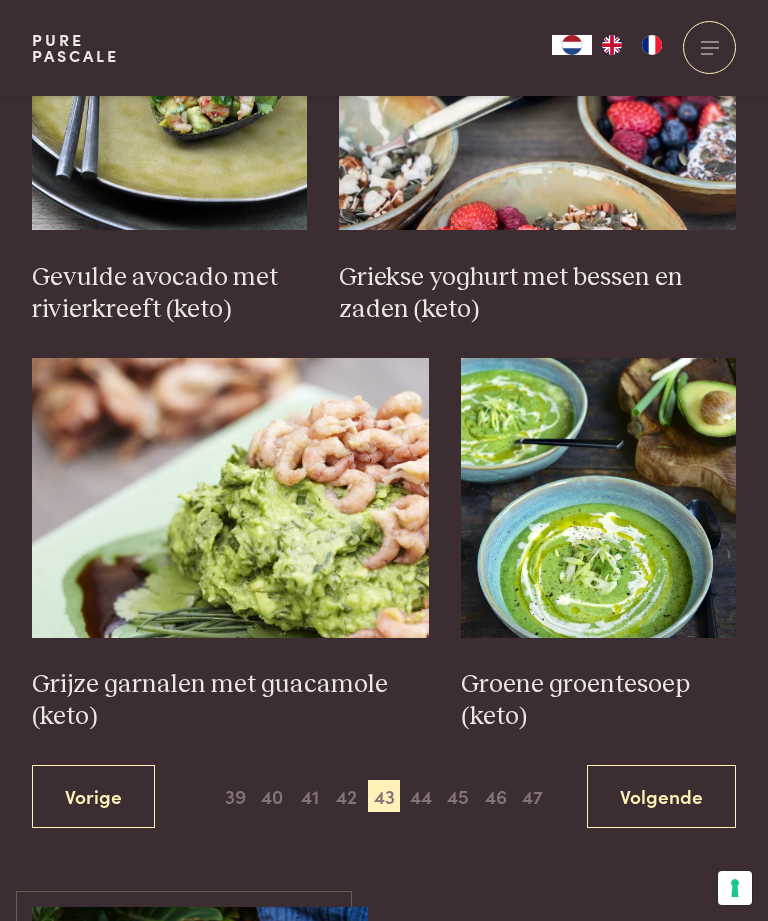 click on "Volgende" at bounding box center (661, 796) 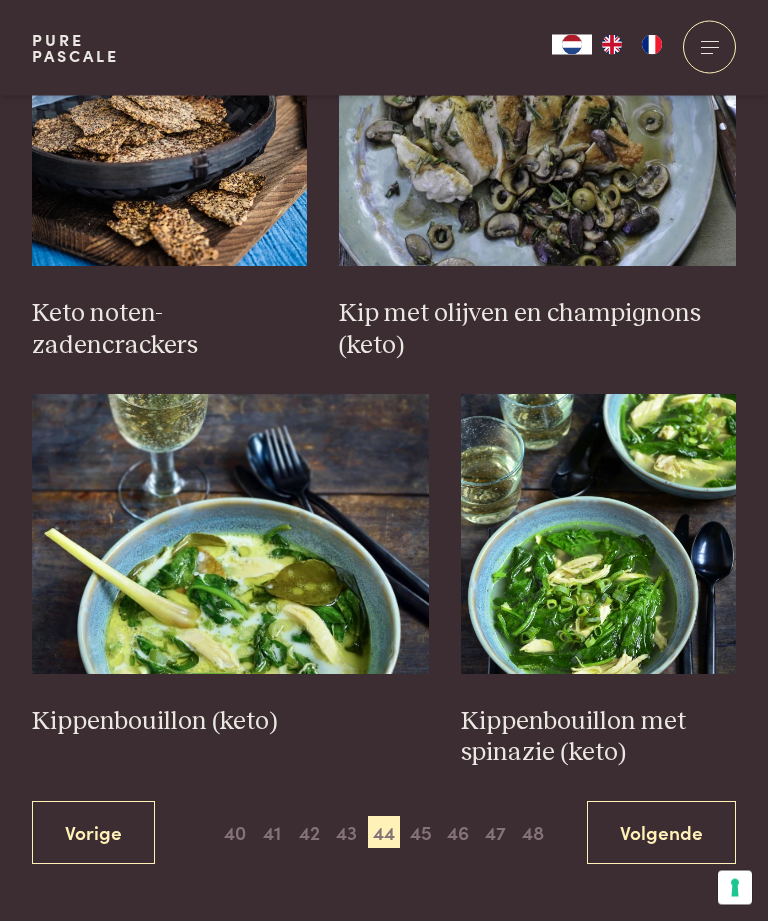 scroll, scrollTop: 2733, scrollLeft: 0, axis: vertical 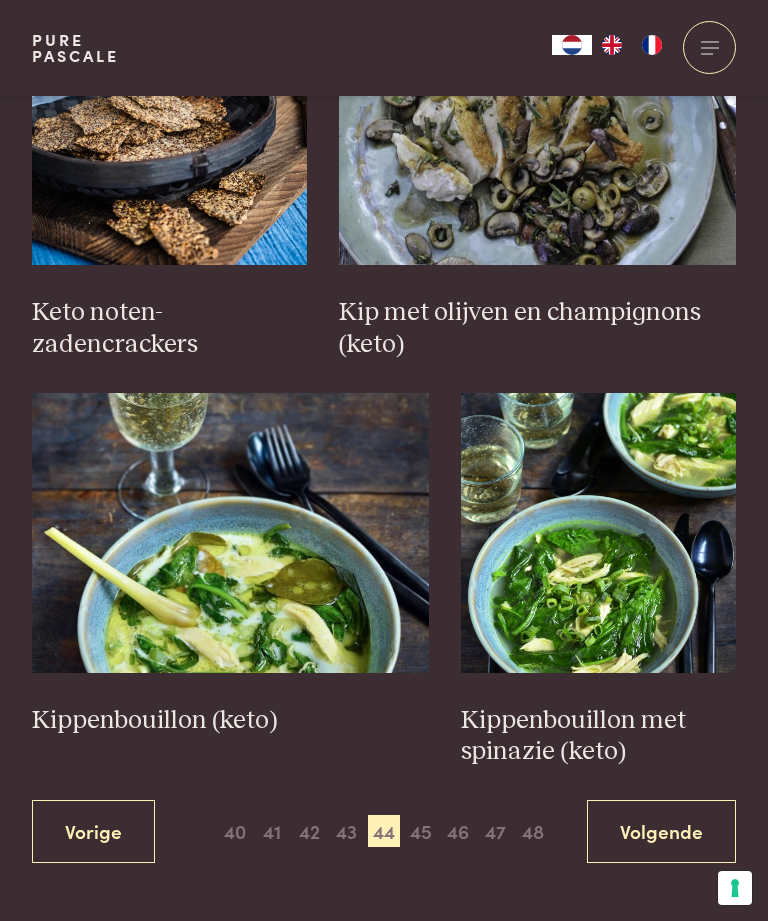 click on "Volgende" at bounding box center [661, 831] 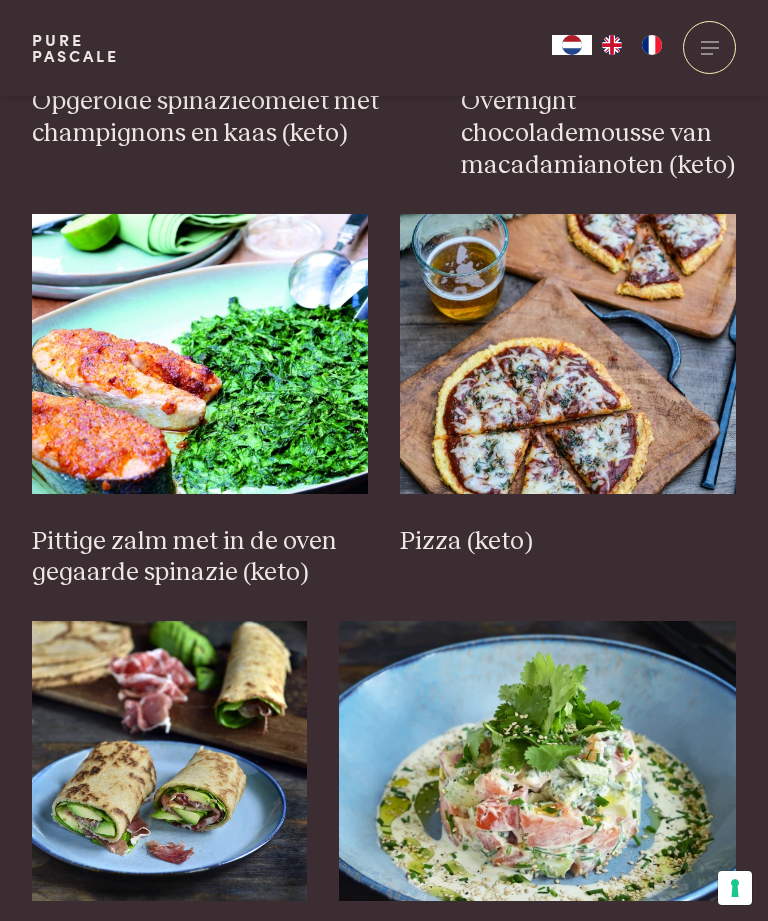 scroll, scrollTop: 2131, scrollLeft: 0, axis: vertical 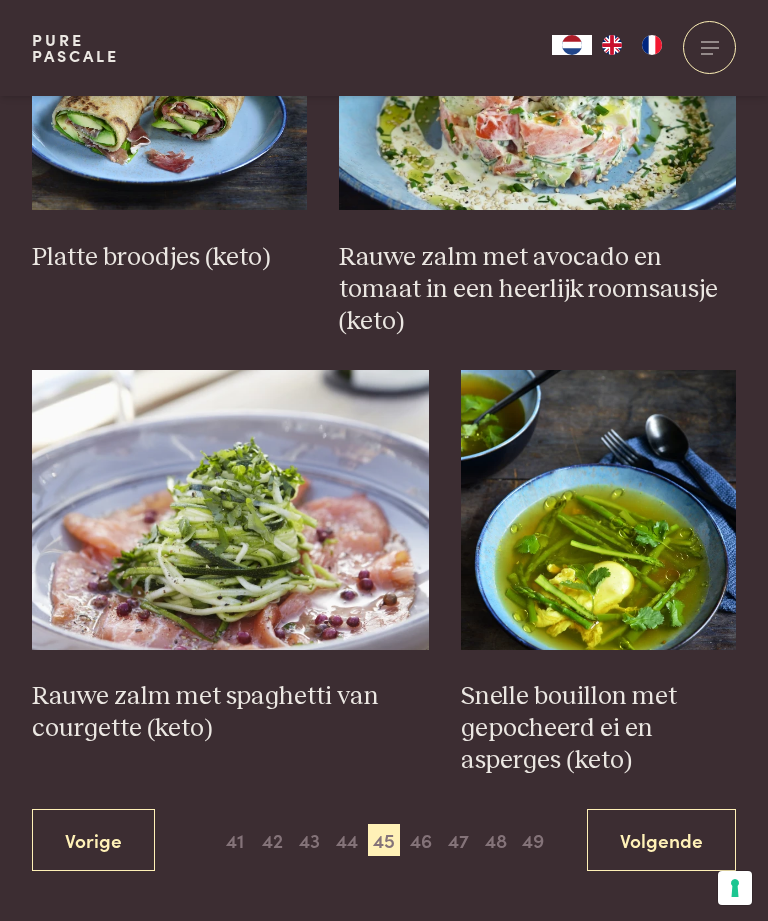 click on "Volgende" at bounding box center (661, 840) 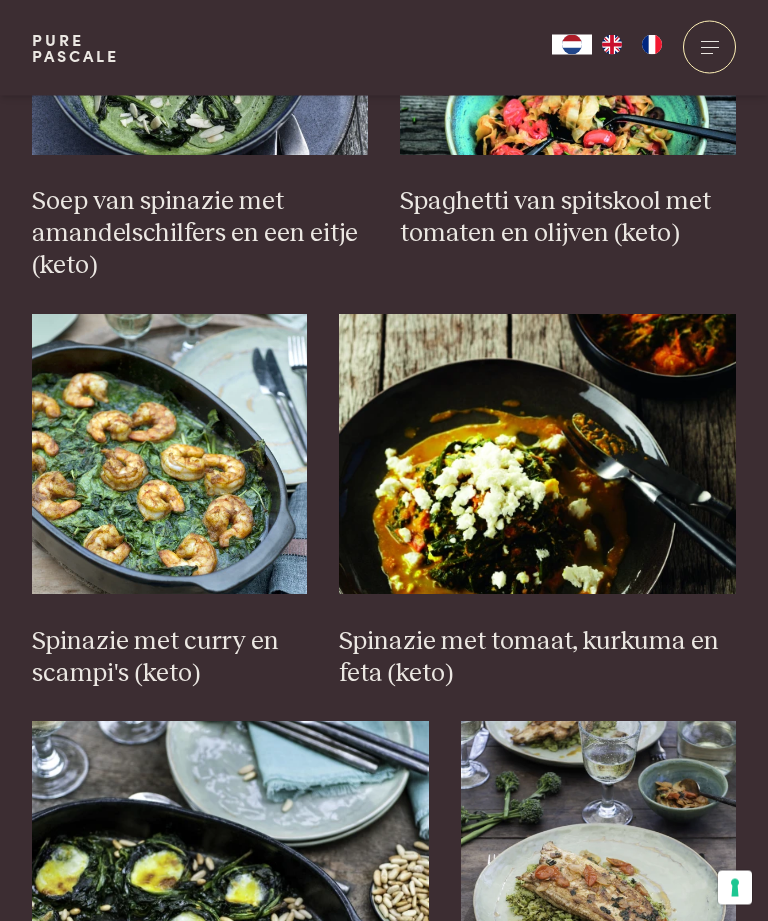 scroll, scrollTop: 1133, scrollLeft: 0, axis: vertical 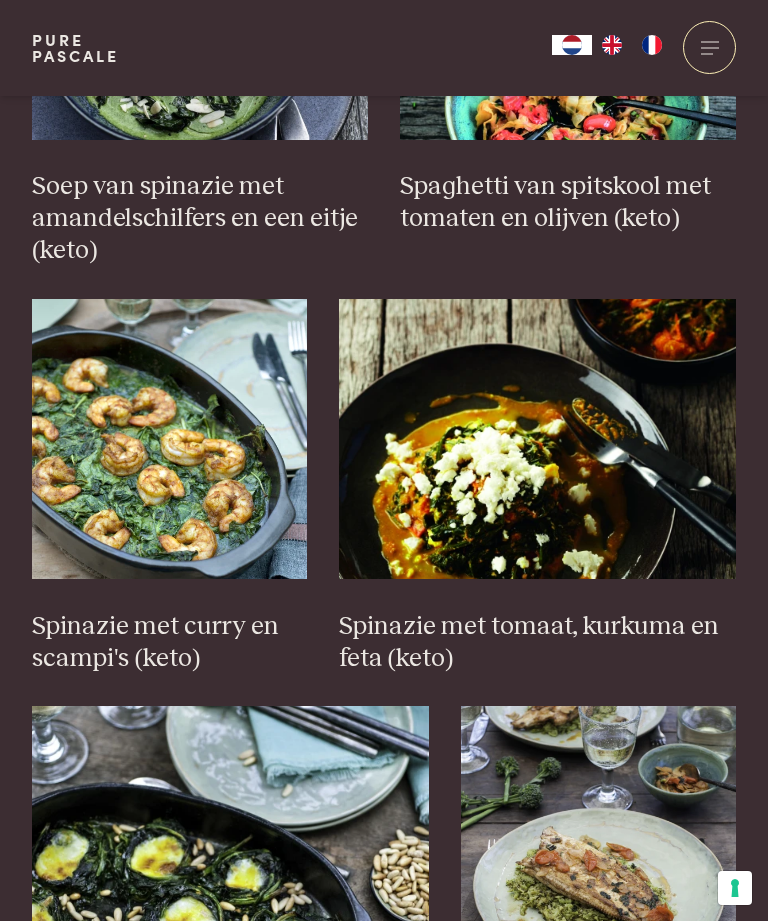 click at bounding box center (169, 439) 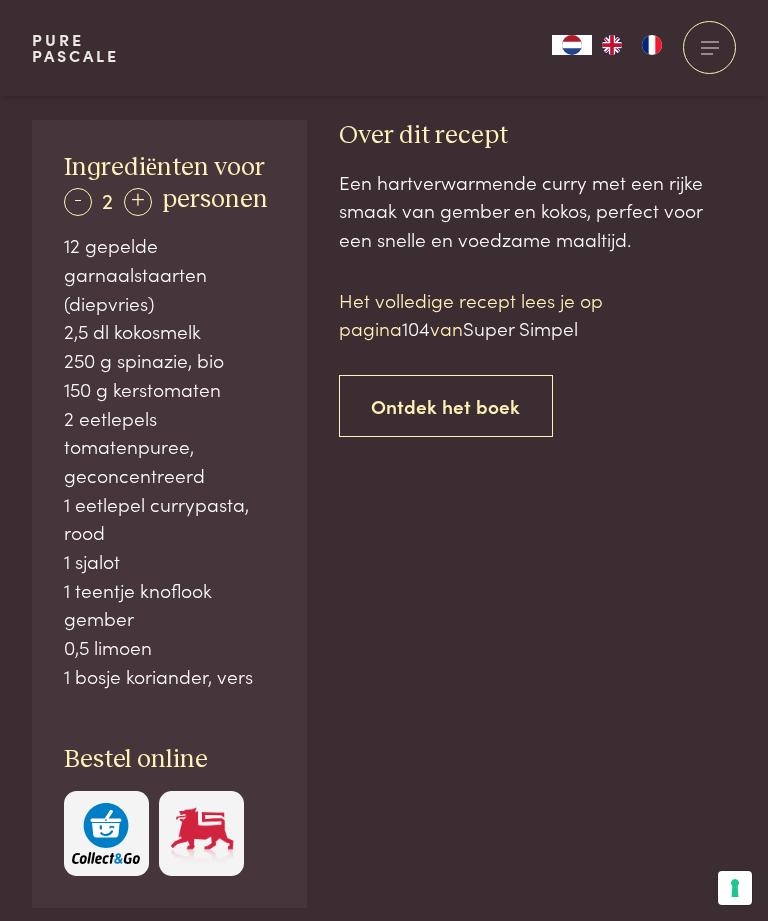 scroll, scrollTop: 1001, scrollLeft: 0, axis: vertical 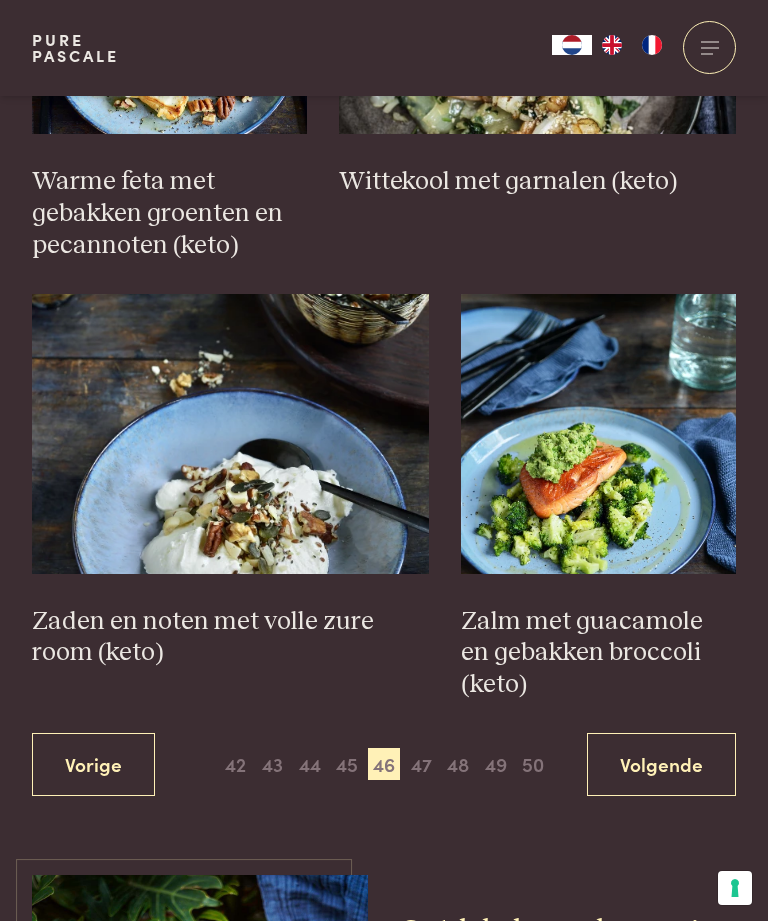 click on "Volgende" at bounding box center [661, 764] 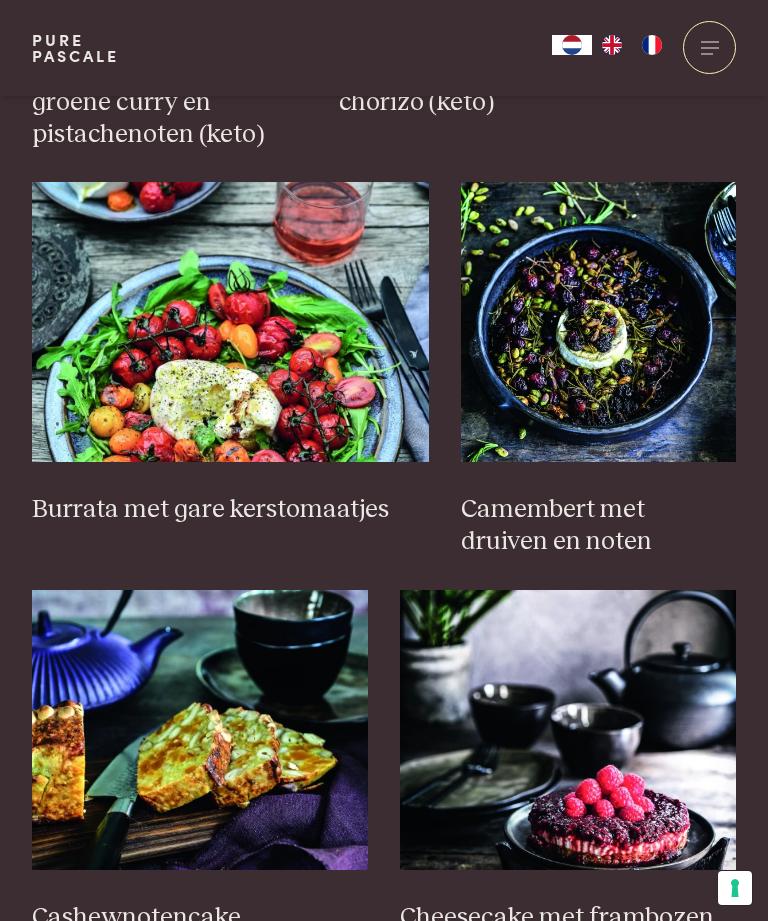 scroll, scrollTop: 1844, scrollLeft: 0, axis: vertical 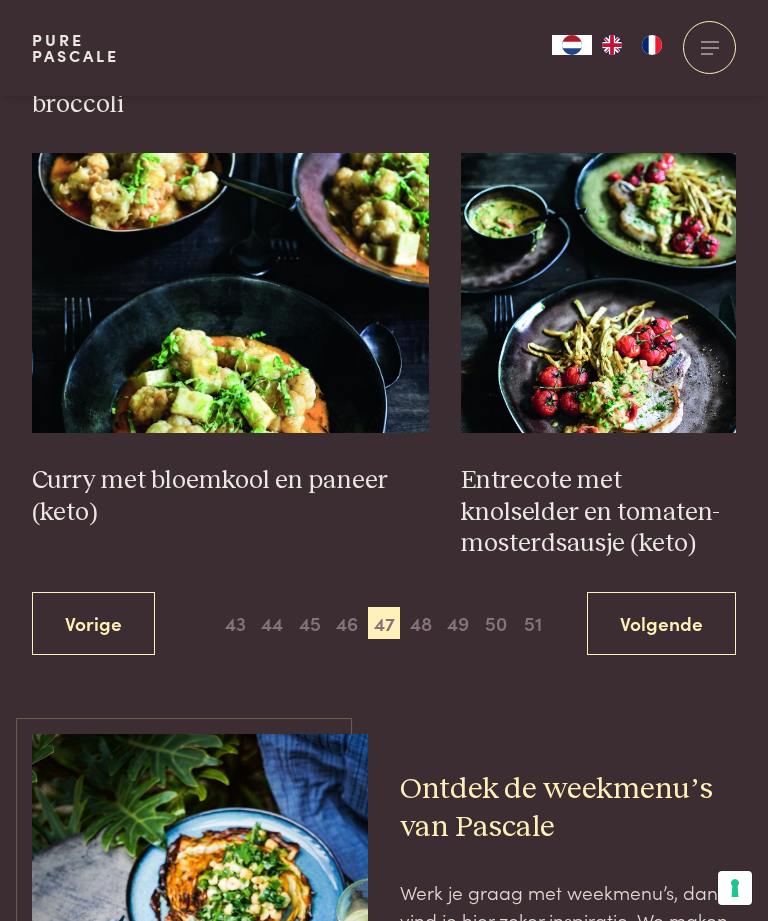 click on "Volgende" at bounding box center [661, 623] 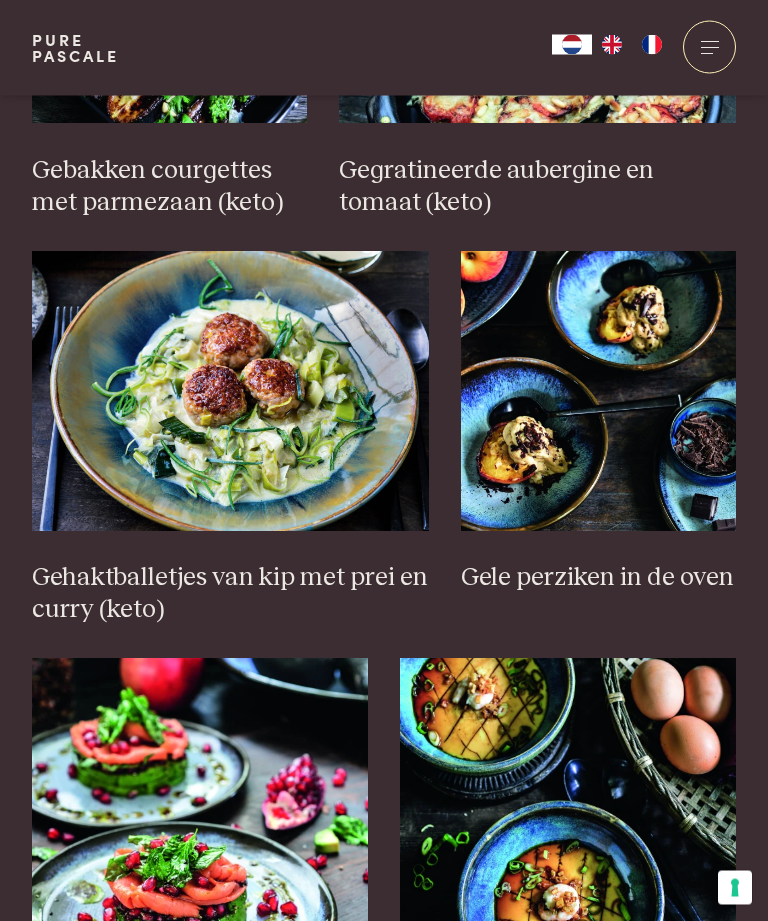 scroll, scrollTop: 1557, scrollLeft: 0, axis: vertical 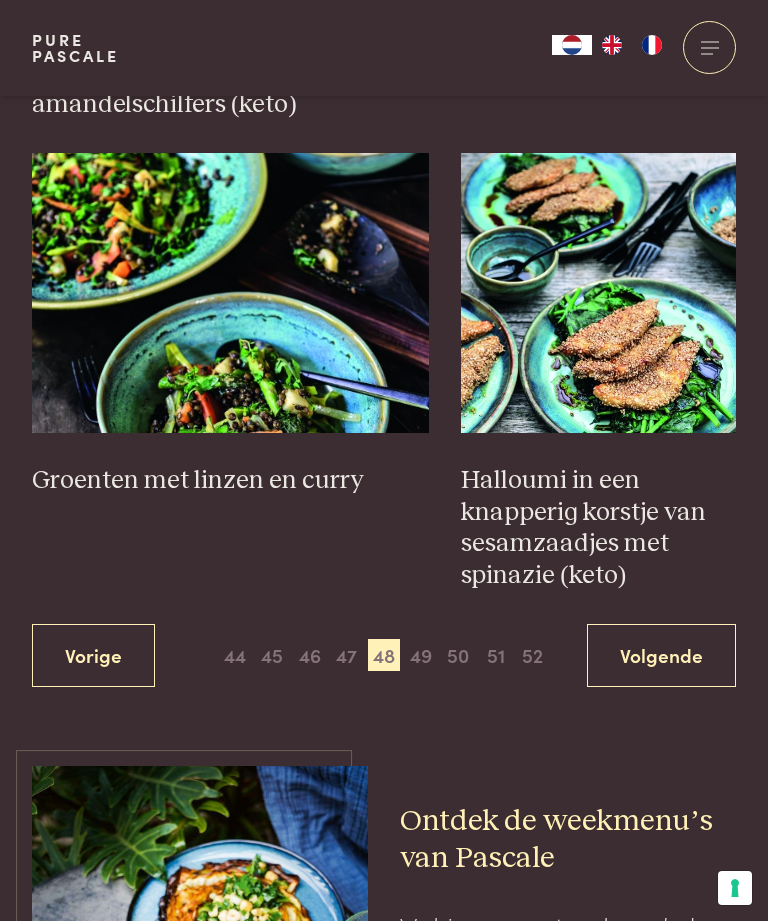 click on "Volgende" at bounding box center (661, 655) 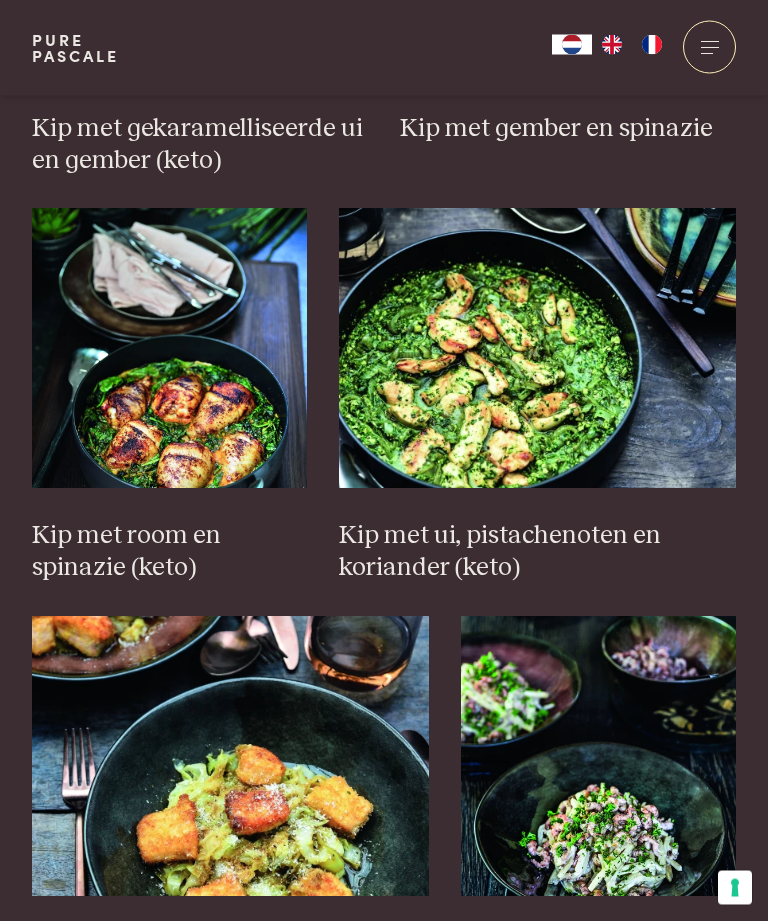 scroll, scrollTop: 2478, scrollLeft: 0, axis: vertical 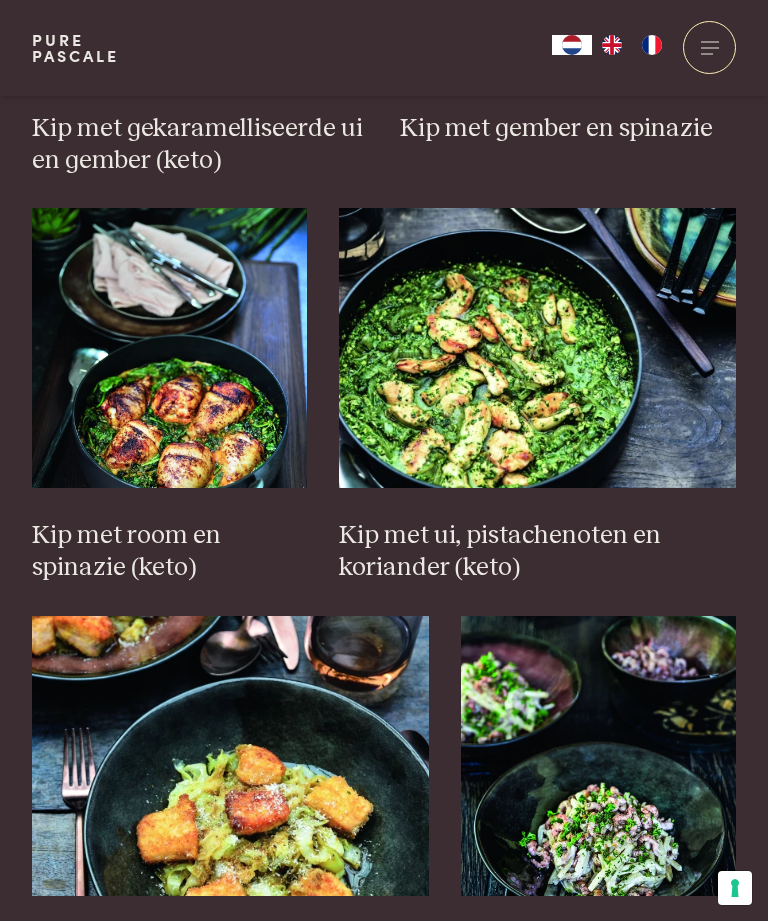 click at bounding box center (169, 348) 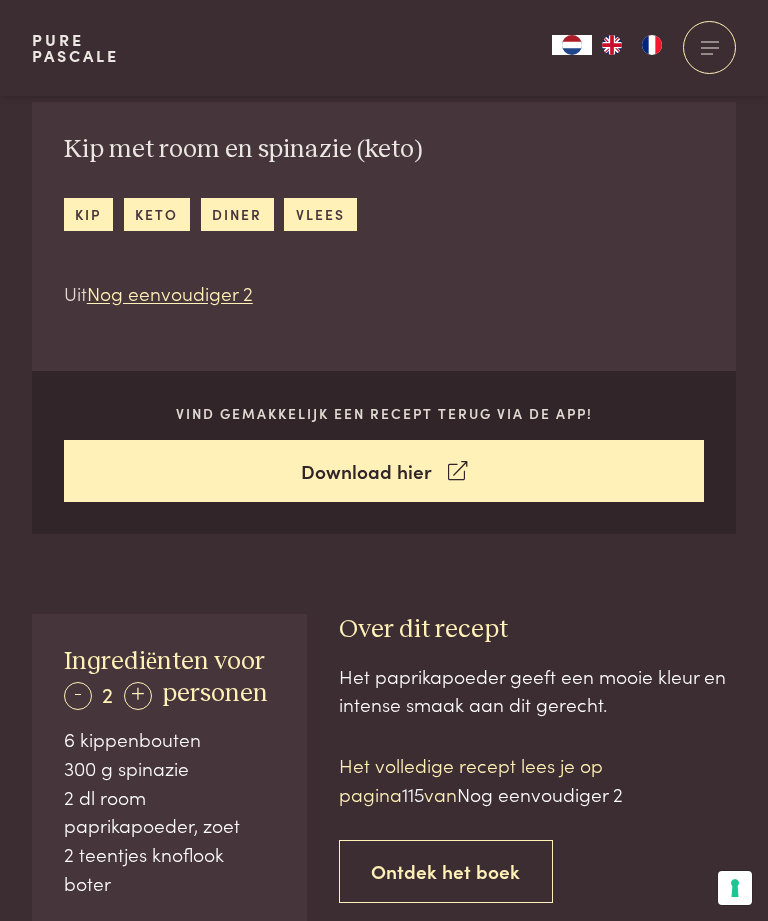 scroll, scrollTop: 505, scrollLeft: 0, axis: vertical 